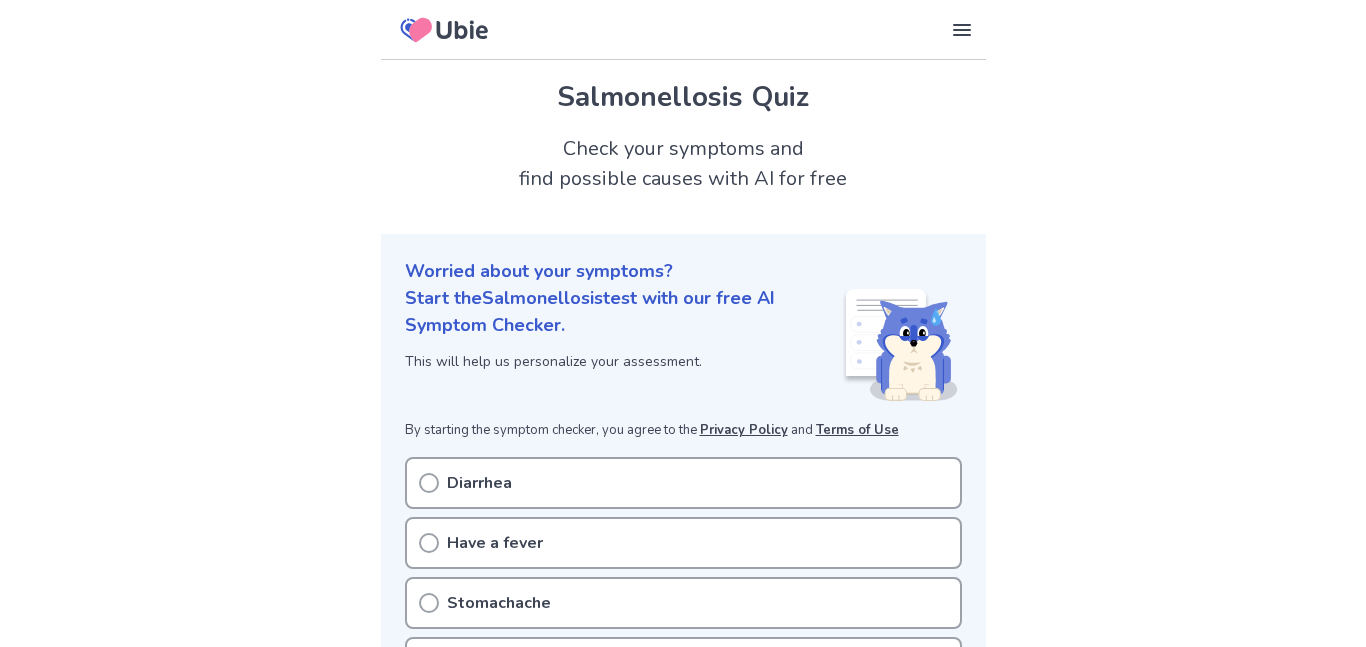 scroll, scrollTop: 0, scrollLeft: 0, axis: both 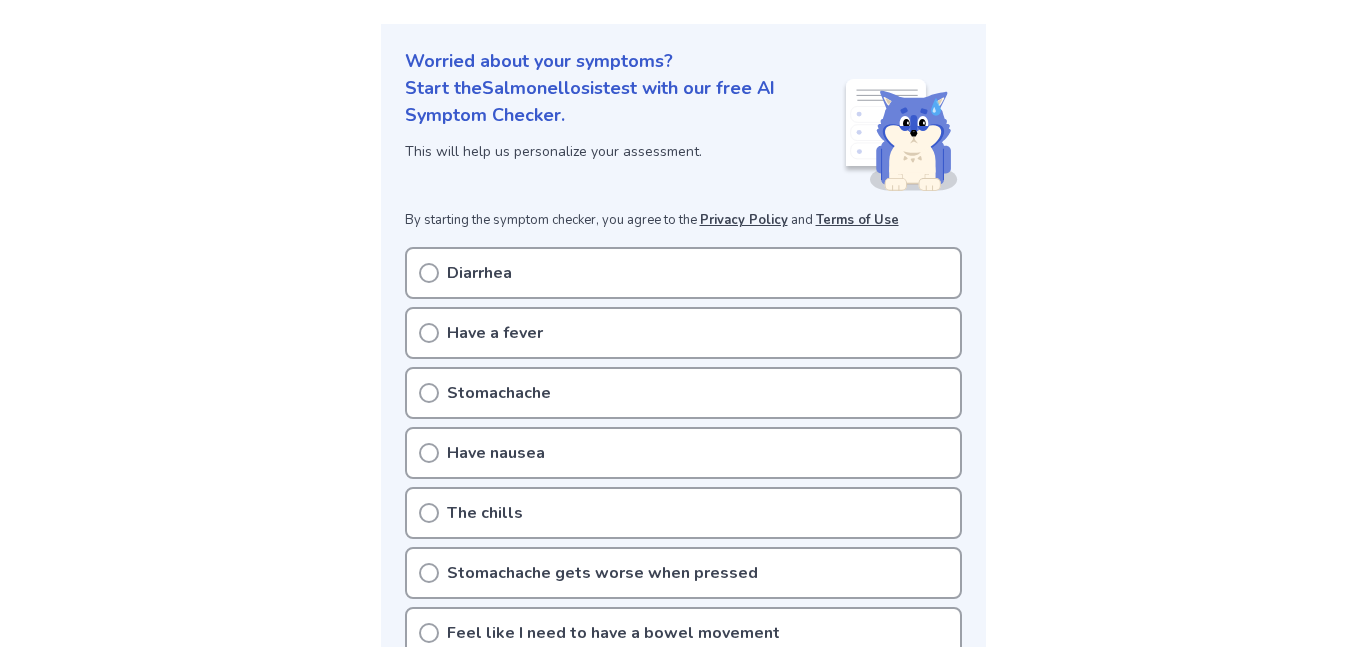 click on "Have nausea" at bounding box center [683, 453] 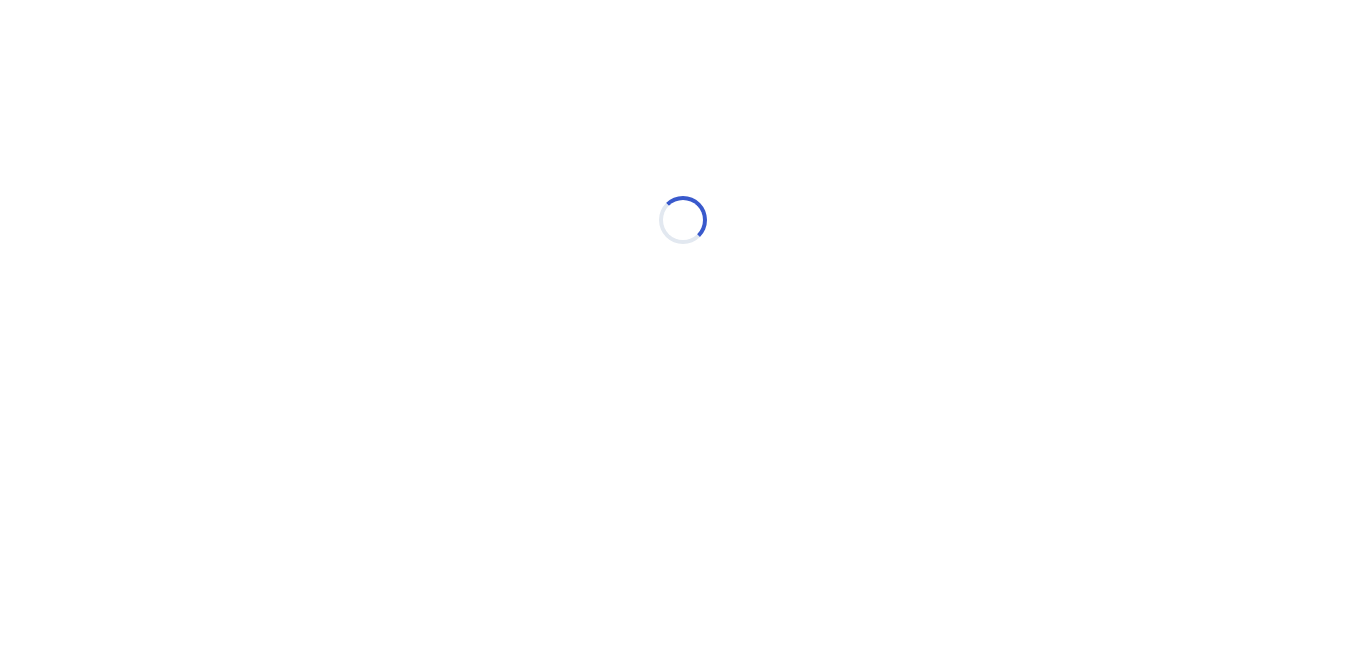 scroll, scrollTop: 0, scrollLeft: 0, axis: both 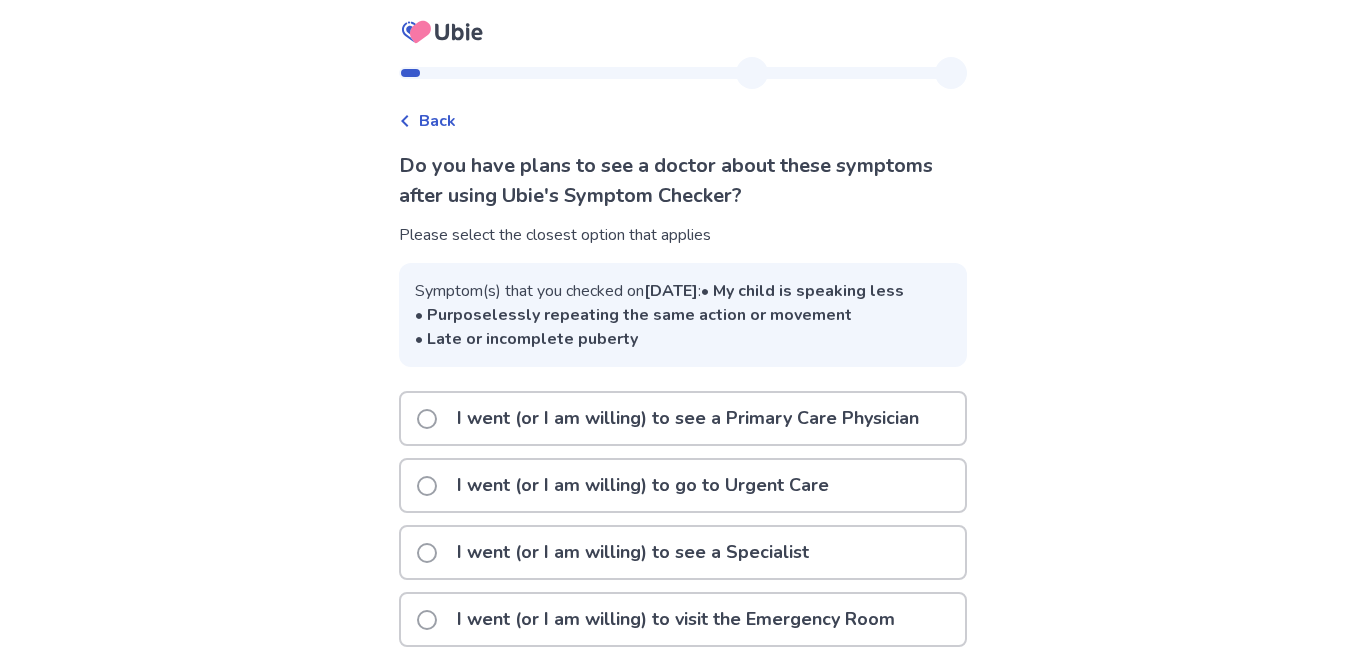 click on "Back" at bounding box center [437, 121] 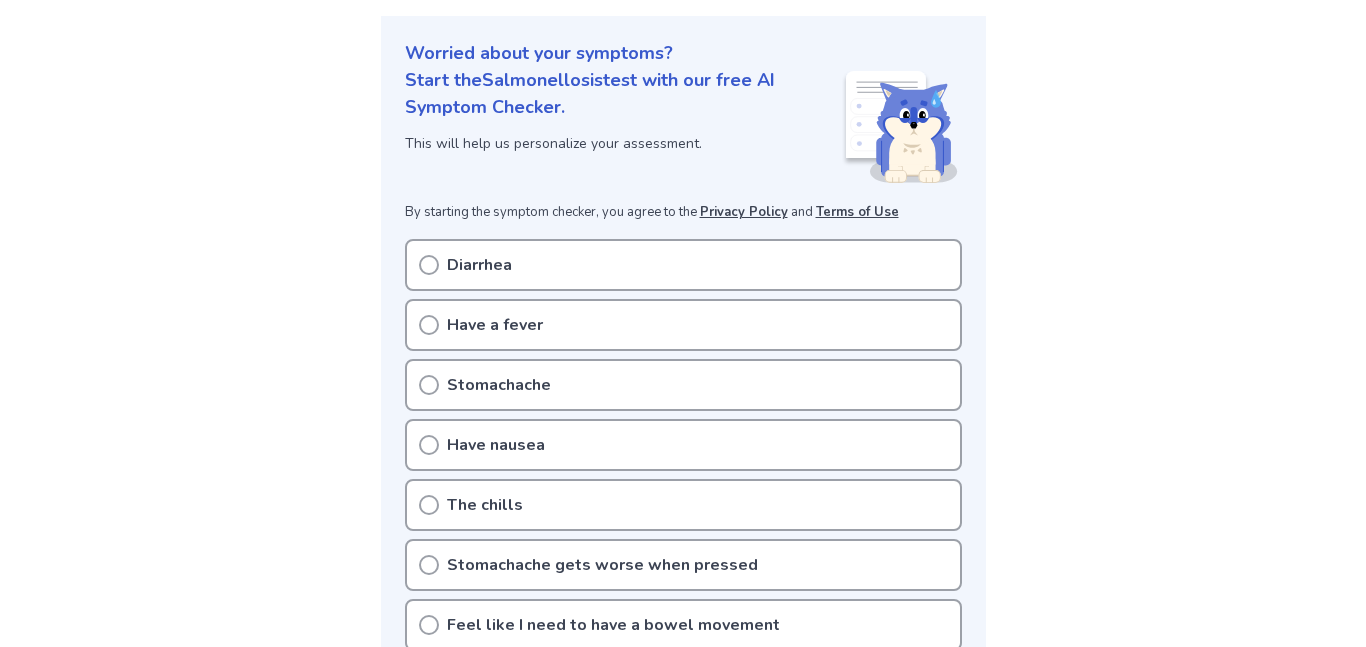 scroll, scrollTop: 0, scrollLeft: 0, axis: both 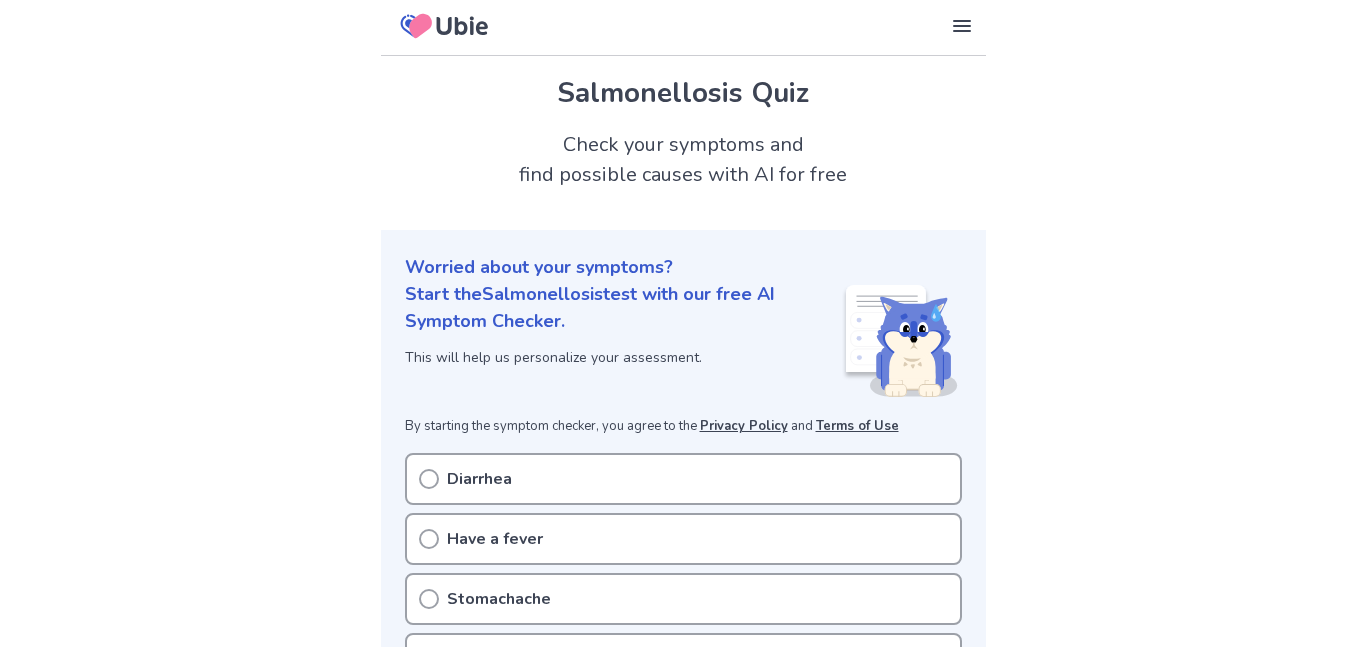 click on "Our Services Symptom Checker Doctor’s Note Checkup Medical Information Symptoms Diseases Helpful Resources How Ubie's Medical AI Works Medical Content Editorial Policy Clinical Data Sources Supervising Doctors Partners Corporate About Us Careers Terms of Use Security Policy Privacy Policy Contact Us Company Website" at bounding box center [683, 26] 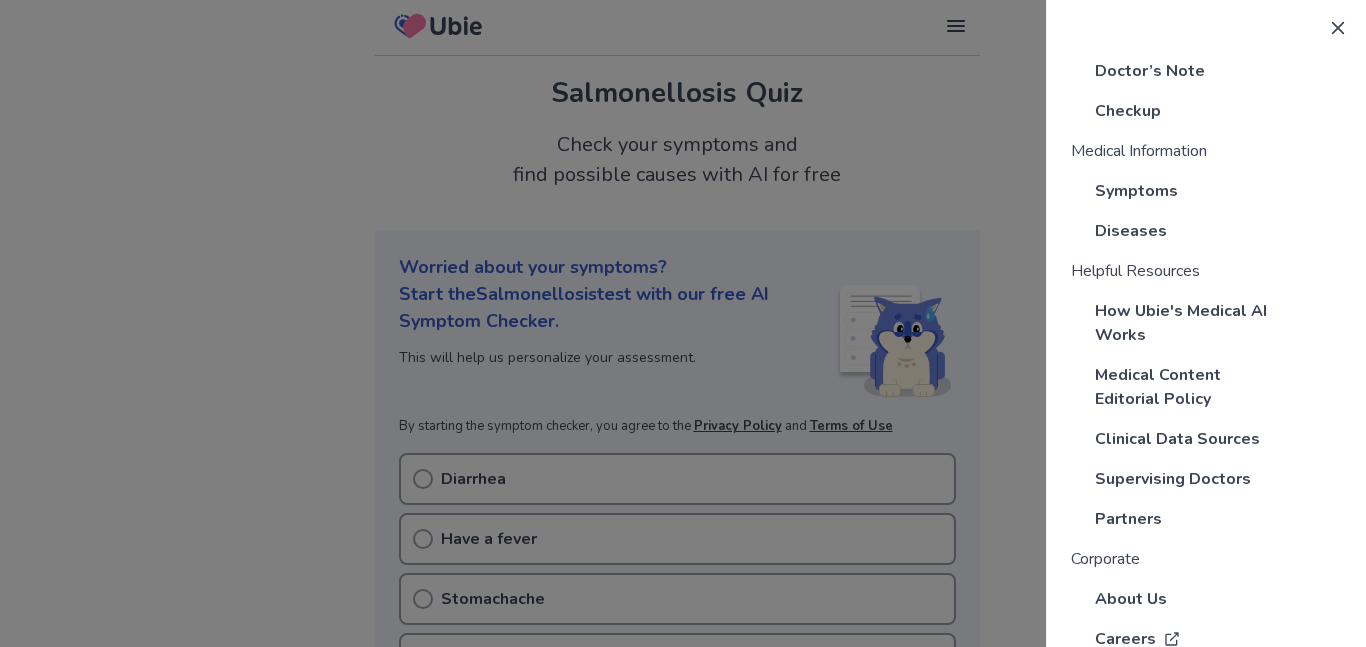 scroll, scrollTop: 110, scrollLeft: 0, axis: vertical 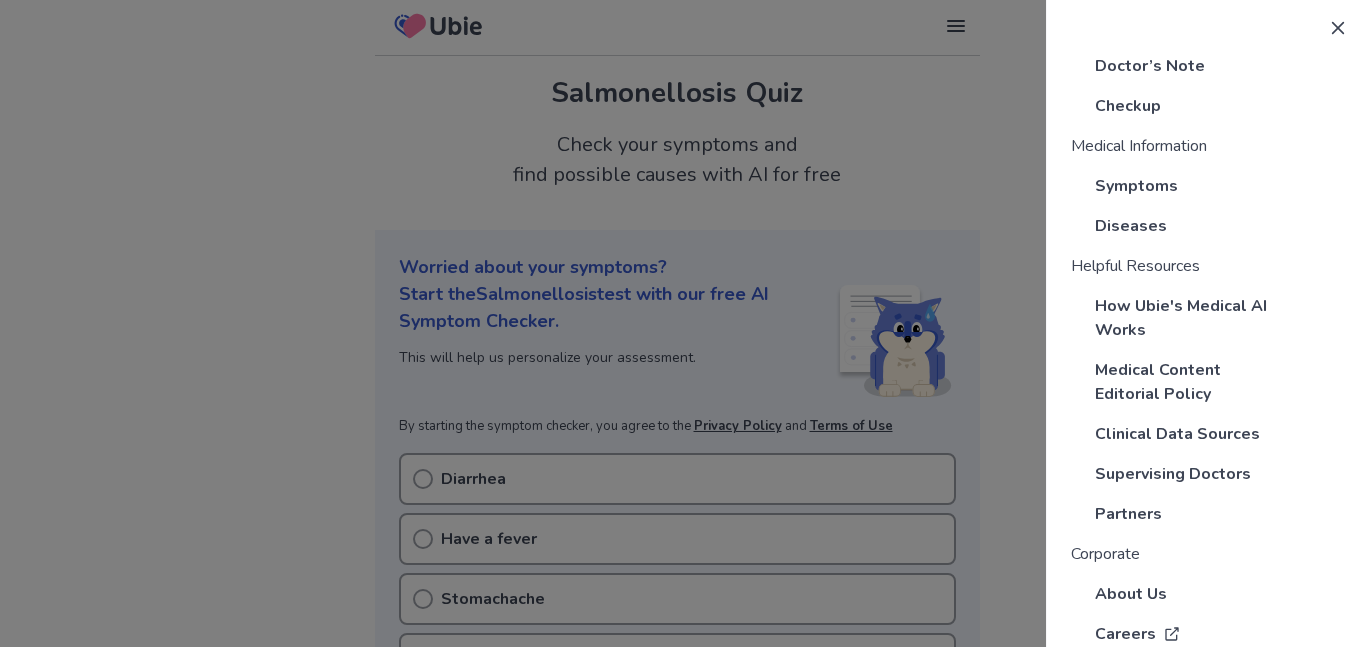 click on "Diseases" at bounding box center [1131, 226] 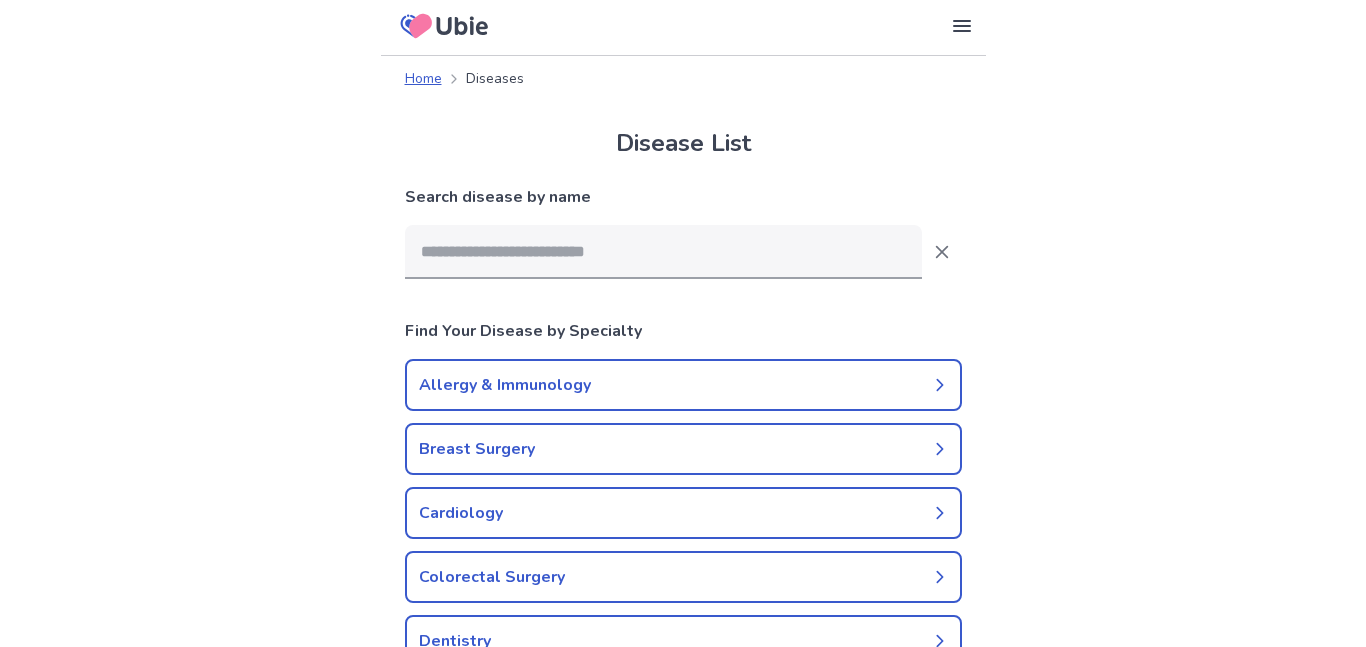 scroll, scrollTop: 0, scrollLeft: 0, axis: both 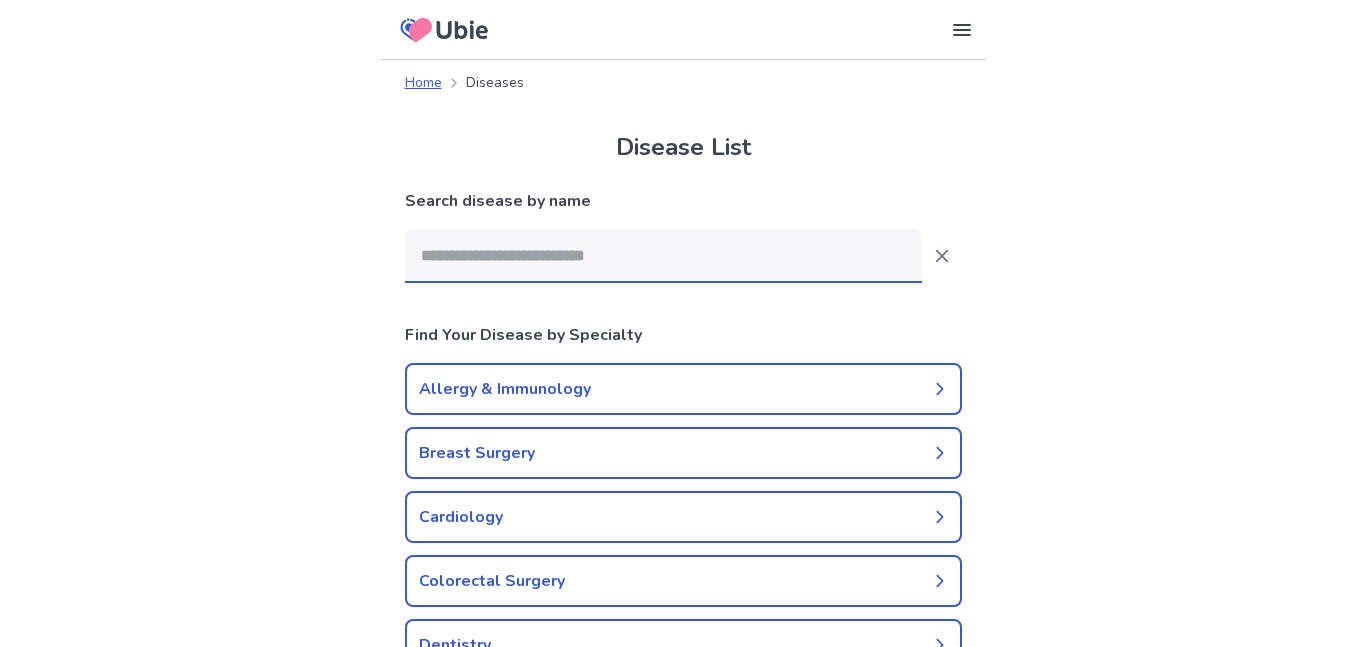 click at bounding box center (663, 256) 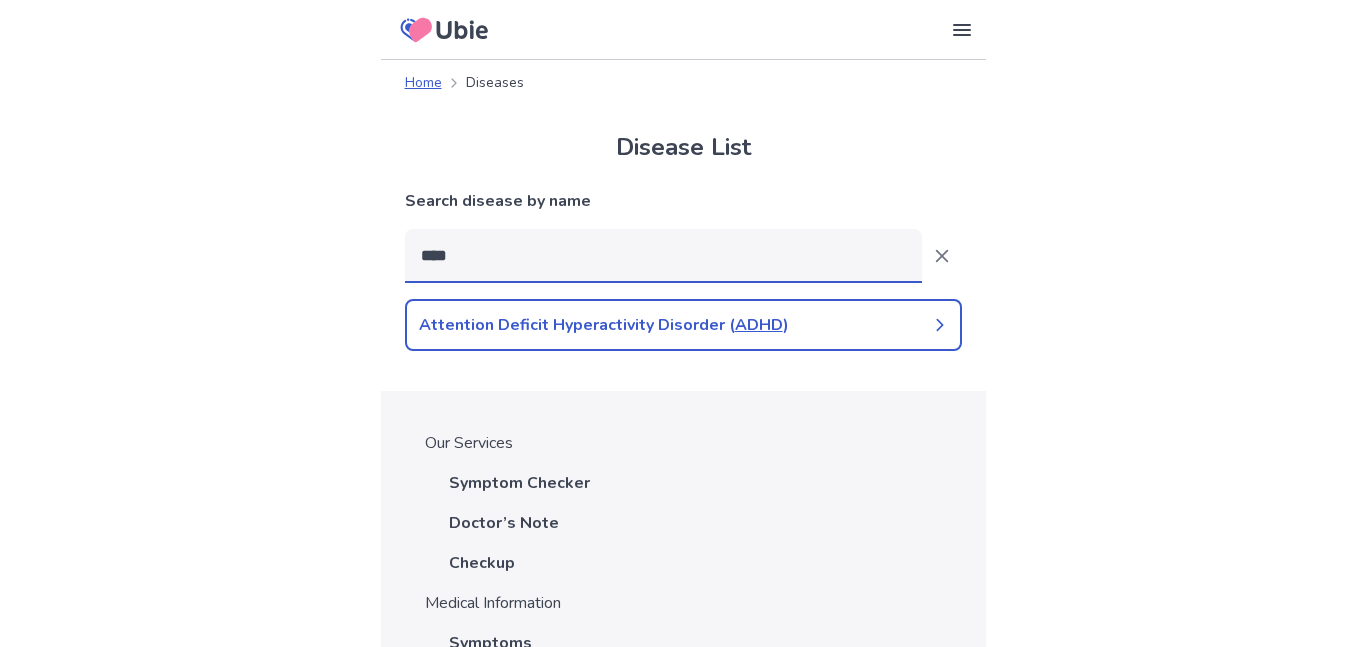 type on "****" 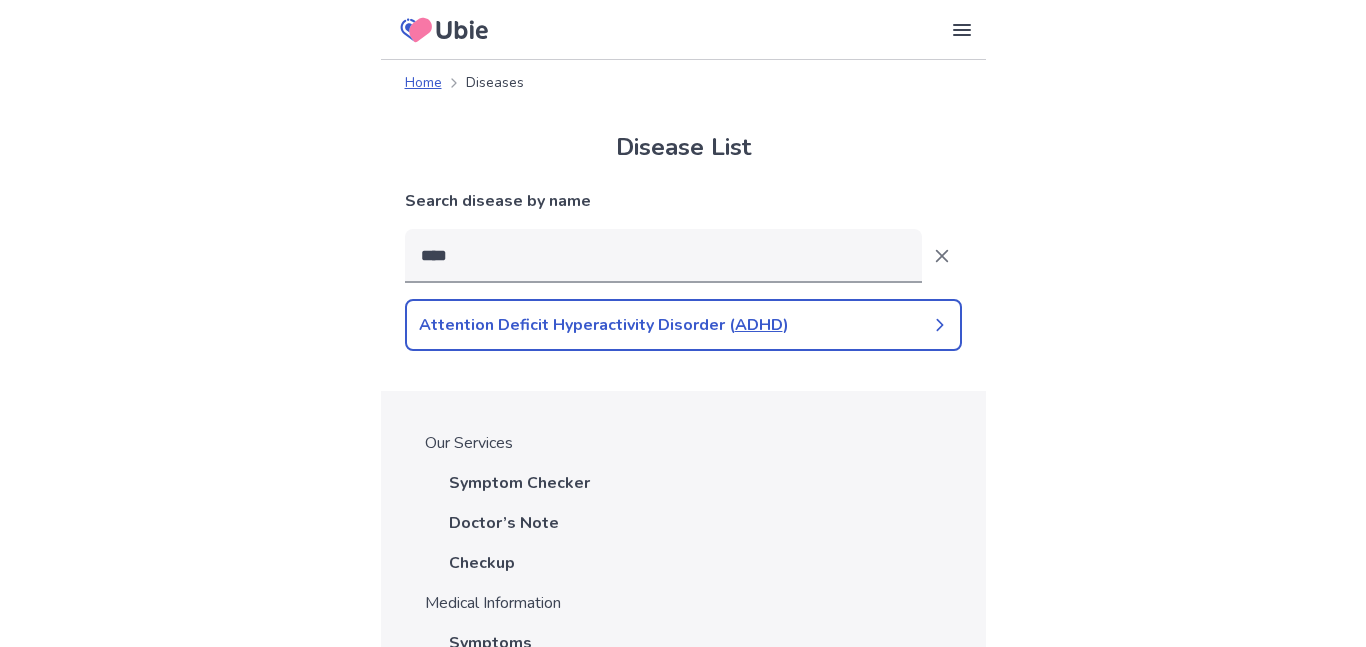 click on "Attention Deficit Hyperactivity Disorder ( ADHD )" at bounding box center [683, 325] 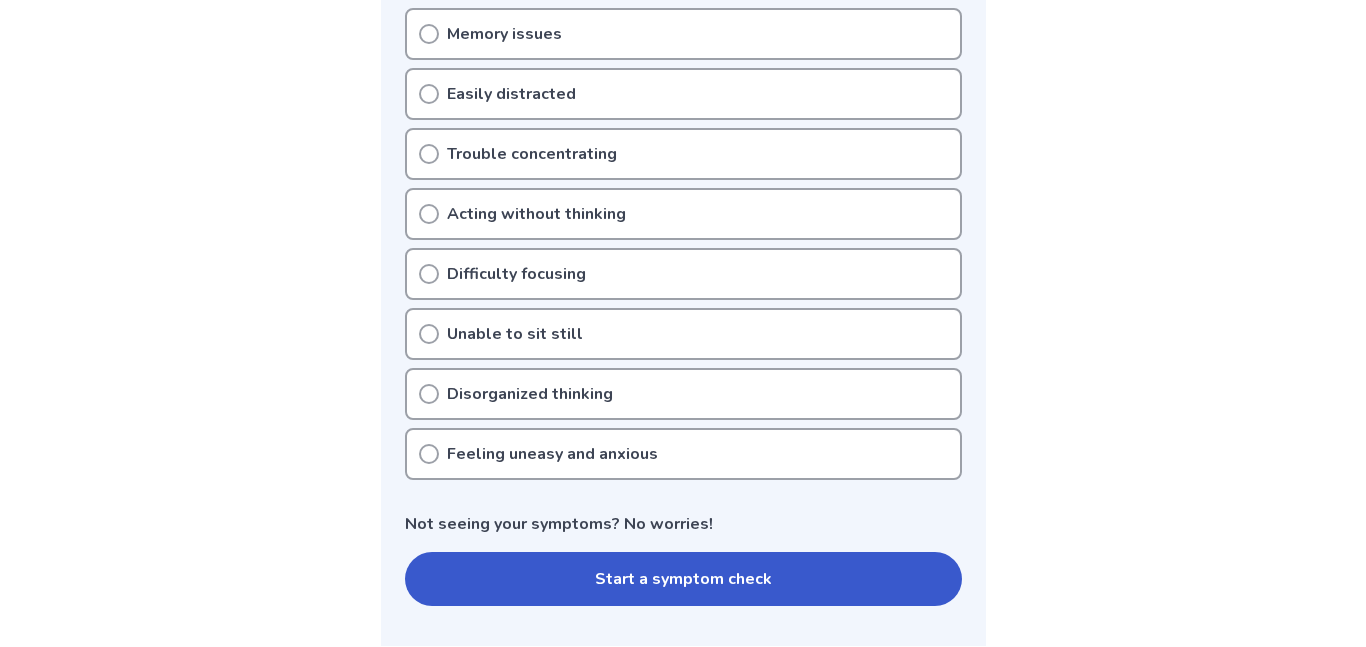 scroll, scrollTop: 732, scrollLeft: 0, axis: vertical 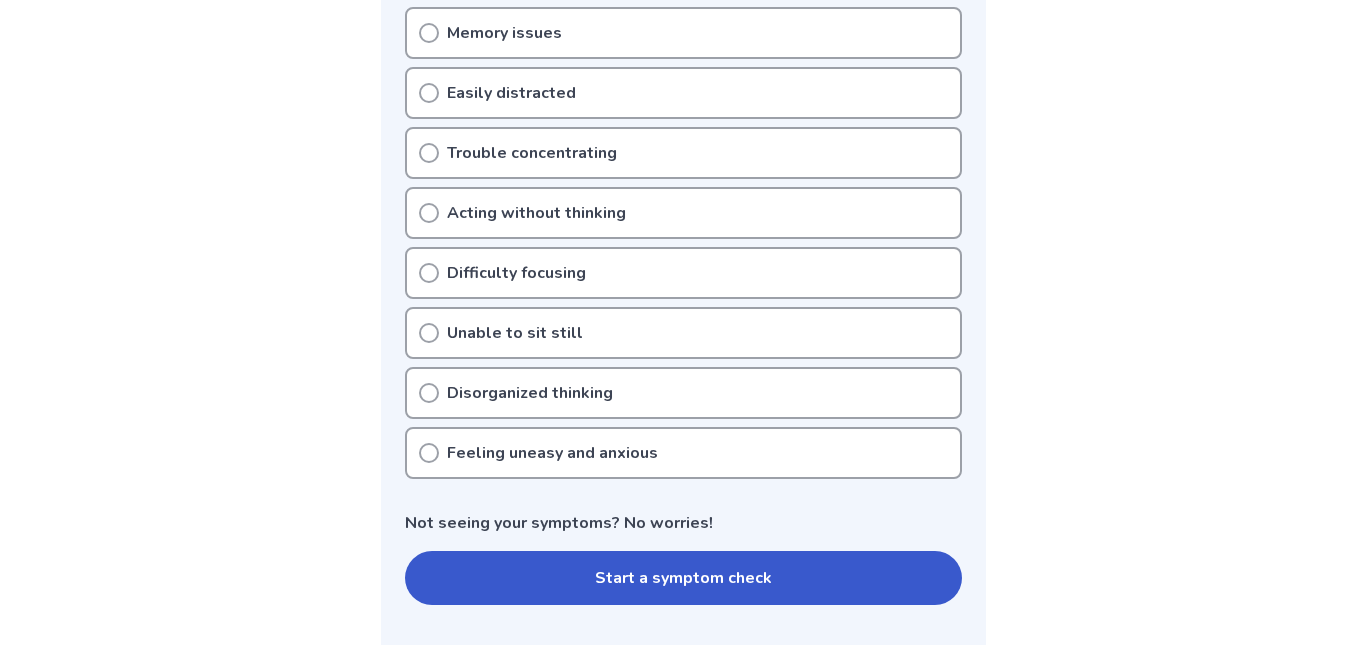 click on "Feeling uneasy and anxious" at bounding box center [683, 453] 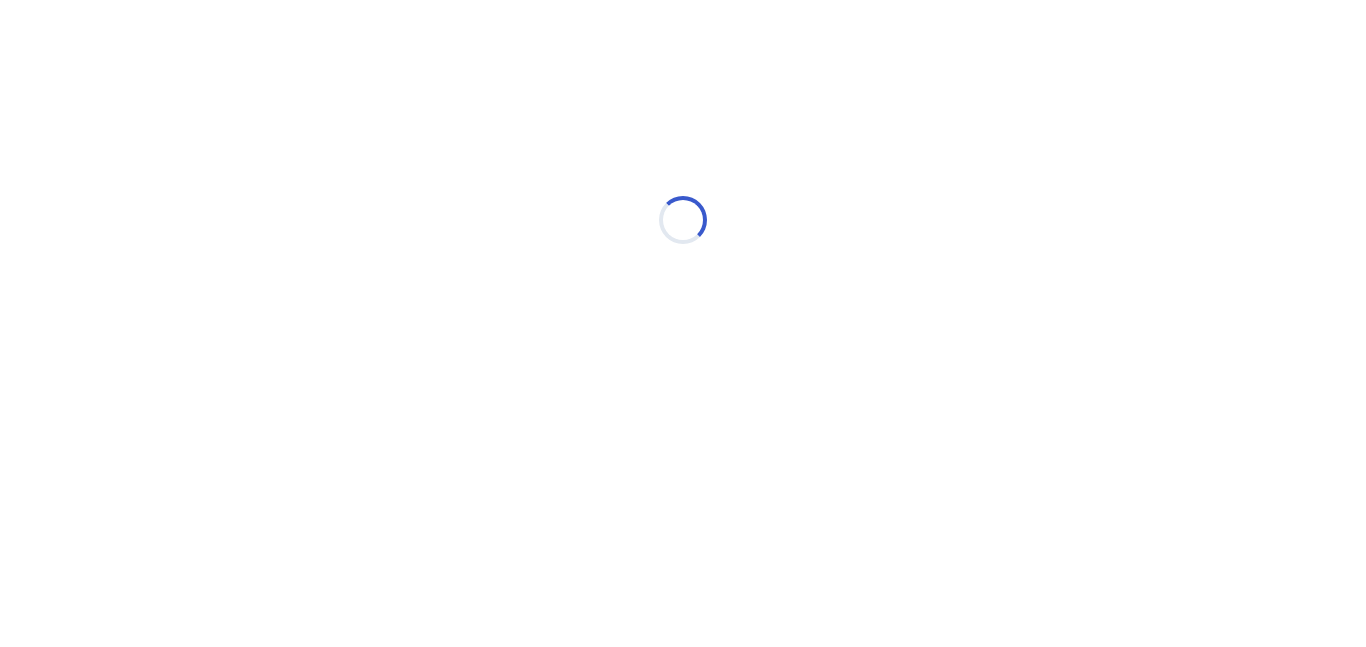 scroll, scrollTop: 0, scrollLeft: 0, axis: both 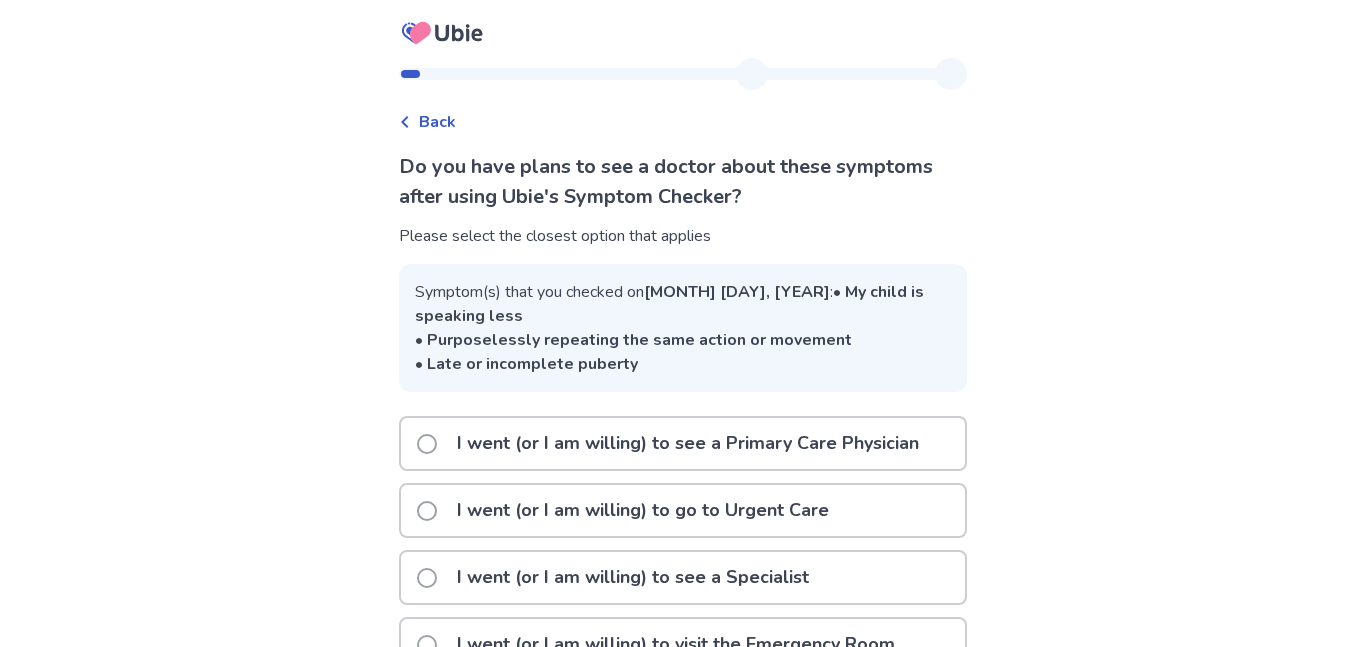 click on "I went (or I am willing) to see a Primary Care Physician" at bounding box center (688, 443) 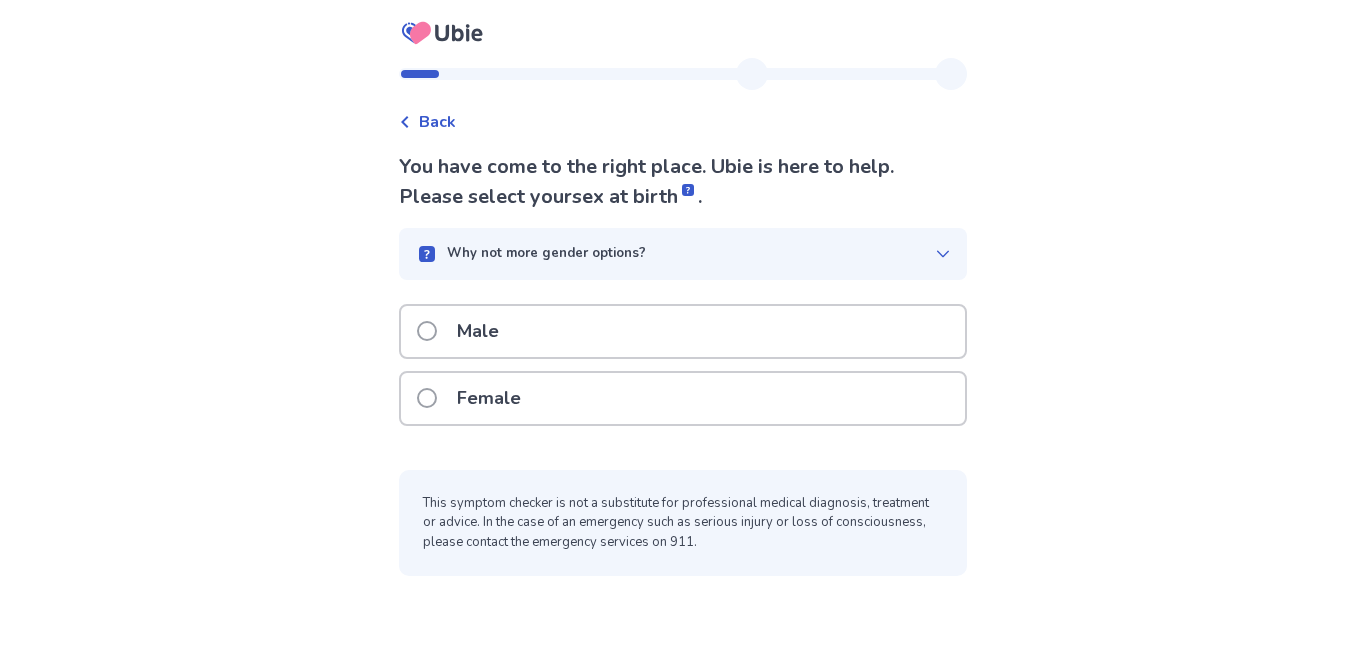 click on "Female" at bounding box center (683, 398) 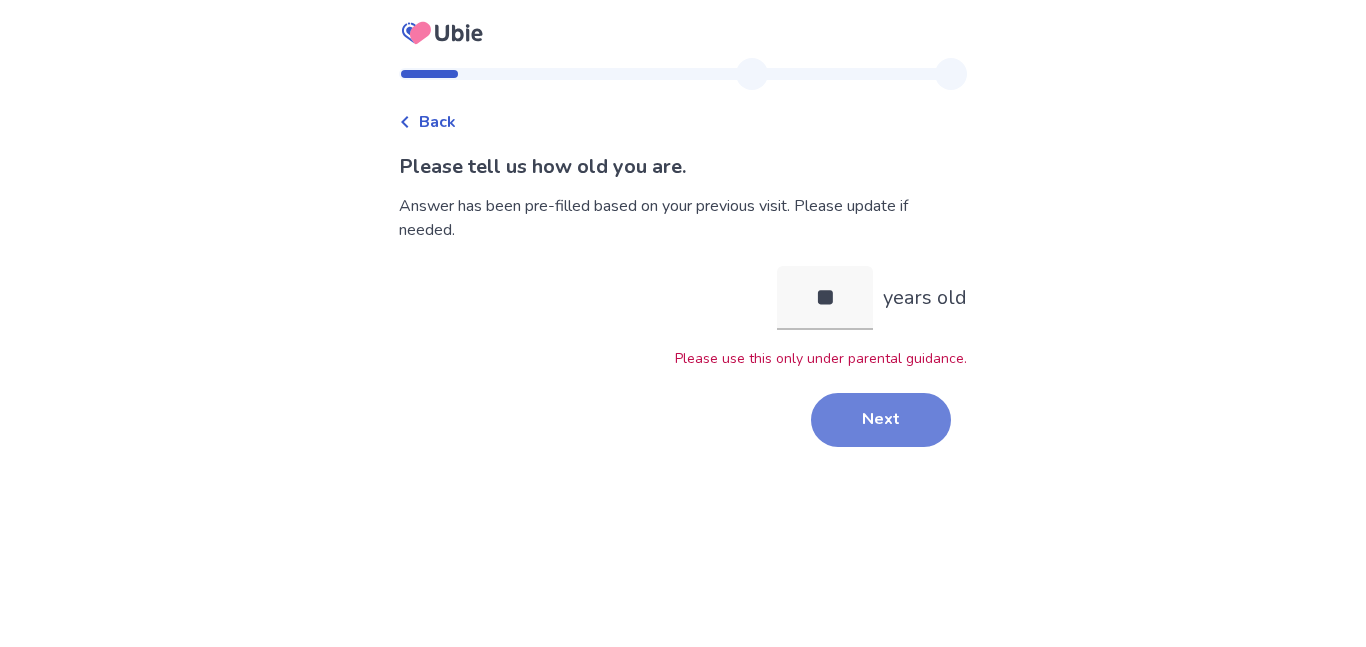 click on "Next" at bounding box center [881, 420] 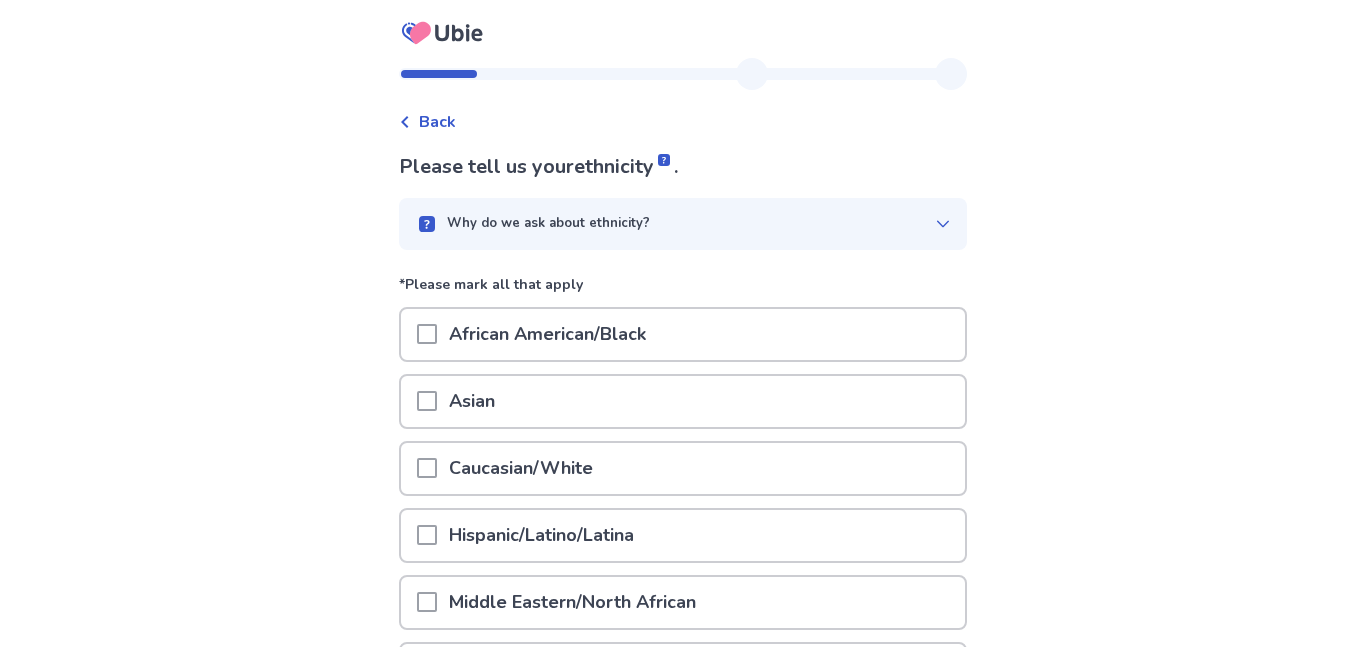 click on "African American/Black" at bounding box center (683, 334) 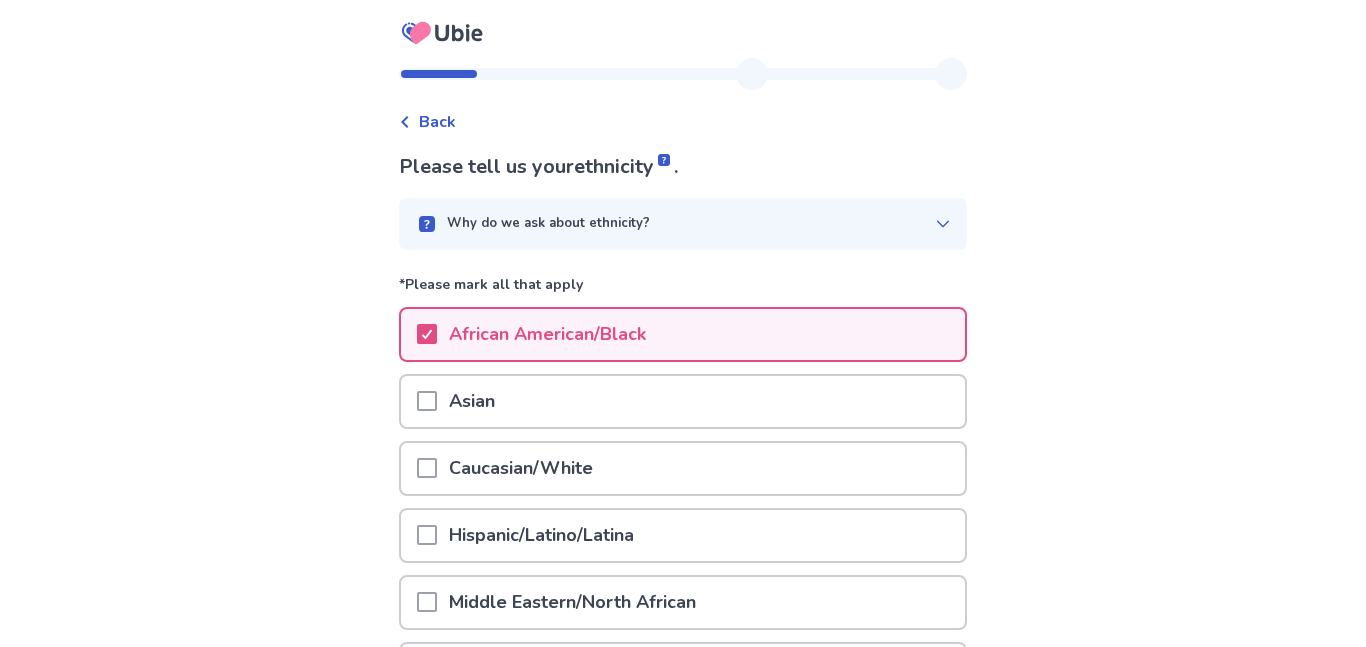 click on "Asian" at bounding box center (683, 401) 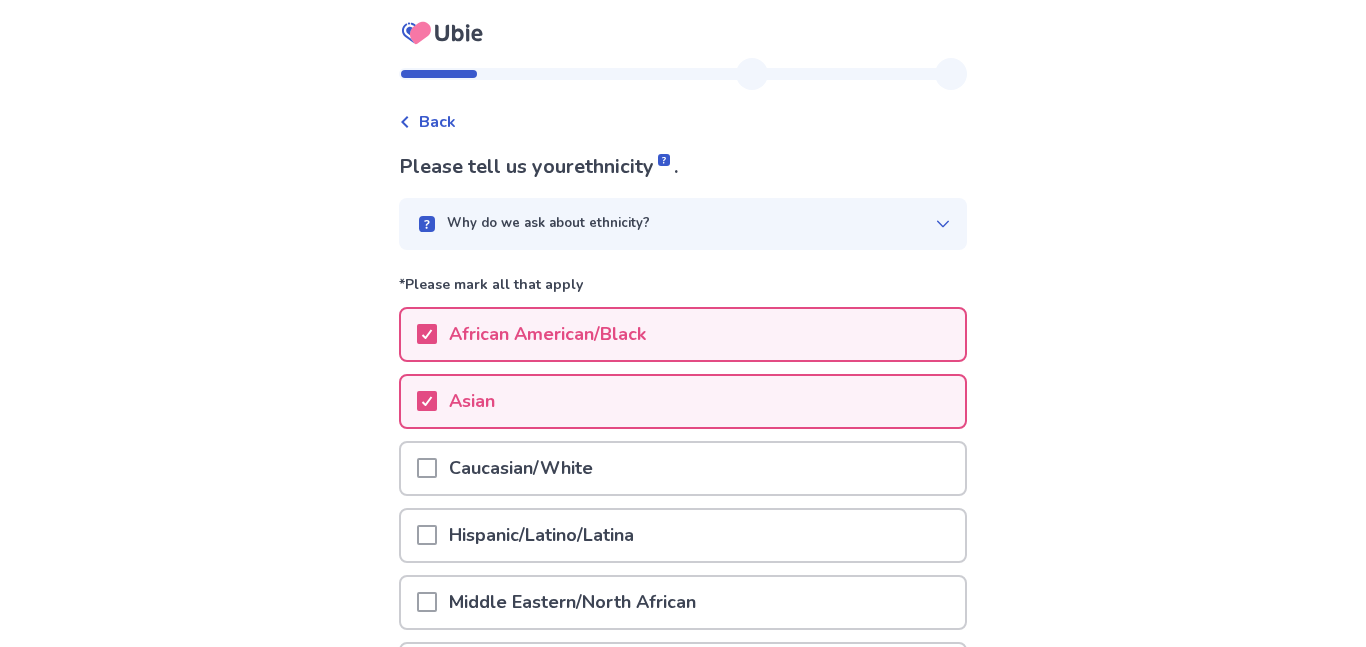 click on "Caucasian/White" at bounding box center [683, 468] 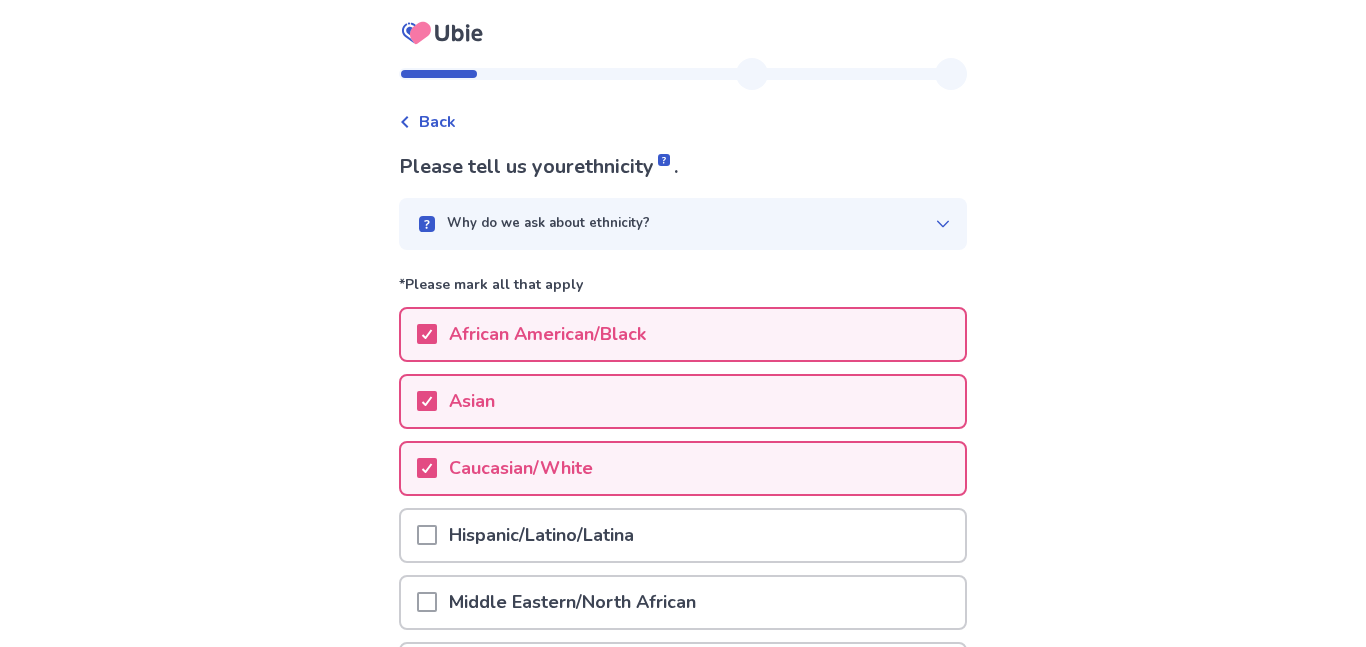 click on "Hispanic/Latino/Latina" at bounding box center [683, 535] 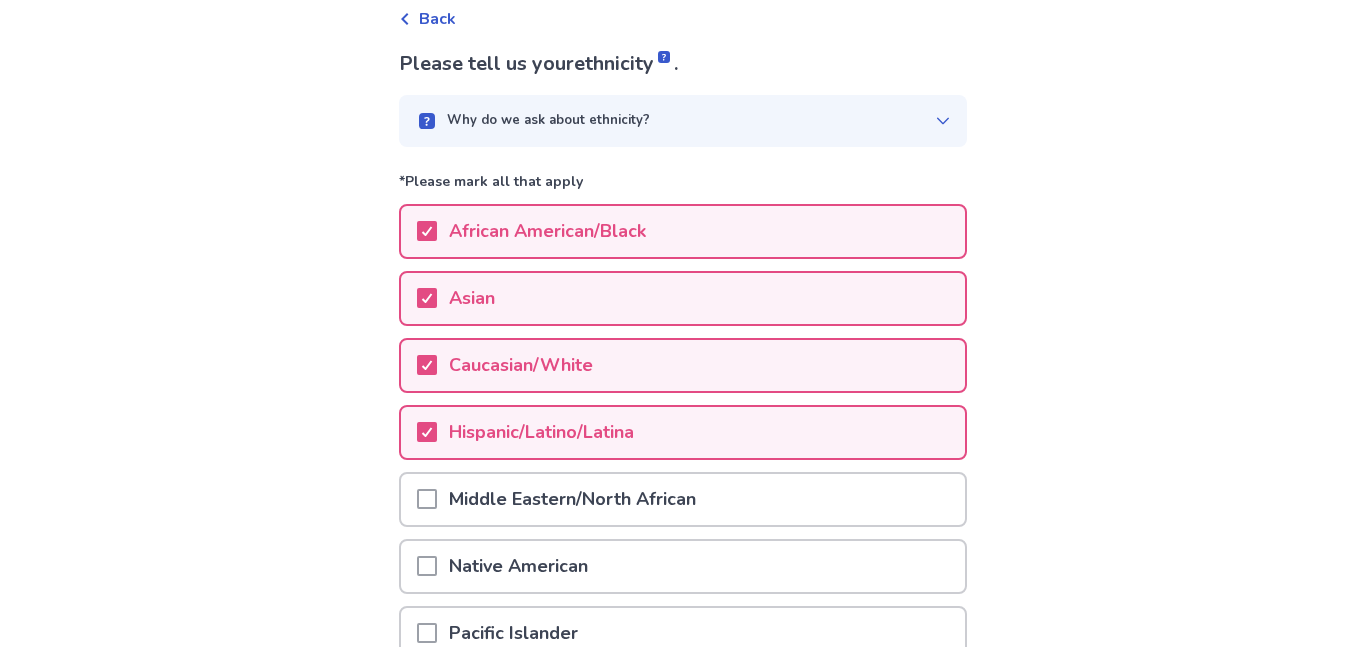 click on "Middle Eastern/North African" at bounding box center [572, 499] 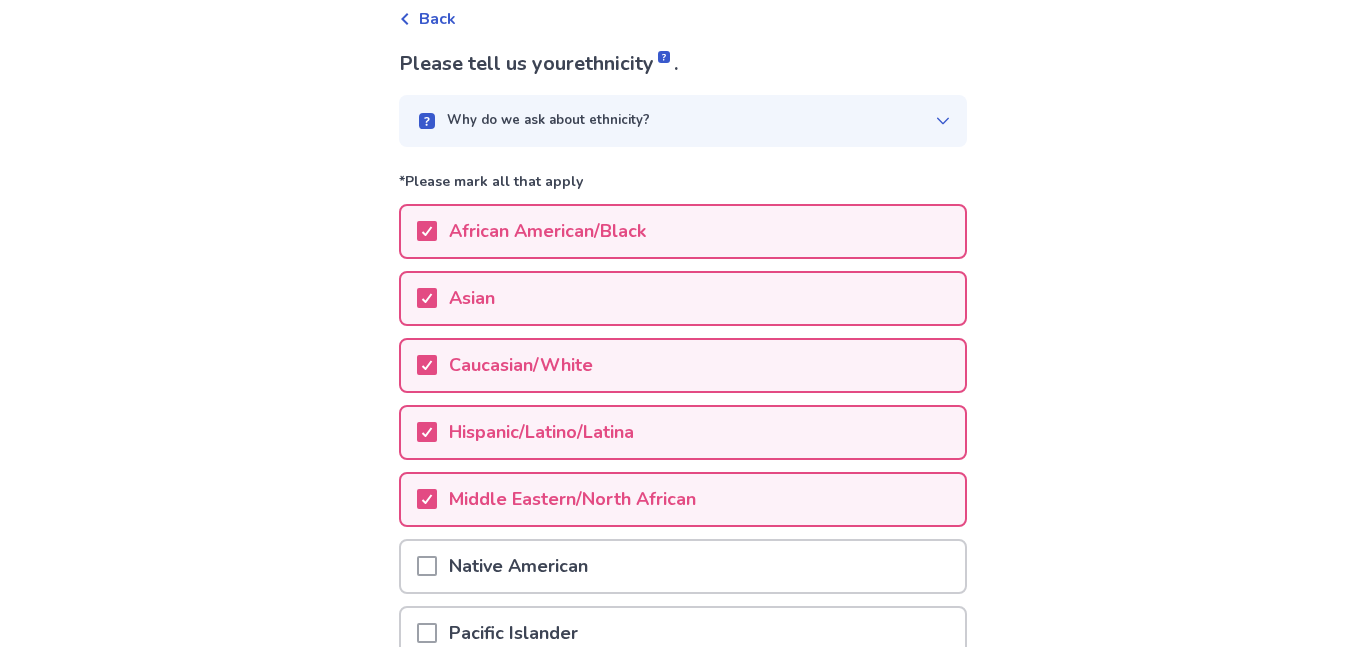 click on "Native American" at bounding box center [683, 566] 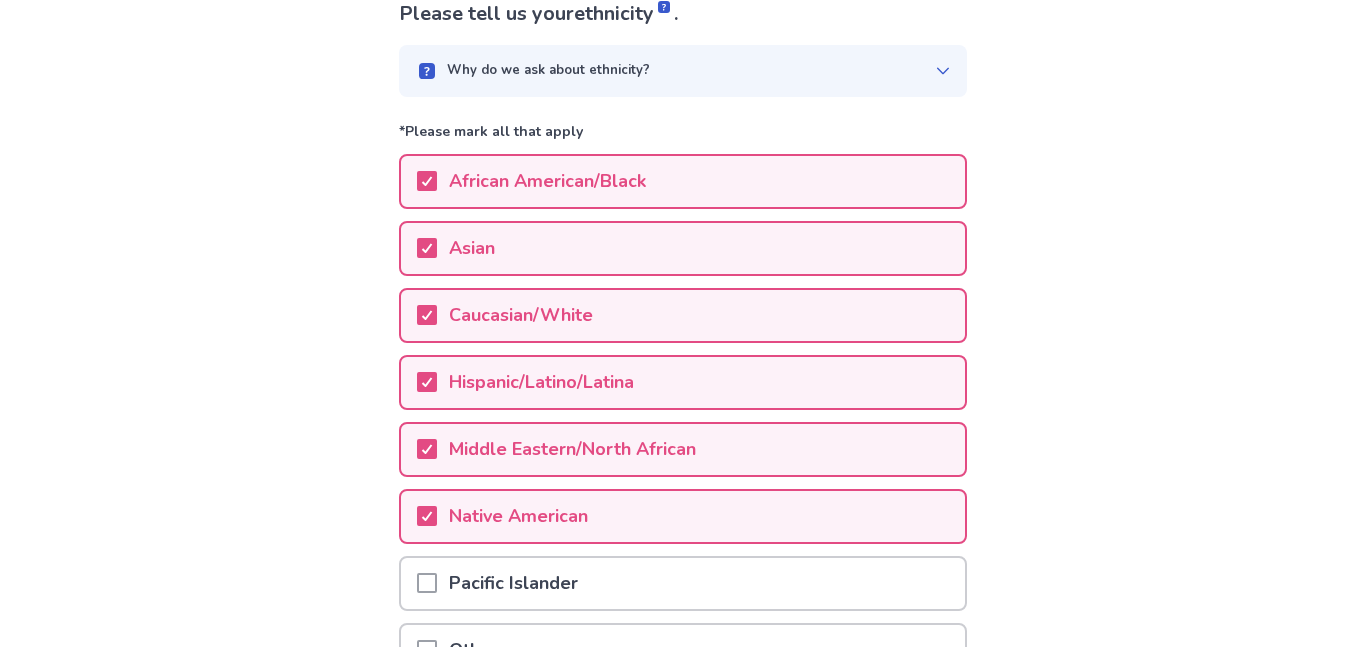 scroll, scrollTop: 223, scrollLeft: 0, axis: vertical 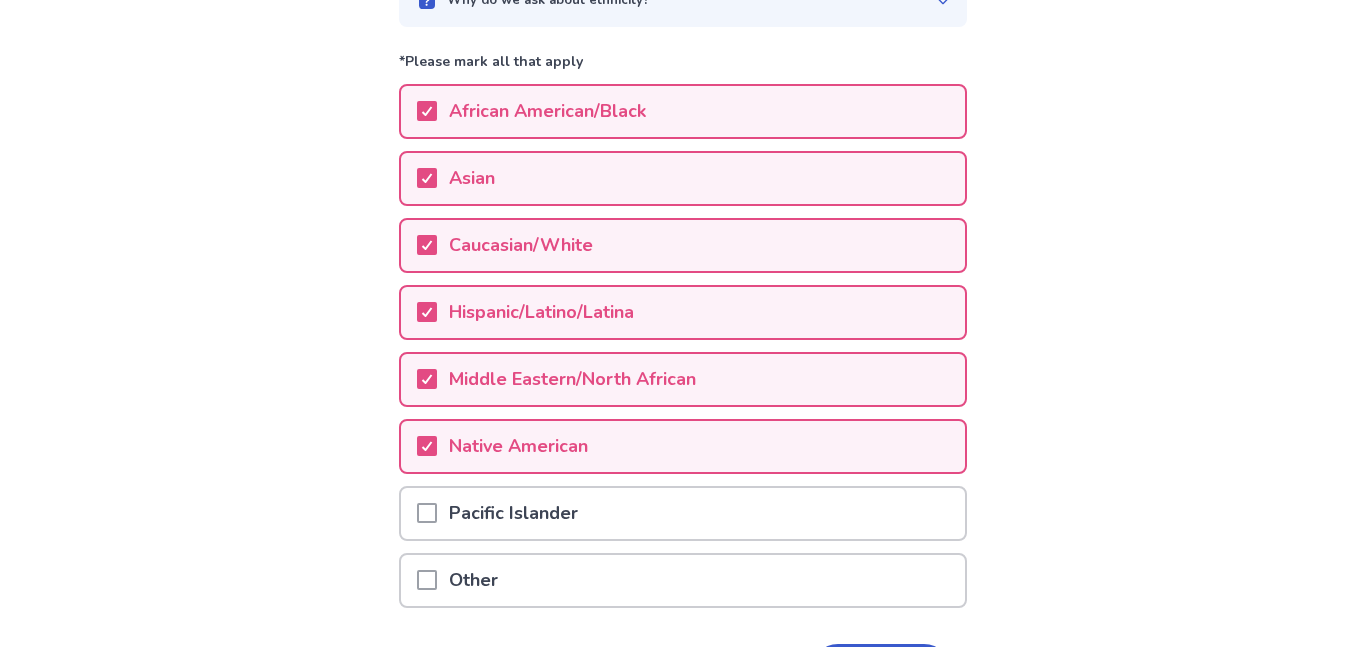 click on "Pacific Islander" at bounding box center (683, 513) 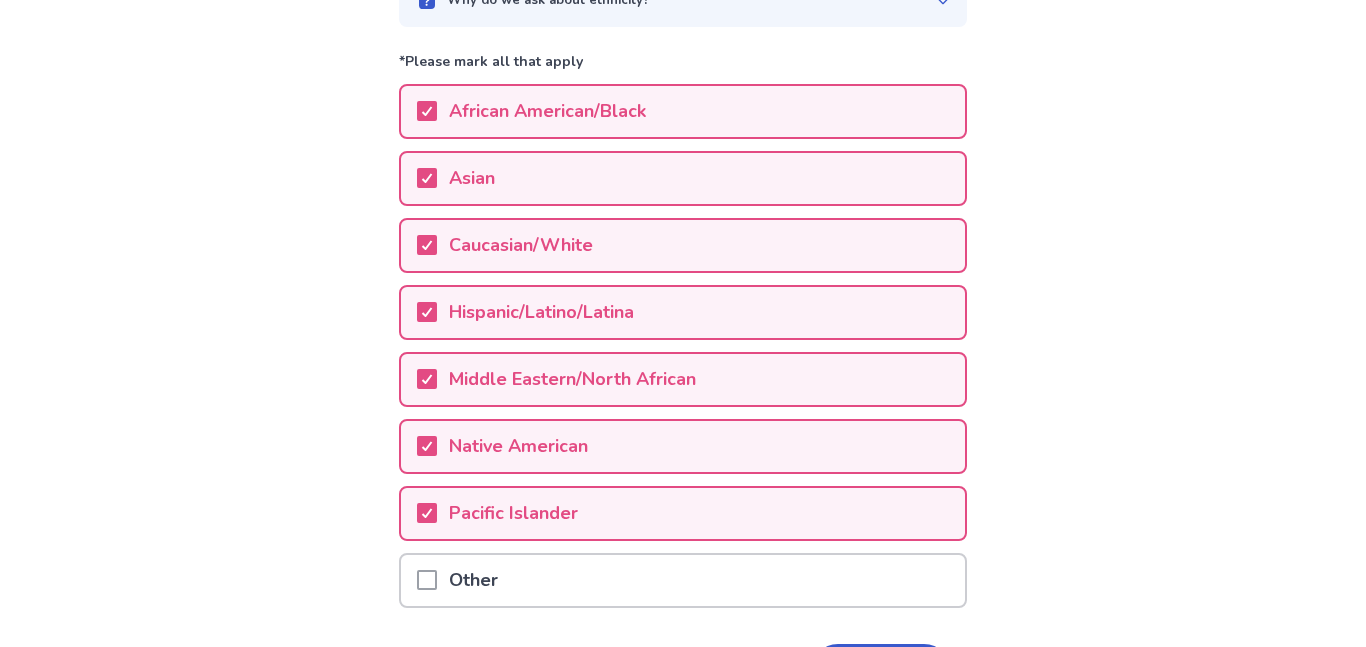click on "Other" at bounding box center (683, 580) 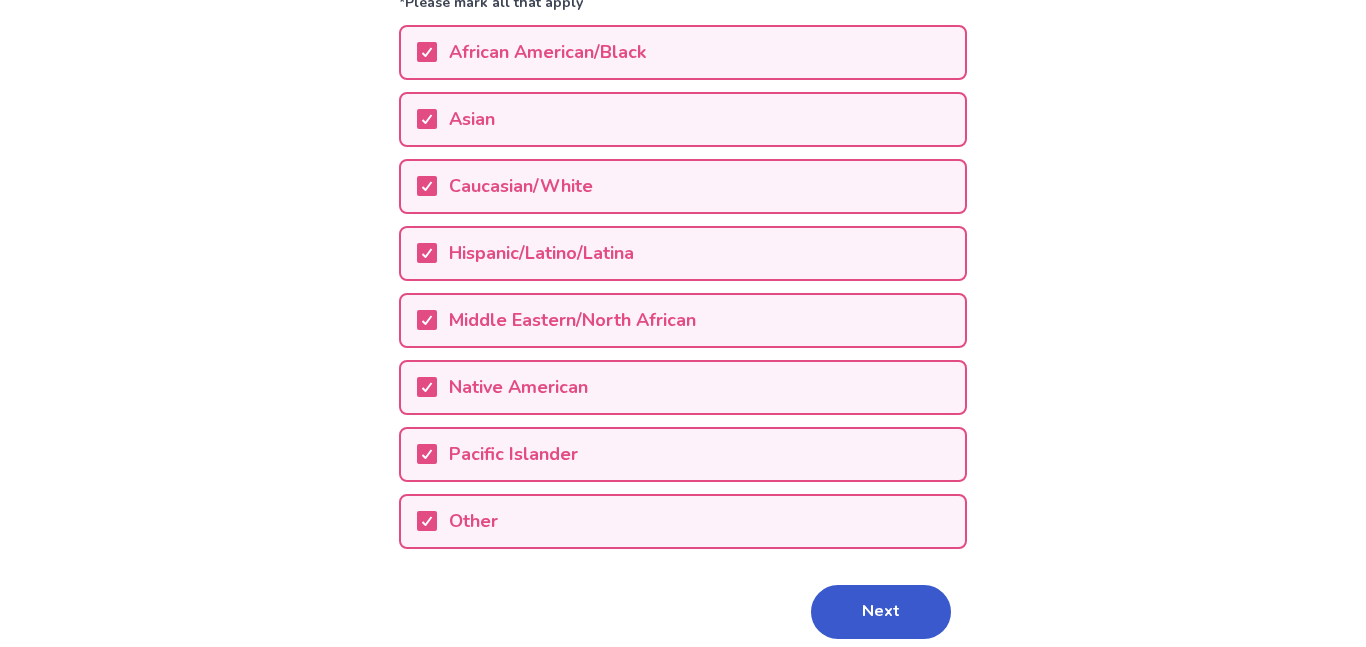scroll, scrollTop: 362, scrollLeft: 0, axis: vertical 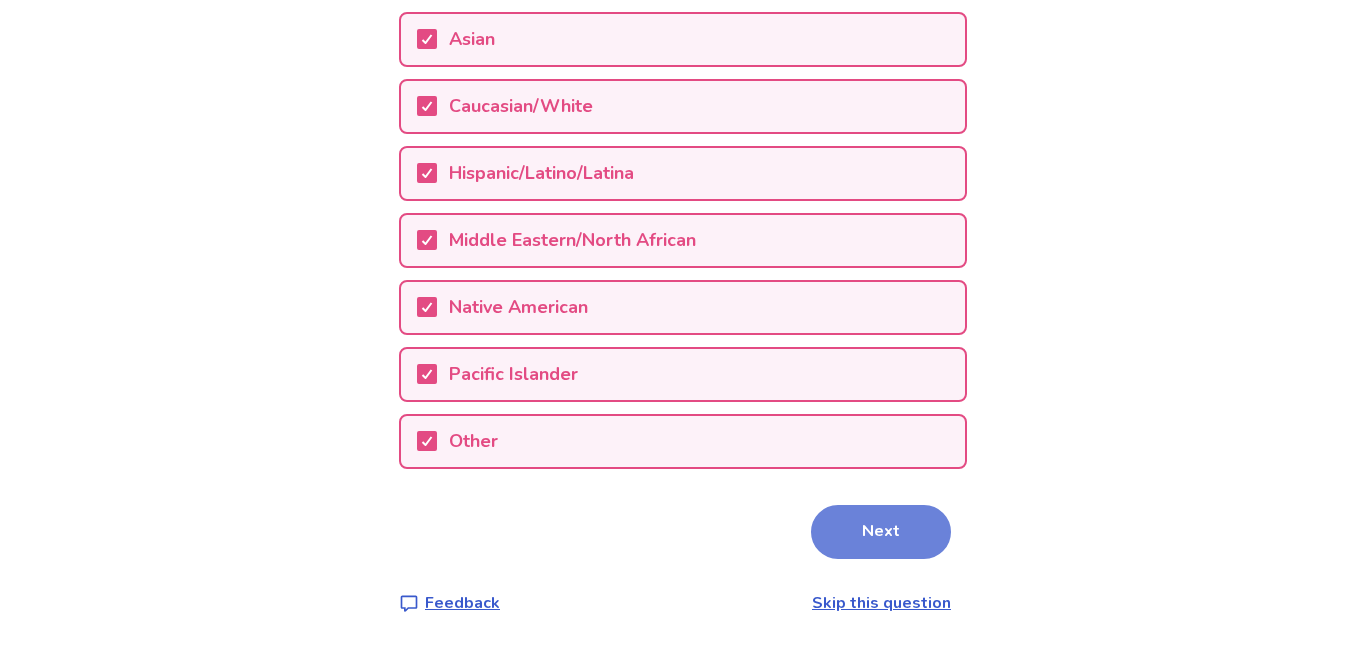 click on "Next" at bounding box center (881, 532) 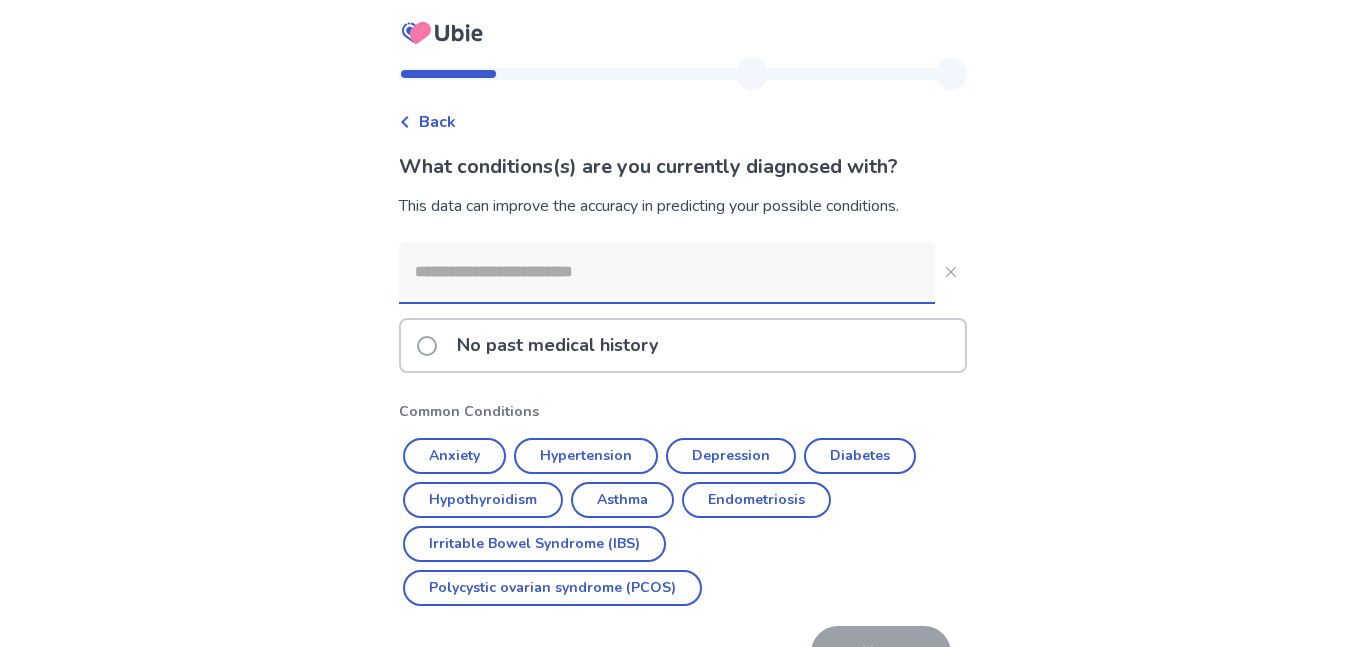 click on "No past medical history" at bounding box center [683, 345] 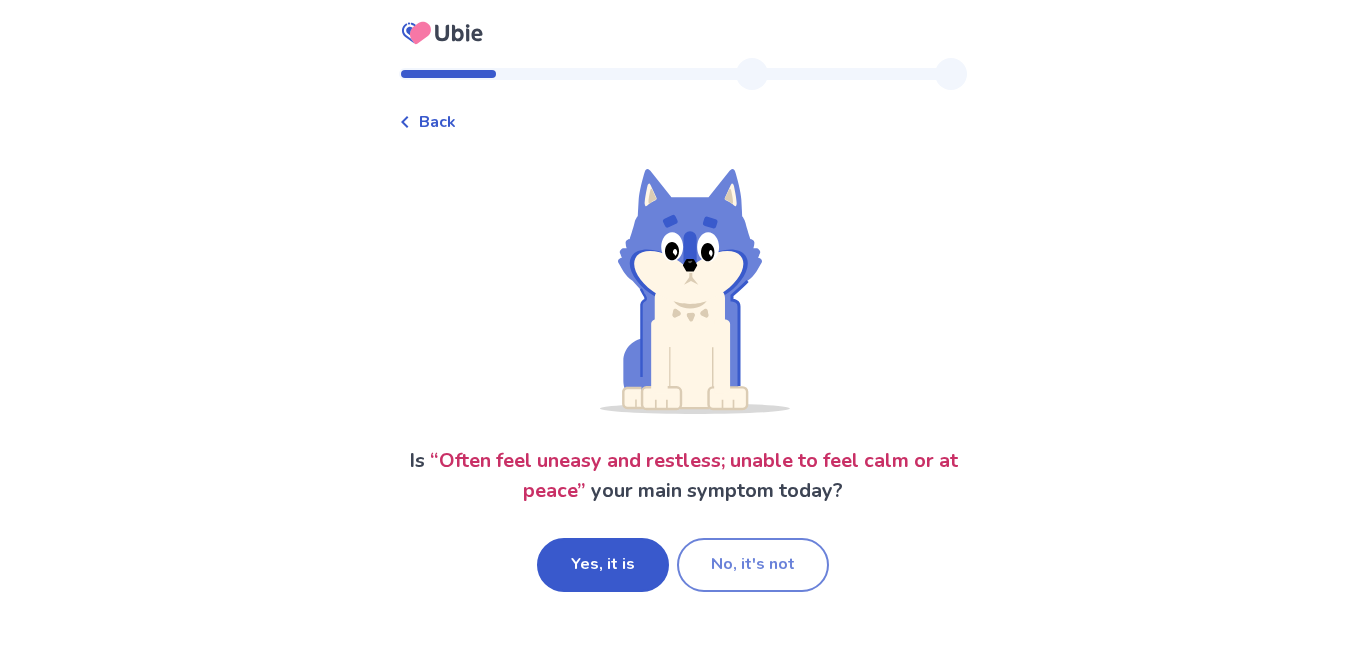 click on "No, it's not" at bounding box center [753, 565] 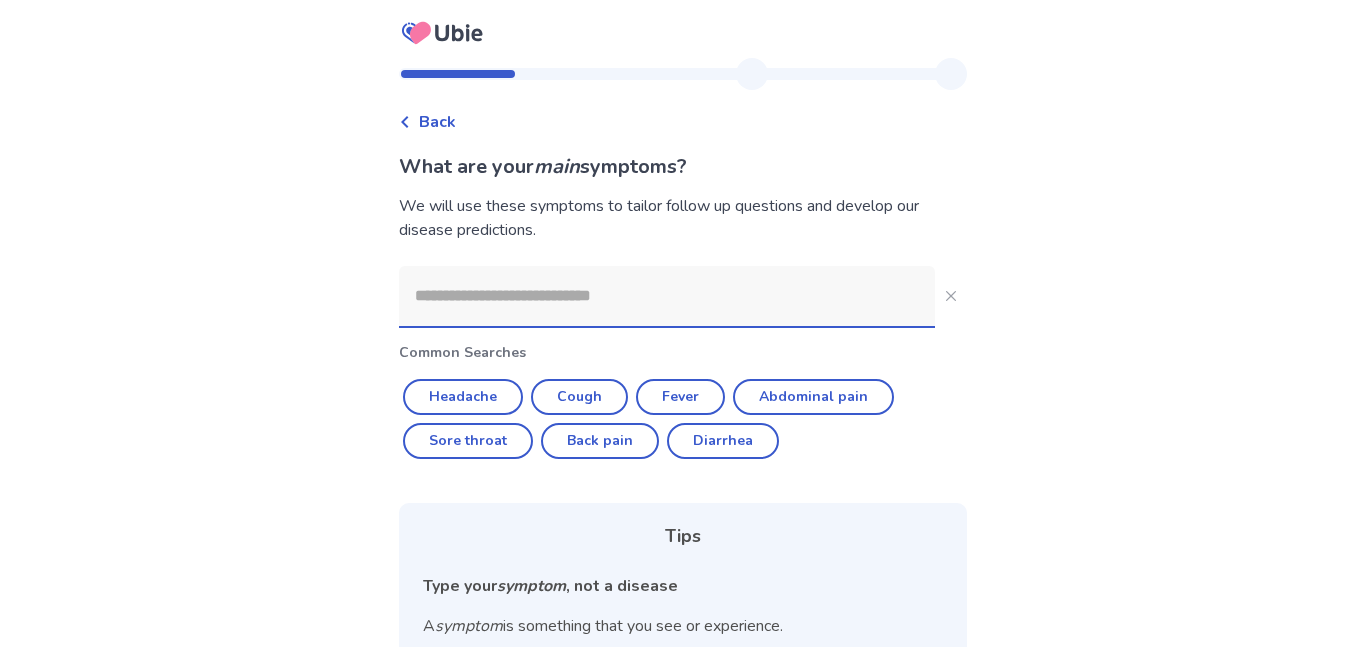 click 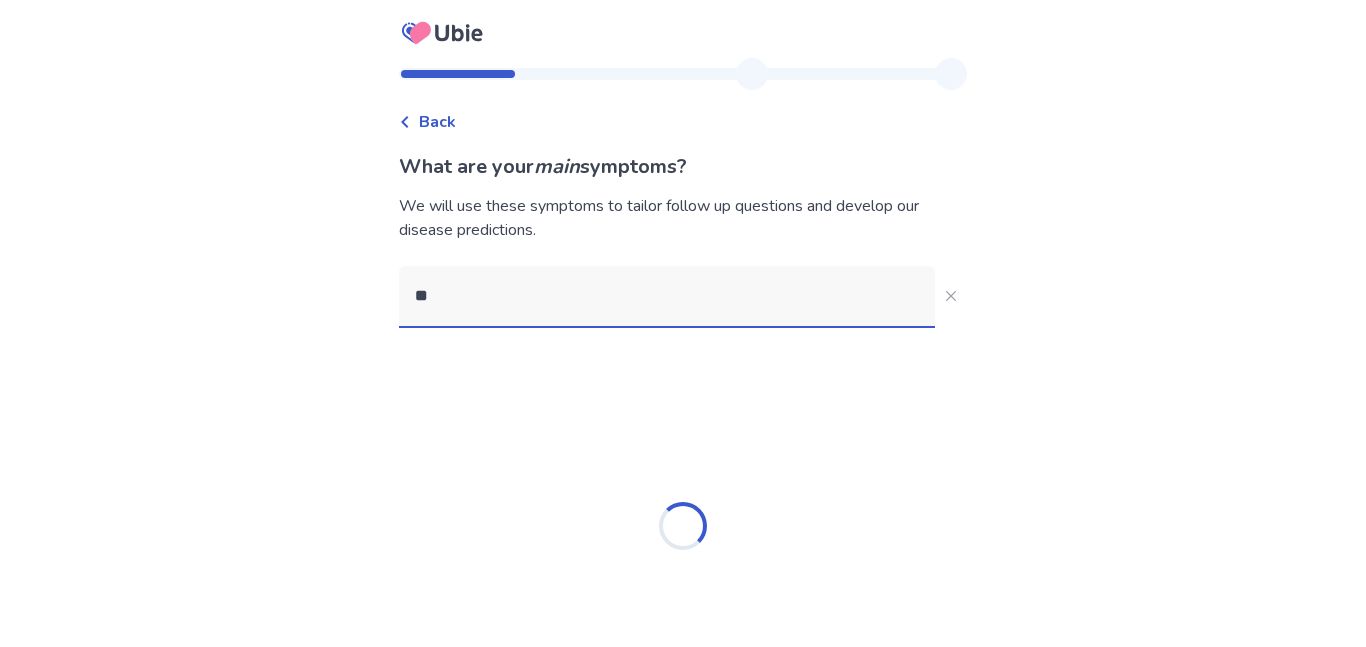 type on "*" 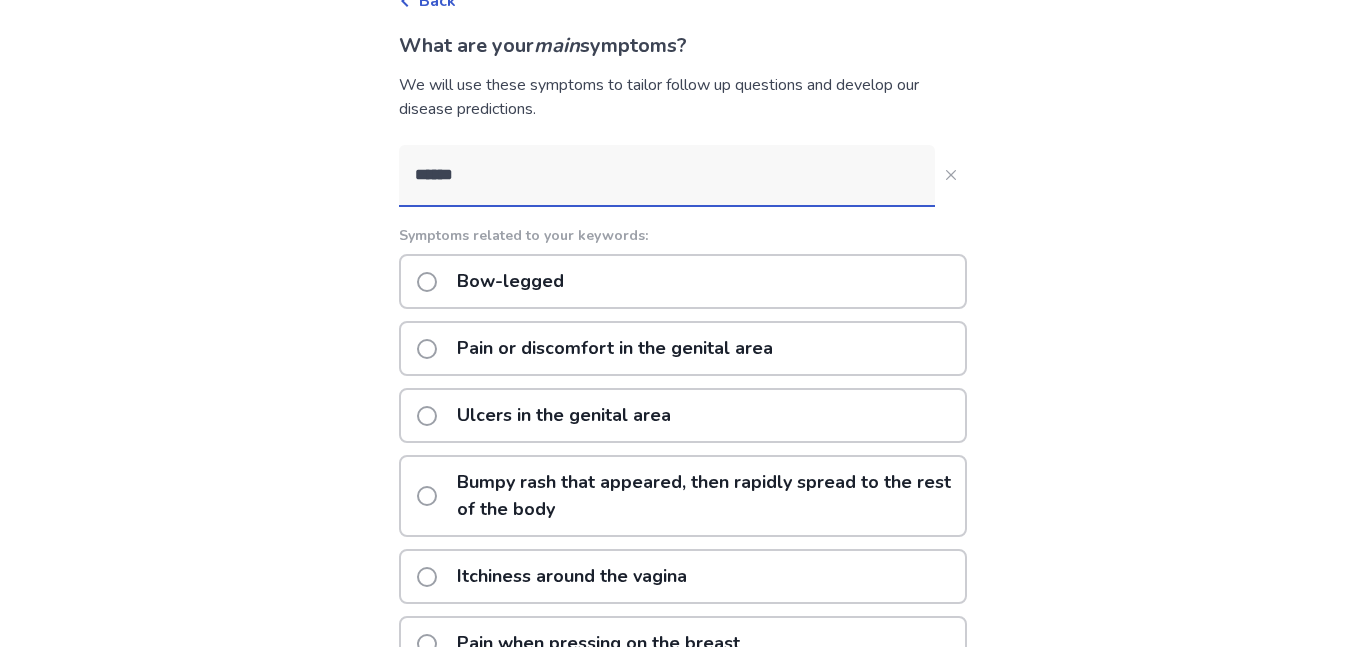 scroll, scrollTop: 98, scrollLeft: 0, axis: vertical 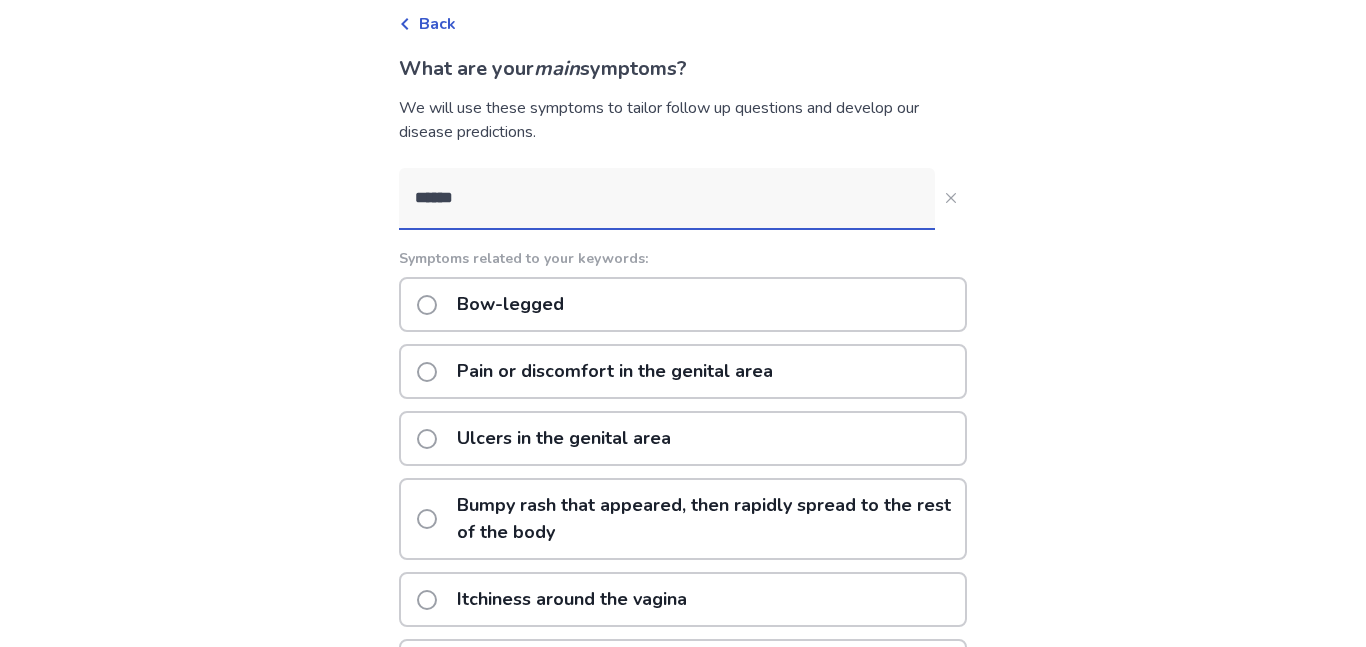 click on "******" 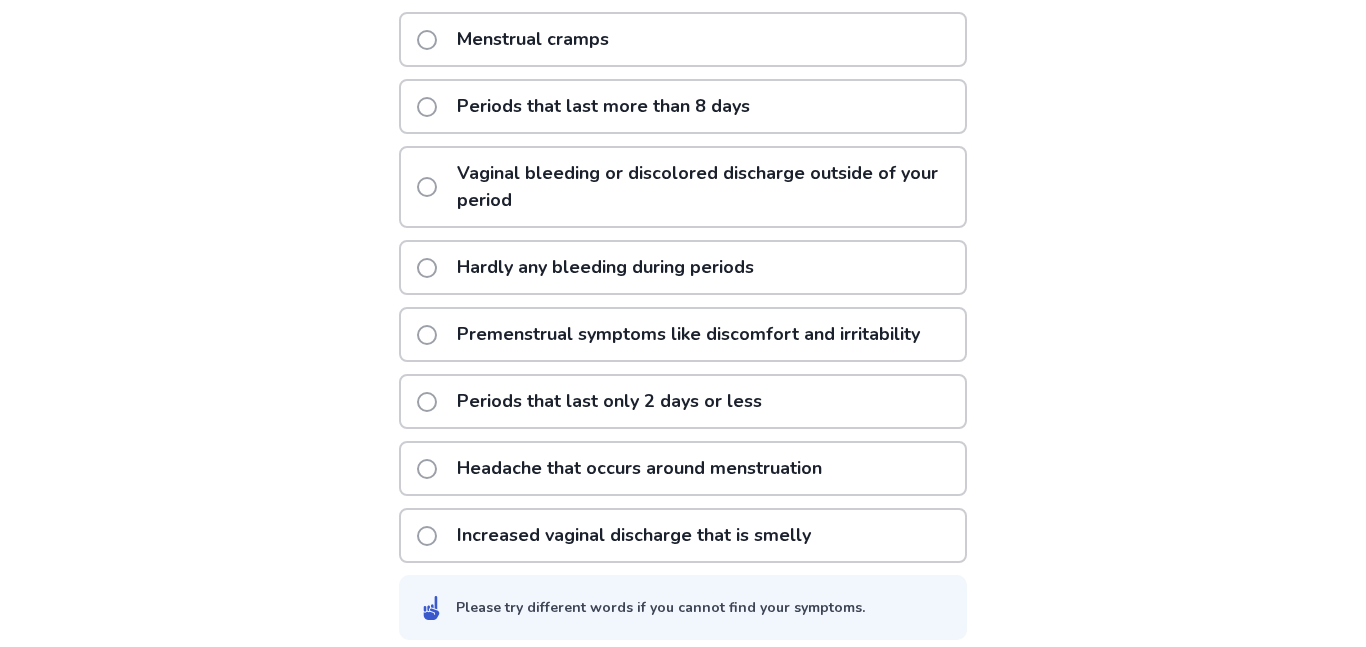 scroll, scrollTop: 498, scrollLeft: 0, axis: vertical 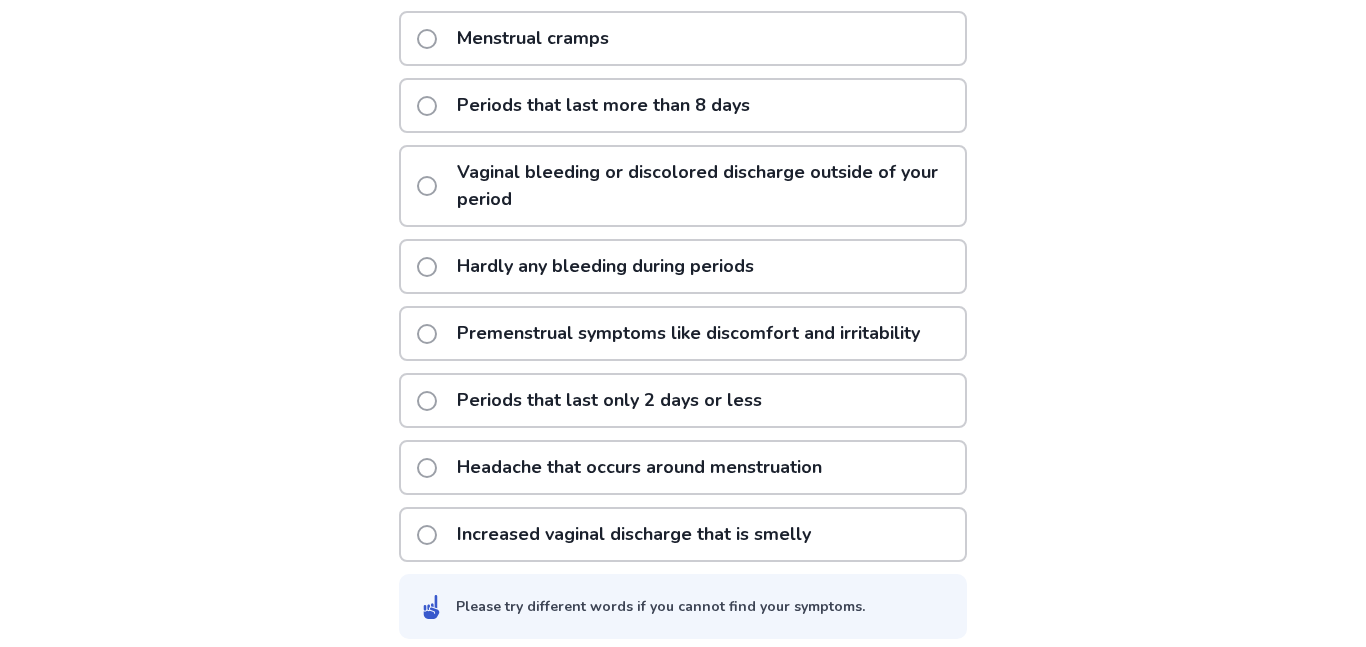 type on "******" 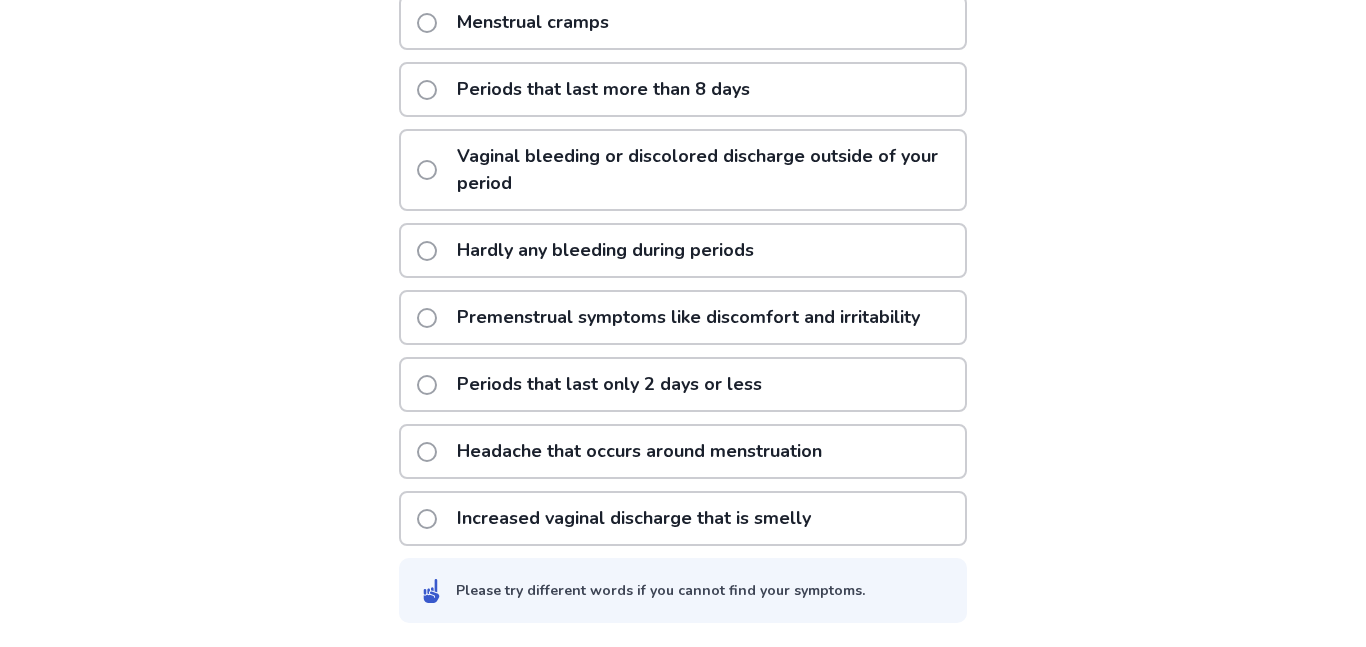 click on "Increased vaginal discharge that is smelly" 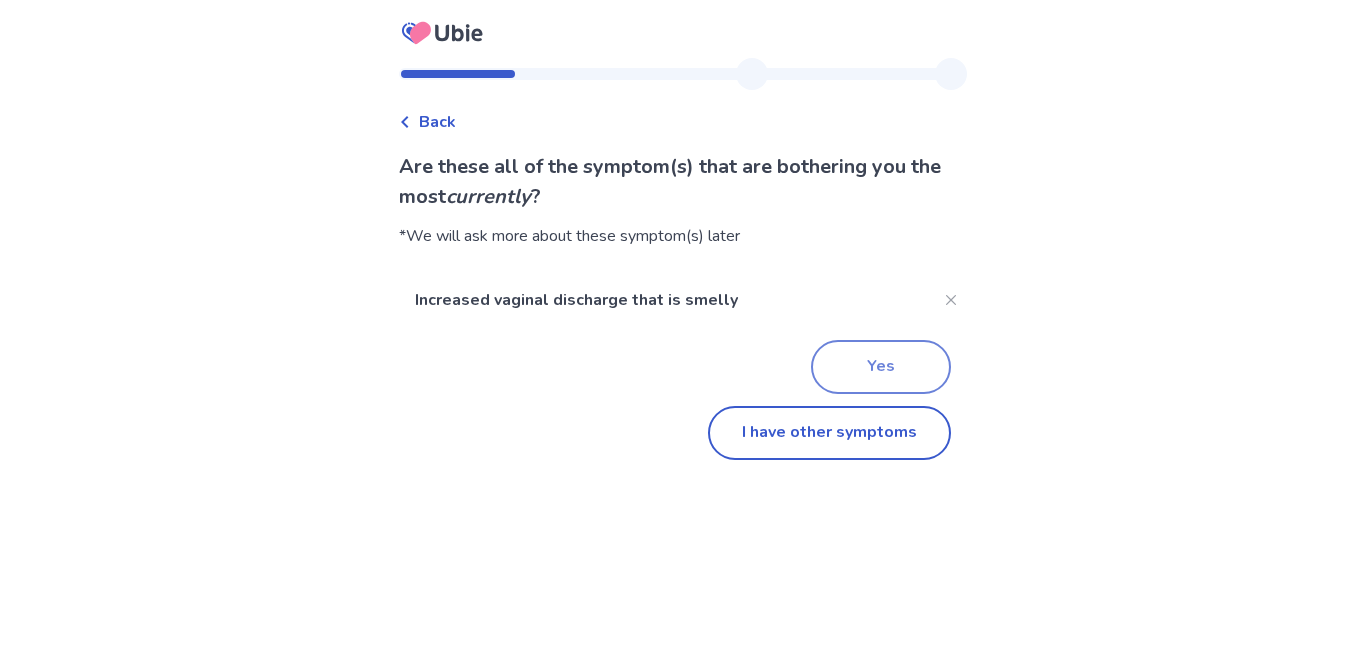 click on "Yes" 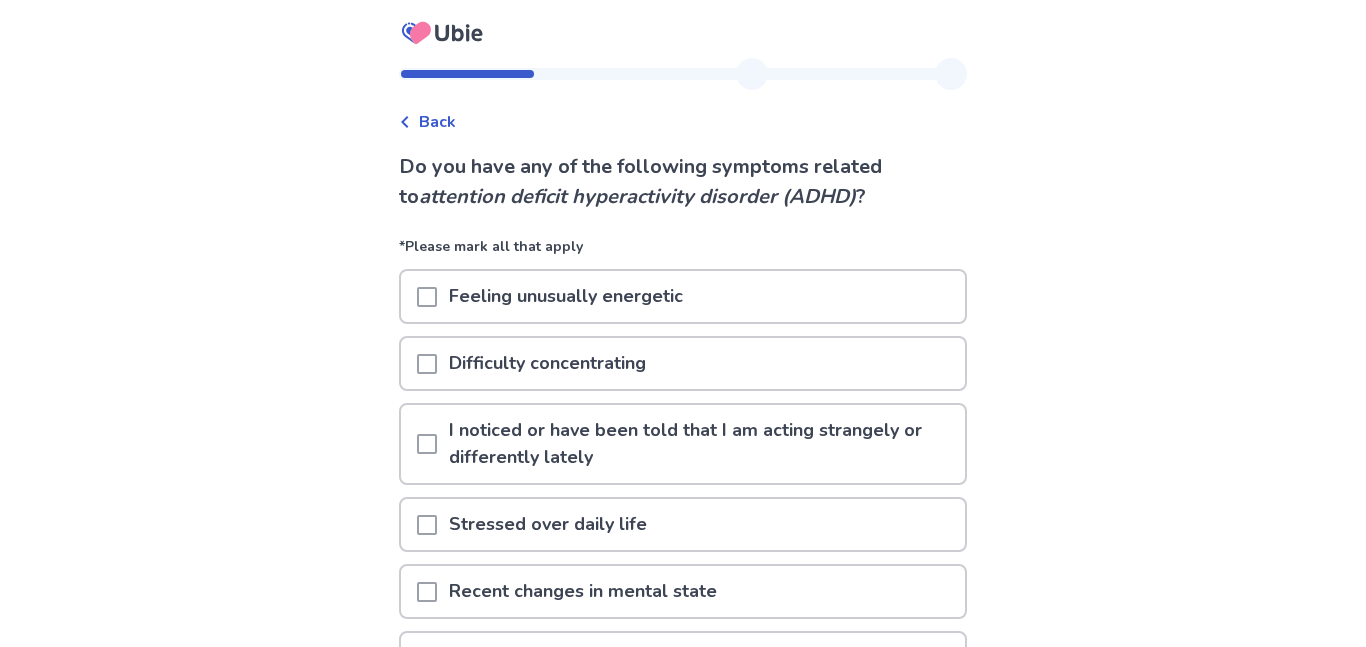 click on "Feeling unusually energetic" at bounding box center (683, 296) 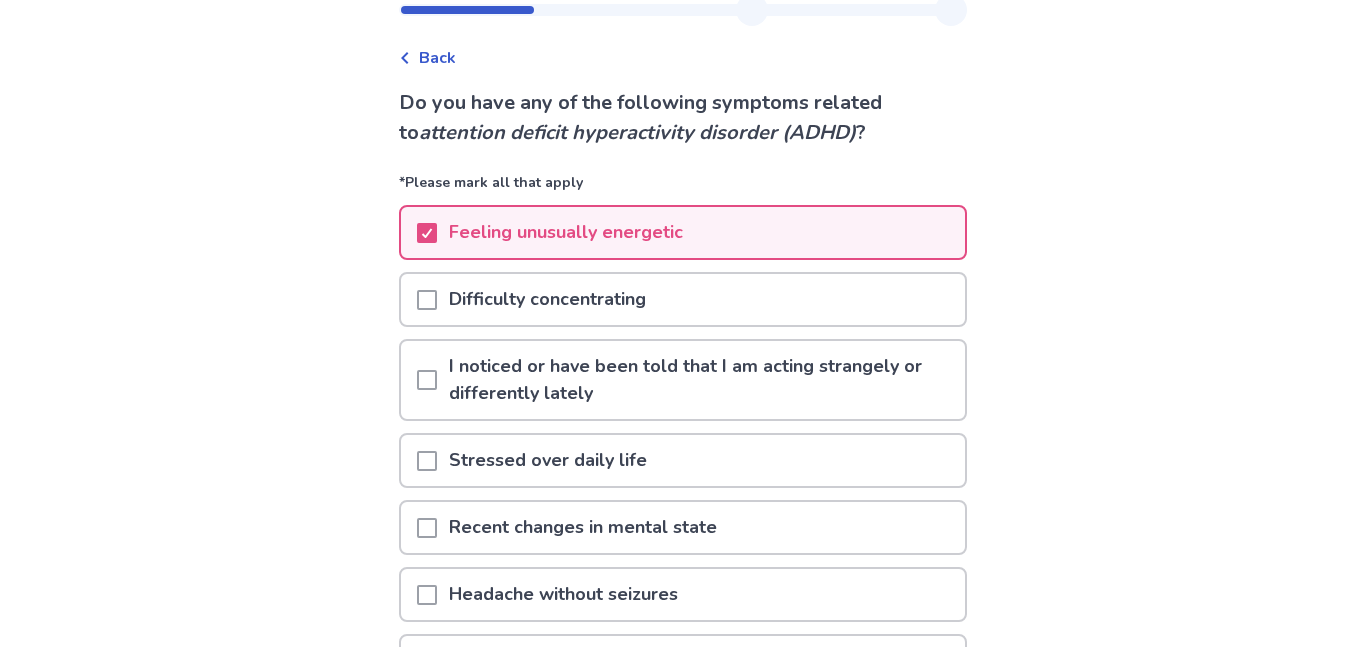 click on "I noticed or have been told that I am acting strangely or differently lately" at bounding box center (701, 380) 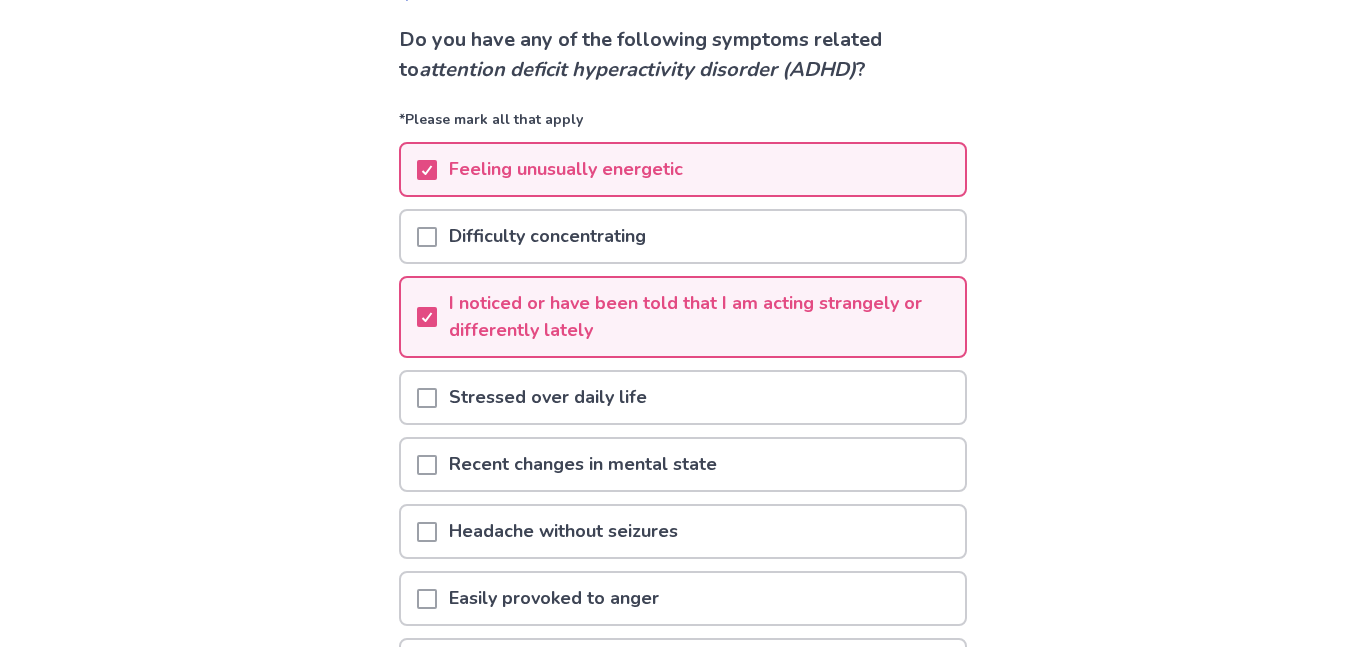 scroll, scrollTop: 129, scrollLeft: 0, axis: vertical 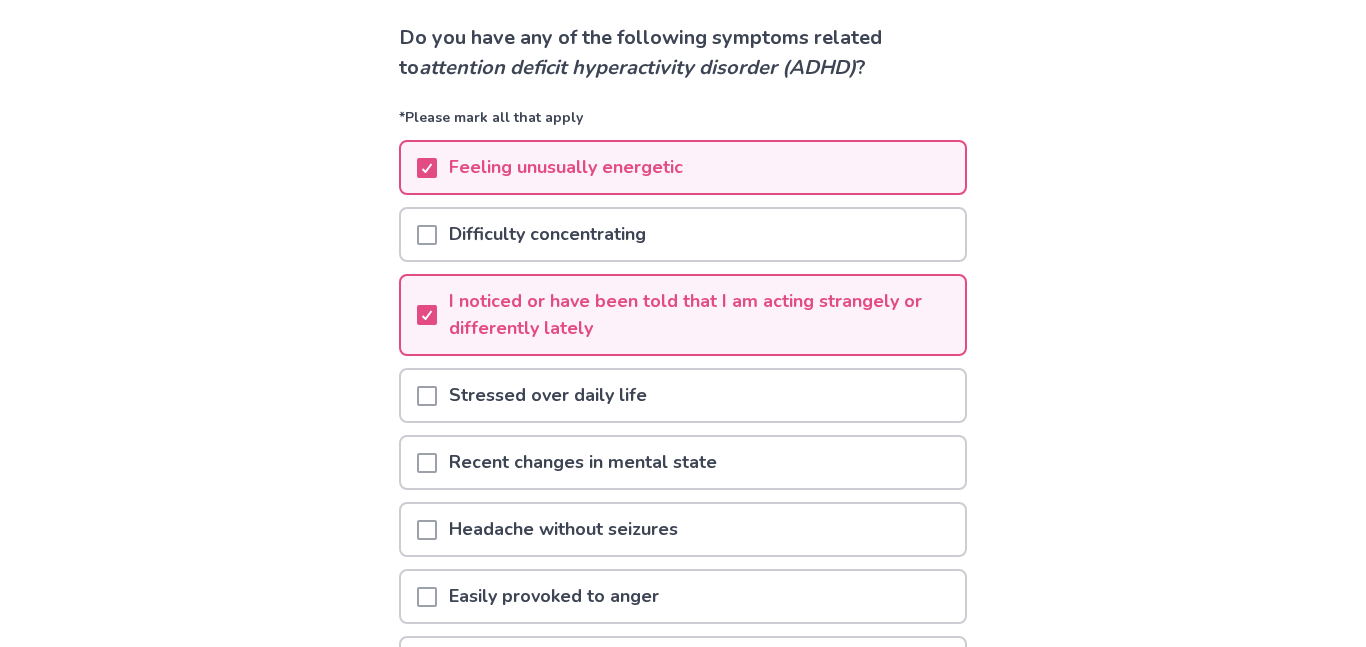 click on "Stressed over daily life" at bounding box center (683, 395) 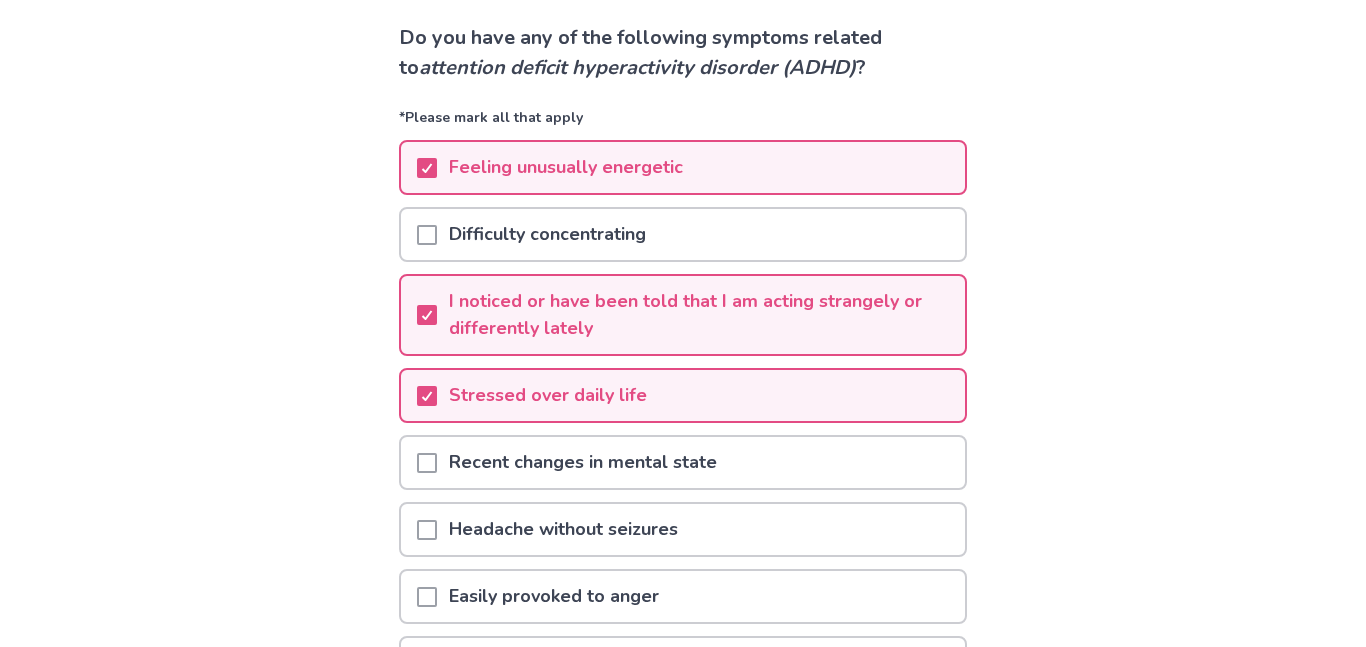 click on "Recent changes in mental state" at bounding box center (683, 462) 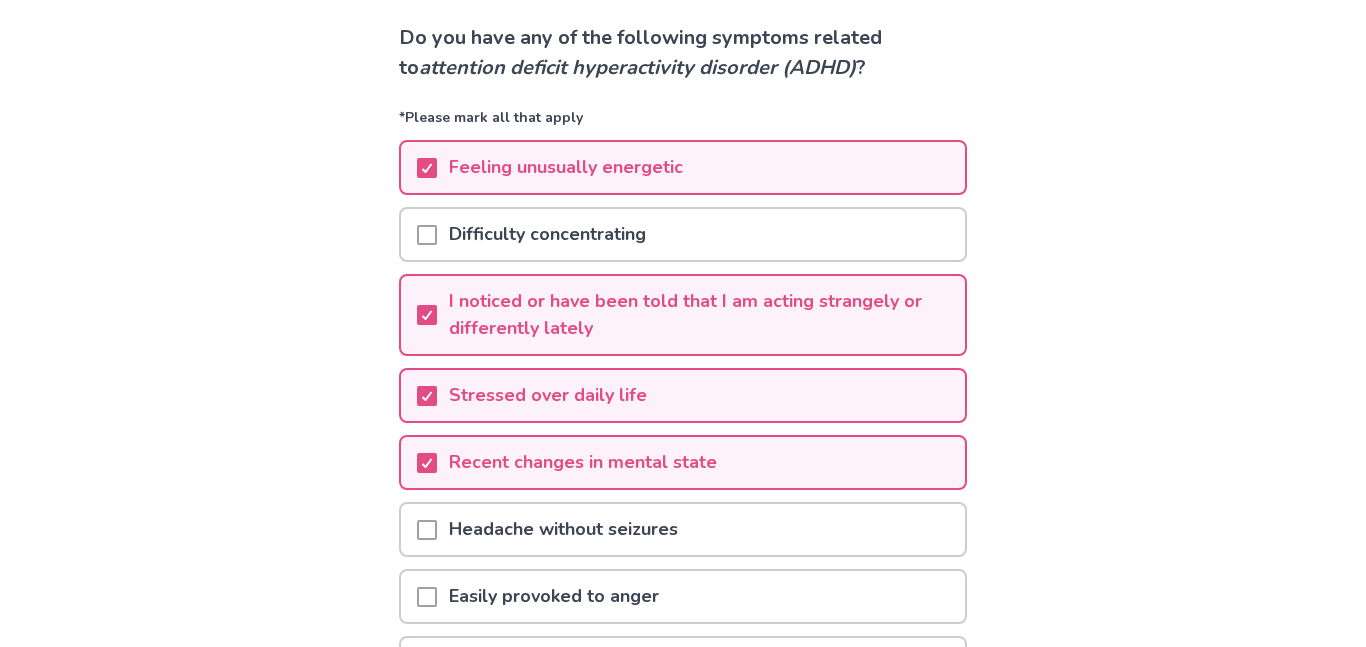 click on "Headache without seizures" at bounding box center (683, 529) 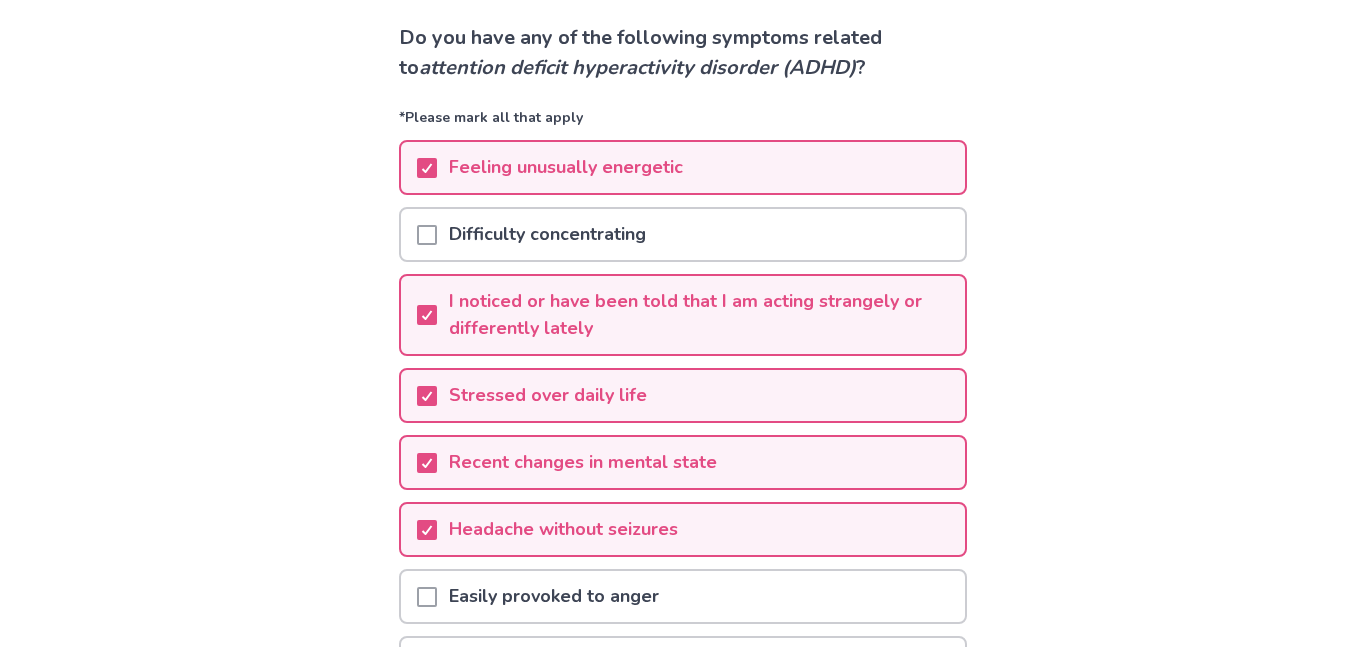click on "Headache without seizures" at bounding box center (683, 529) 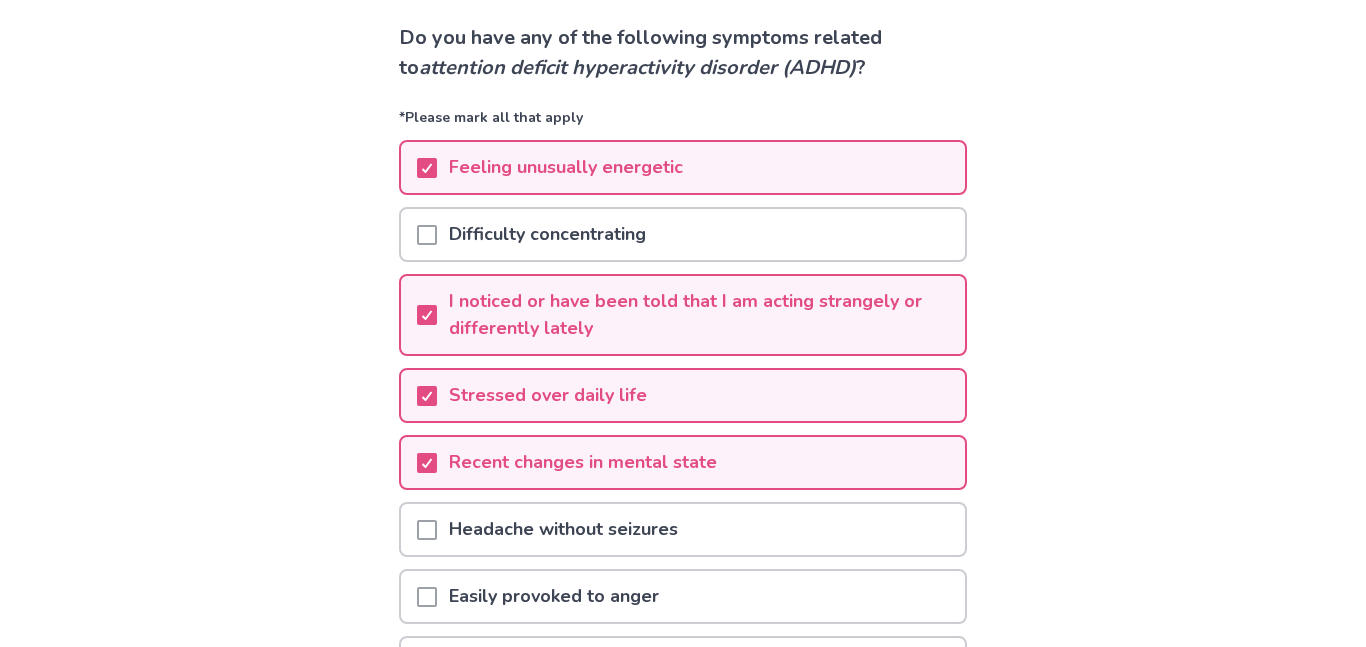 click on "Easily provoked to anger" at bounding box center (683, 596) 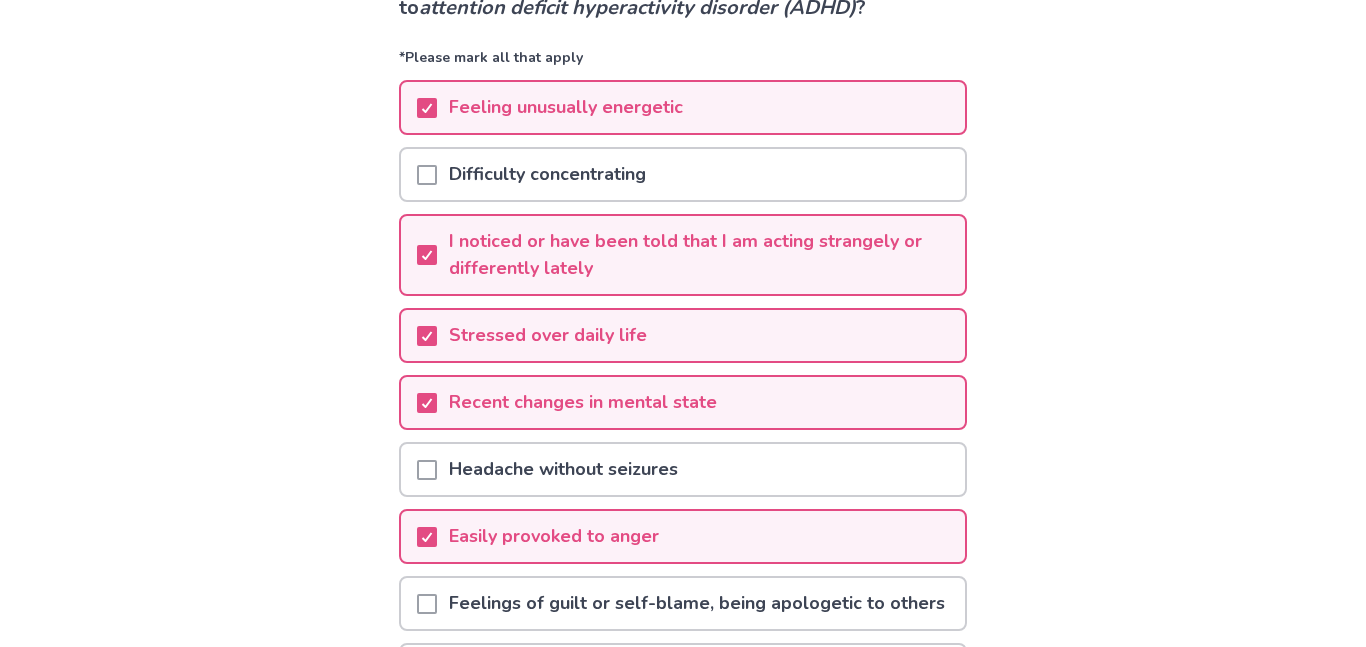 click on "Headache without seizures" at bounding box center [683, 469] 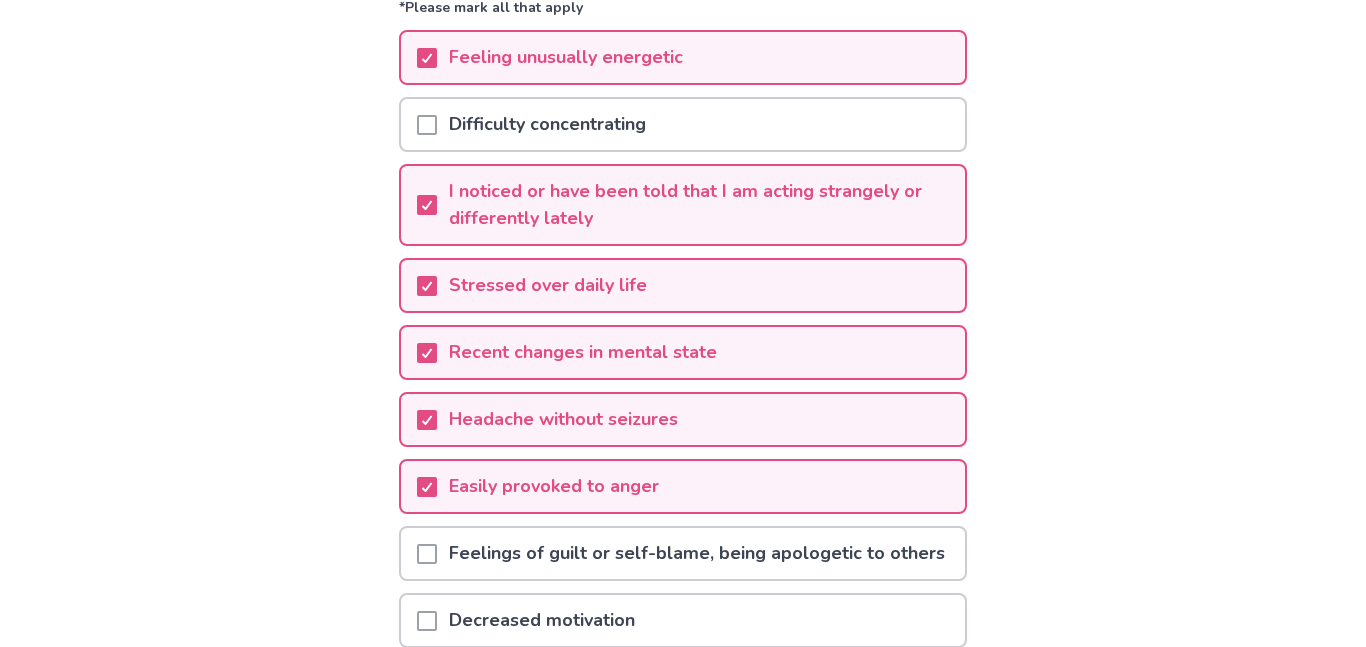 scroll, scrollTop: 274, scrollLeft: 0, axis: vertical 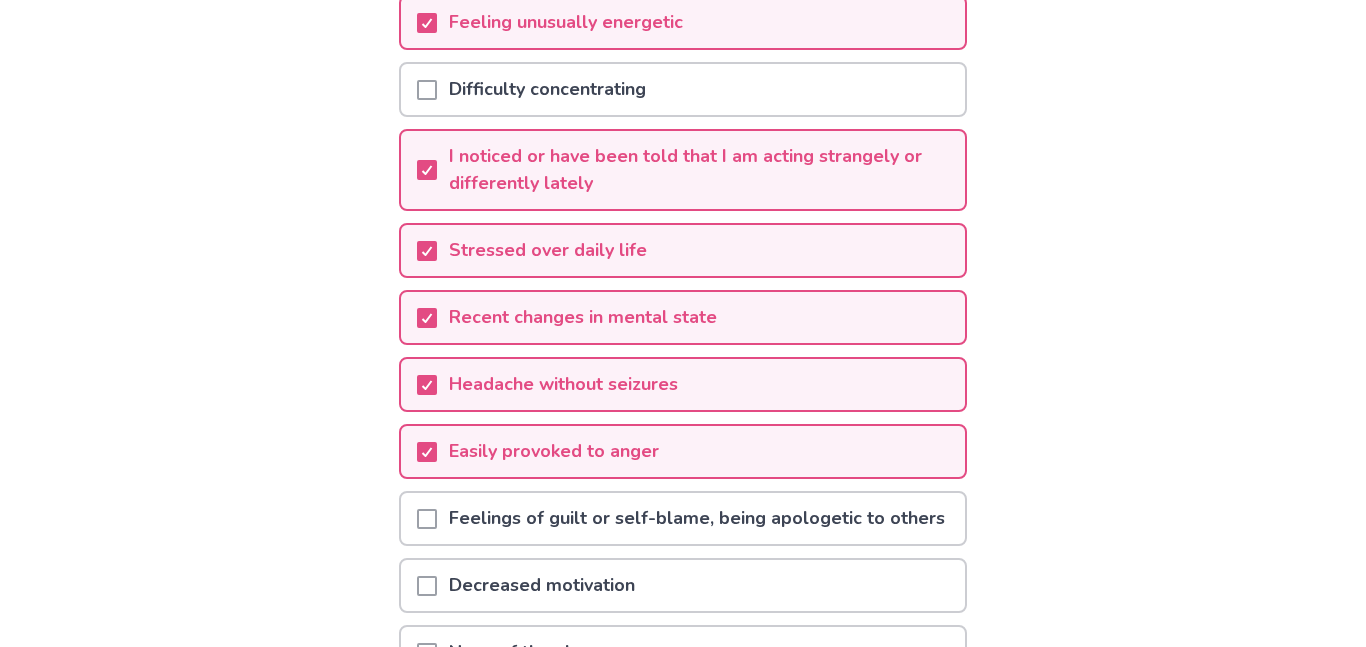 click on "Feelings of guilt or self-blame, being apologetic to others" at bounding box center (697, 518) 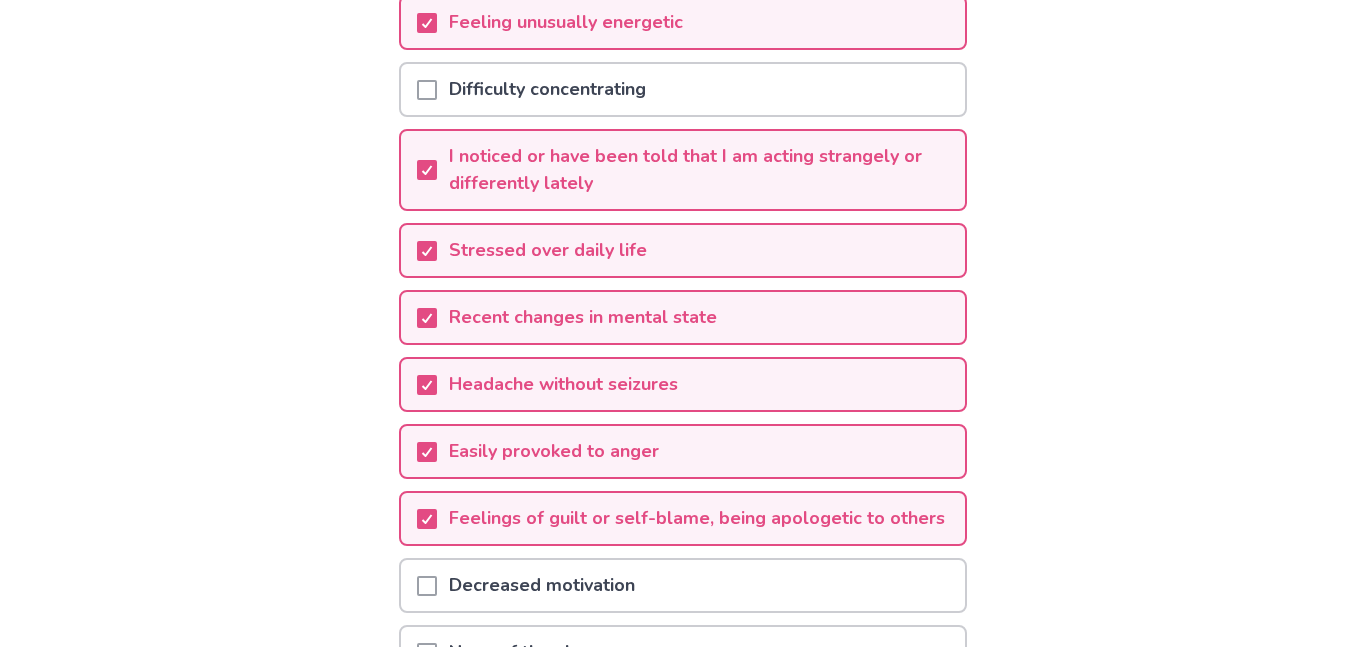 click on "Decreased motivation" at bounding box center [683, 585] 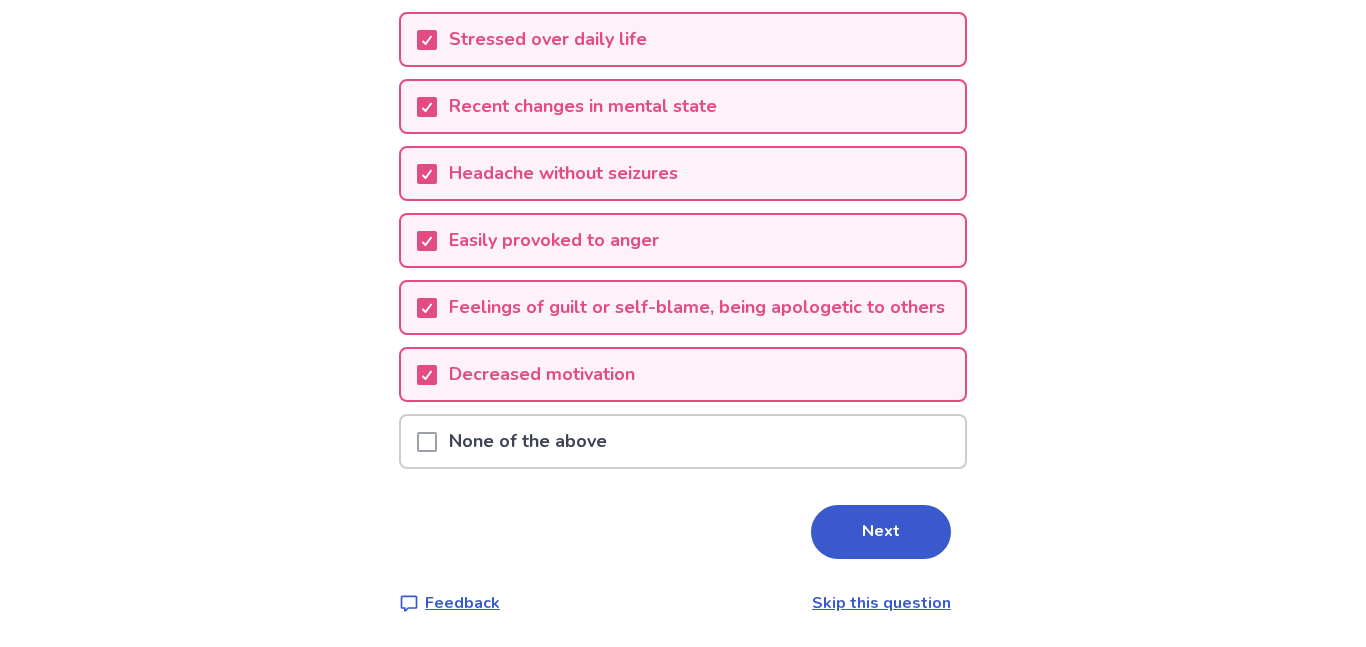 scroll, scrollTop: 512, scrollLeft: 0, axis: vertical 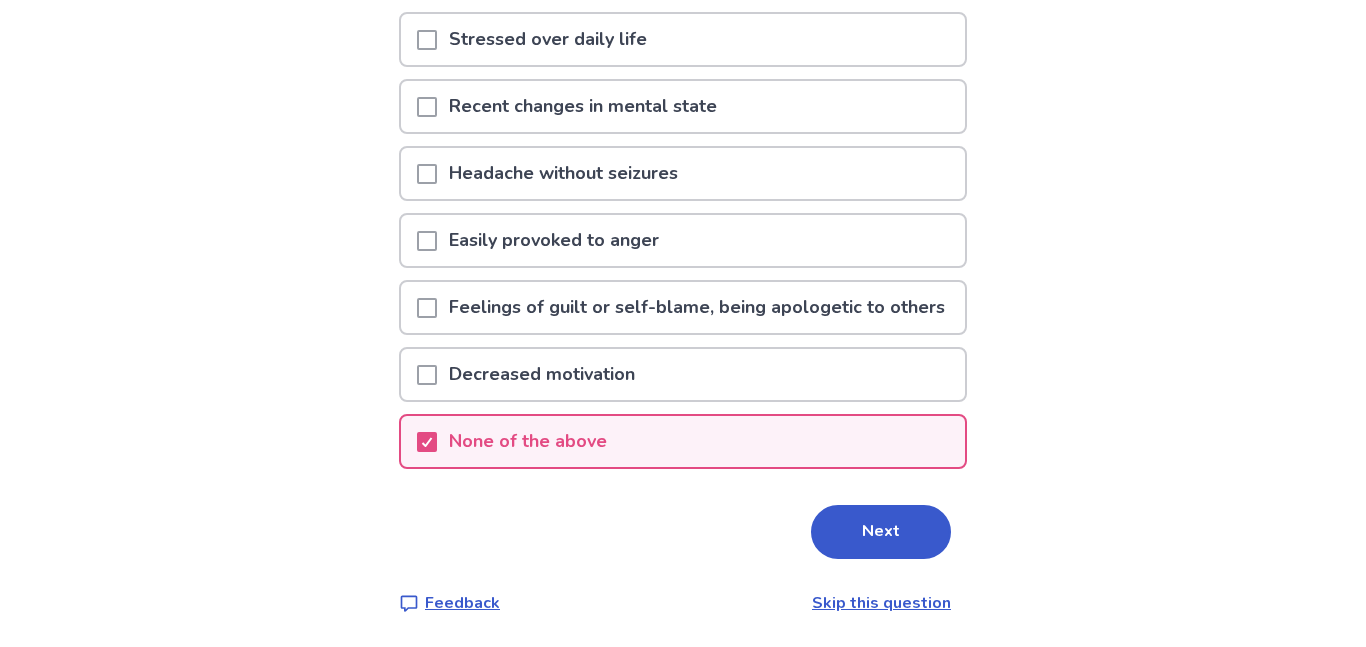 click on "None of the above" at bounding box center [683, 441] 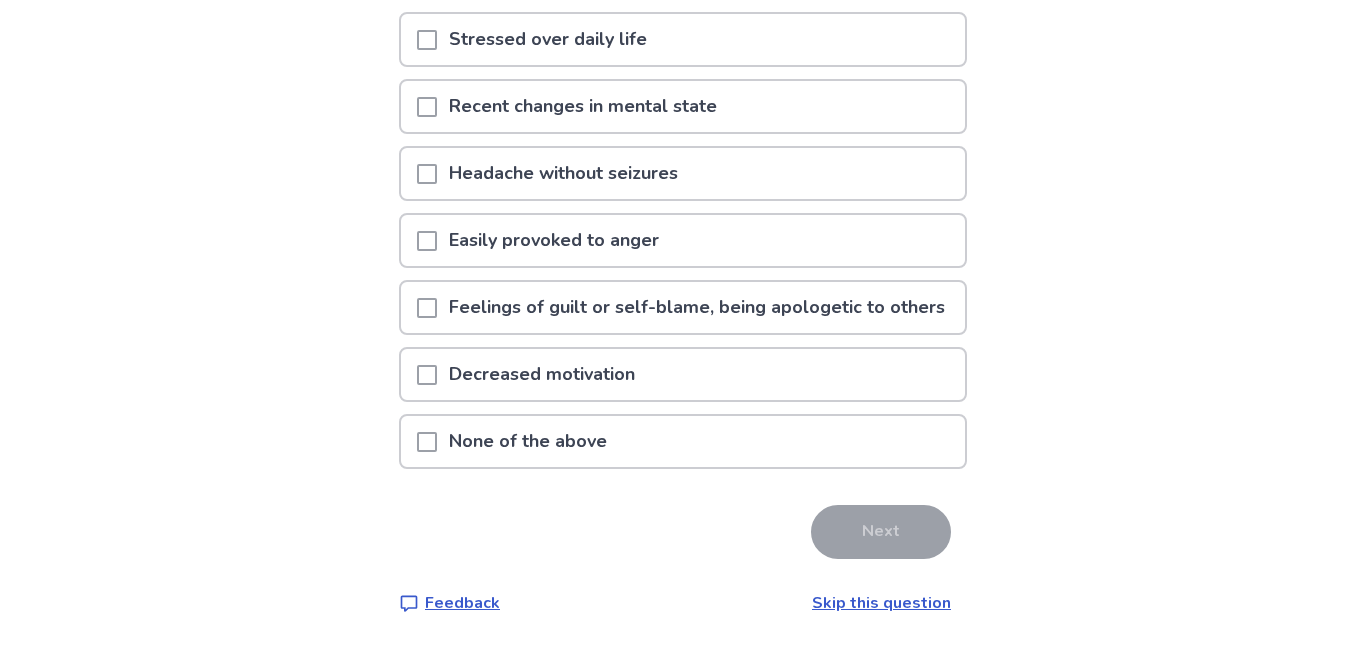 click on "Decreased motivation" at bounding box center (683, 374) 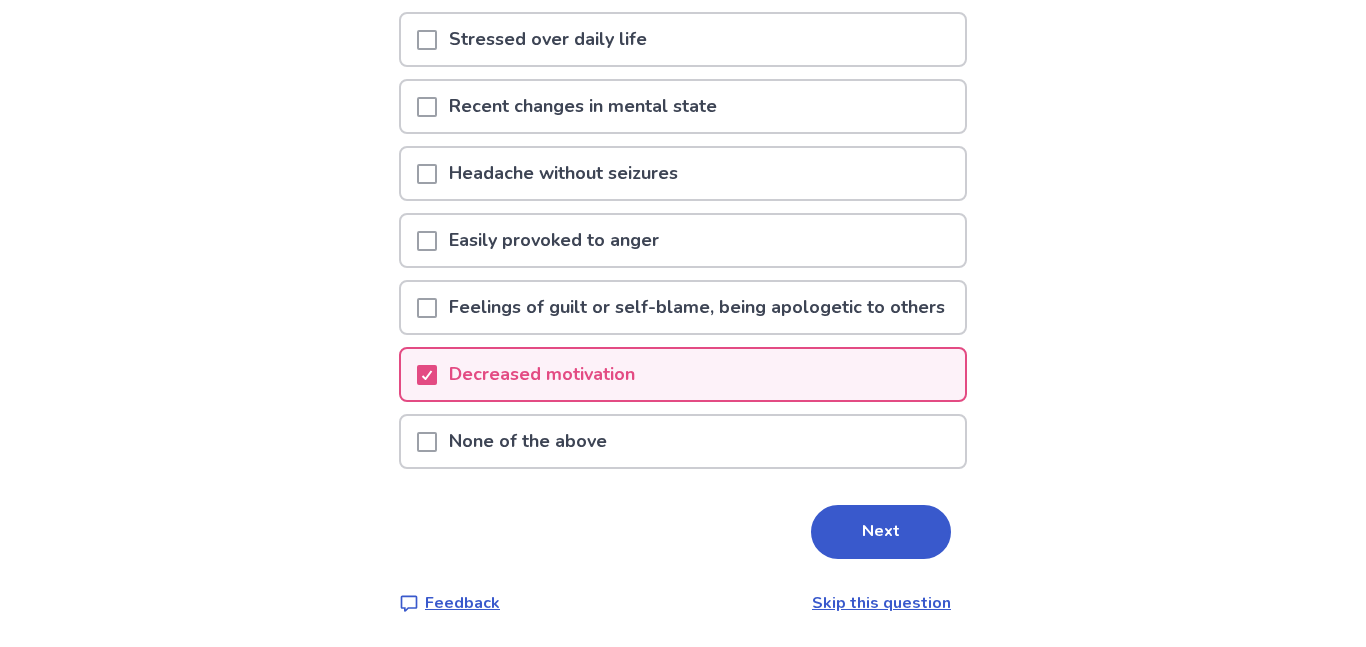 click on "Feelings of guilt or self-blame, being apologetic to others" at bounding box center (697, 307) 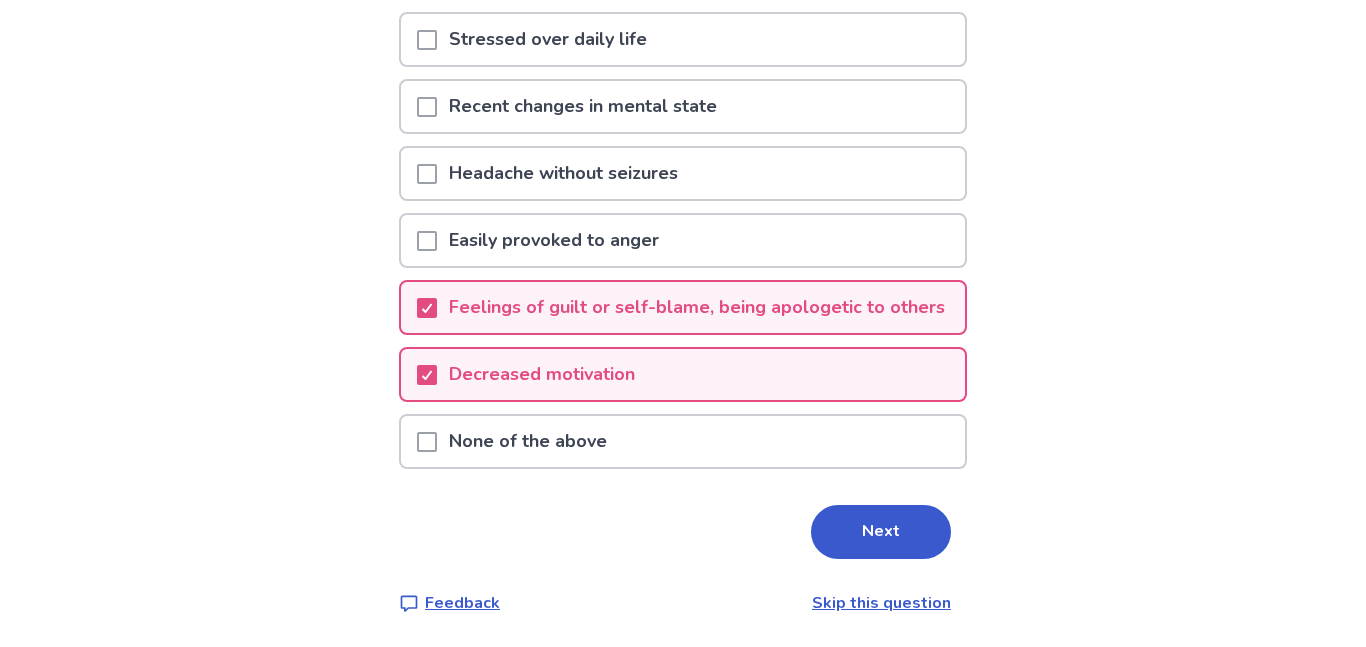 click on "Easily provoked to anger" at bounding box center [683, 240] 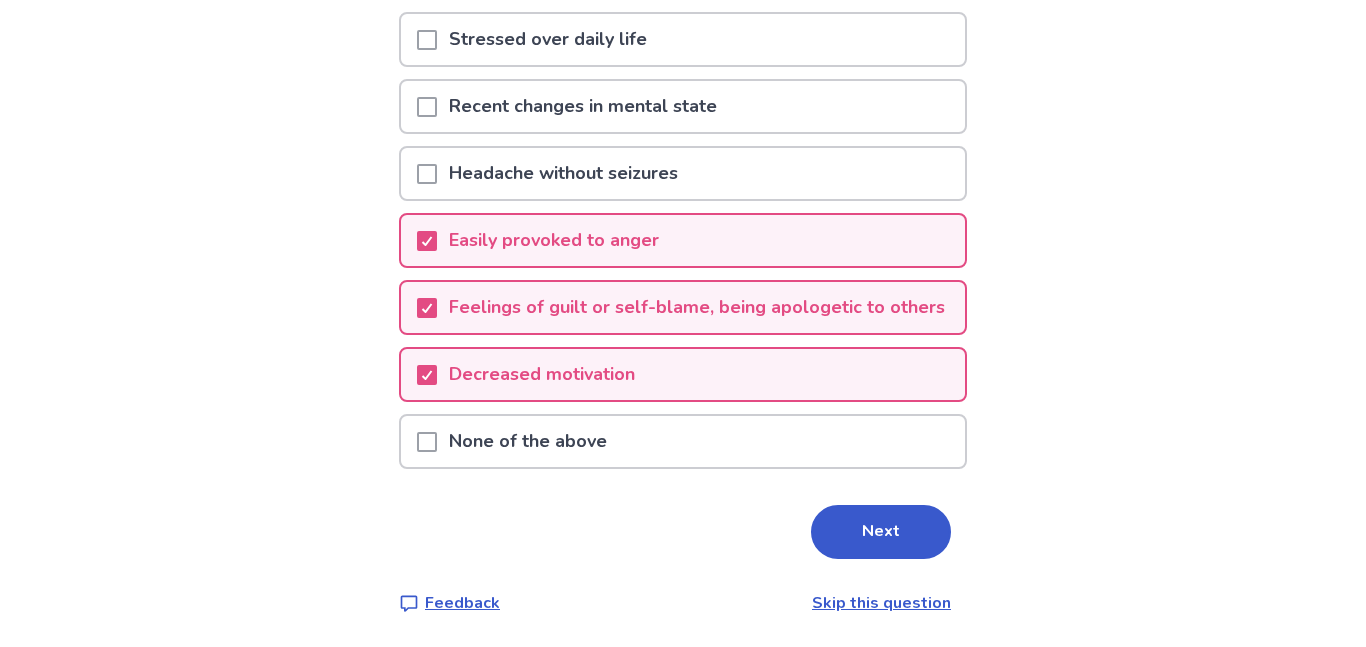 click on "Headache without seizures" at bounding box center (683, 173) 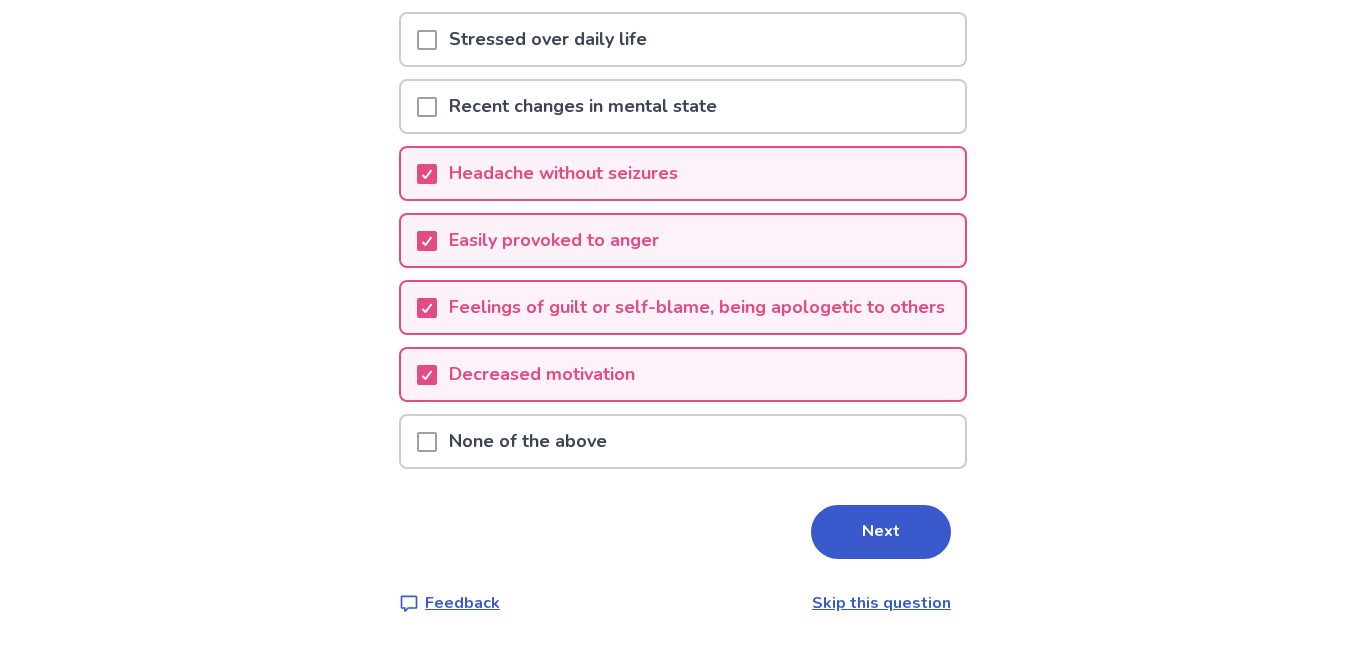 click on "Recent changes in mental state" at bounding box center (683, 106) 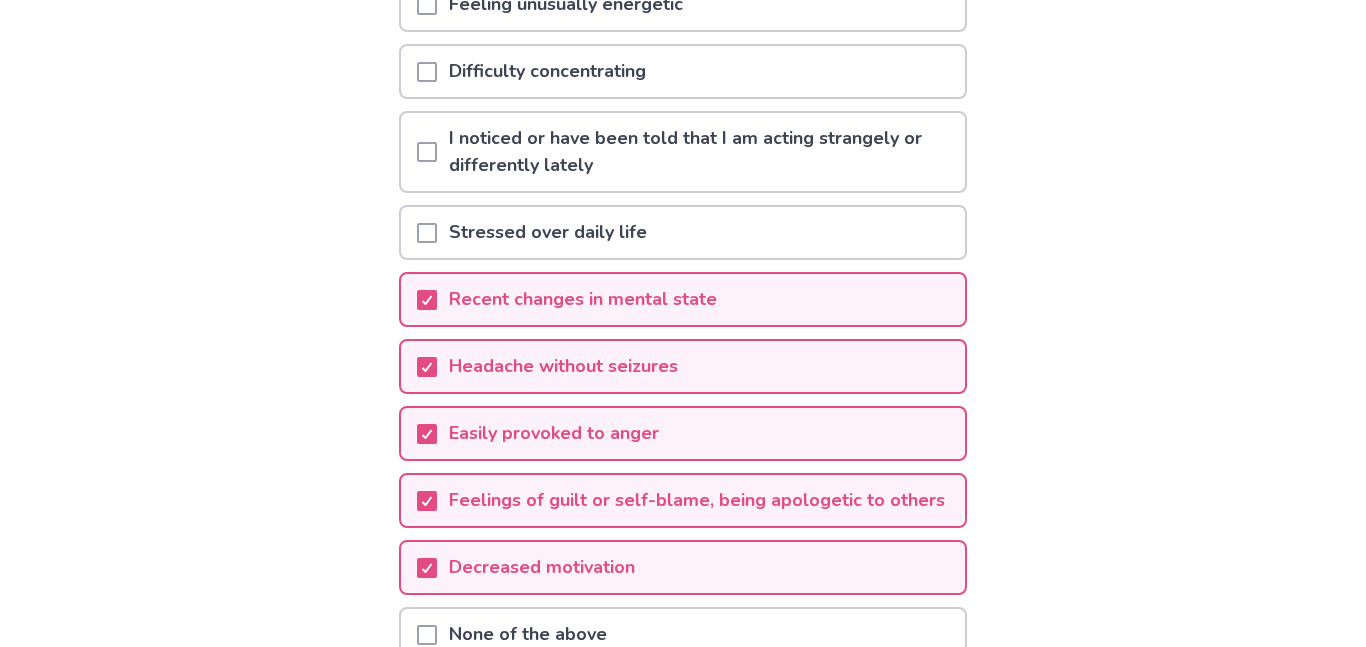 click on "Stressed over daily life" at bounding box center [683, 232] 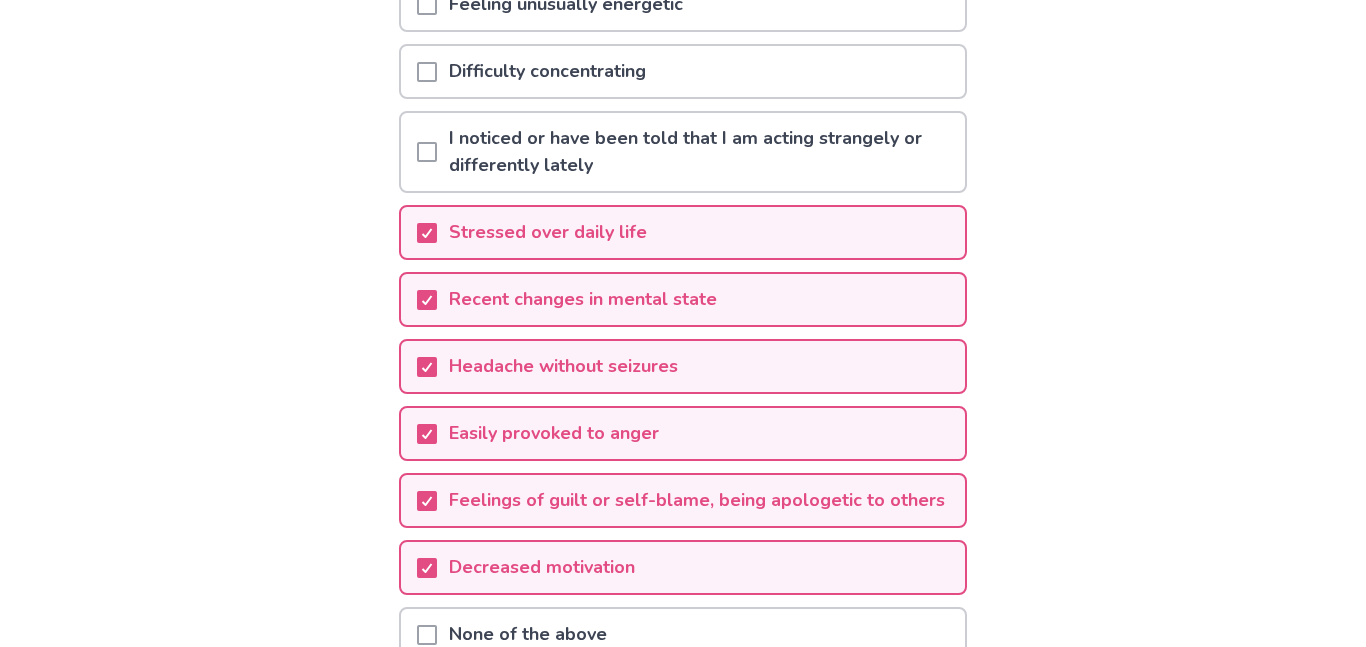 click on "I noticed or have been told that I am acting strangely or differently lately" at bounding box center (701, 152) 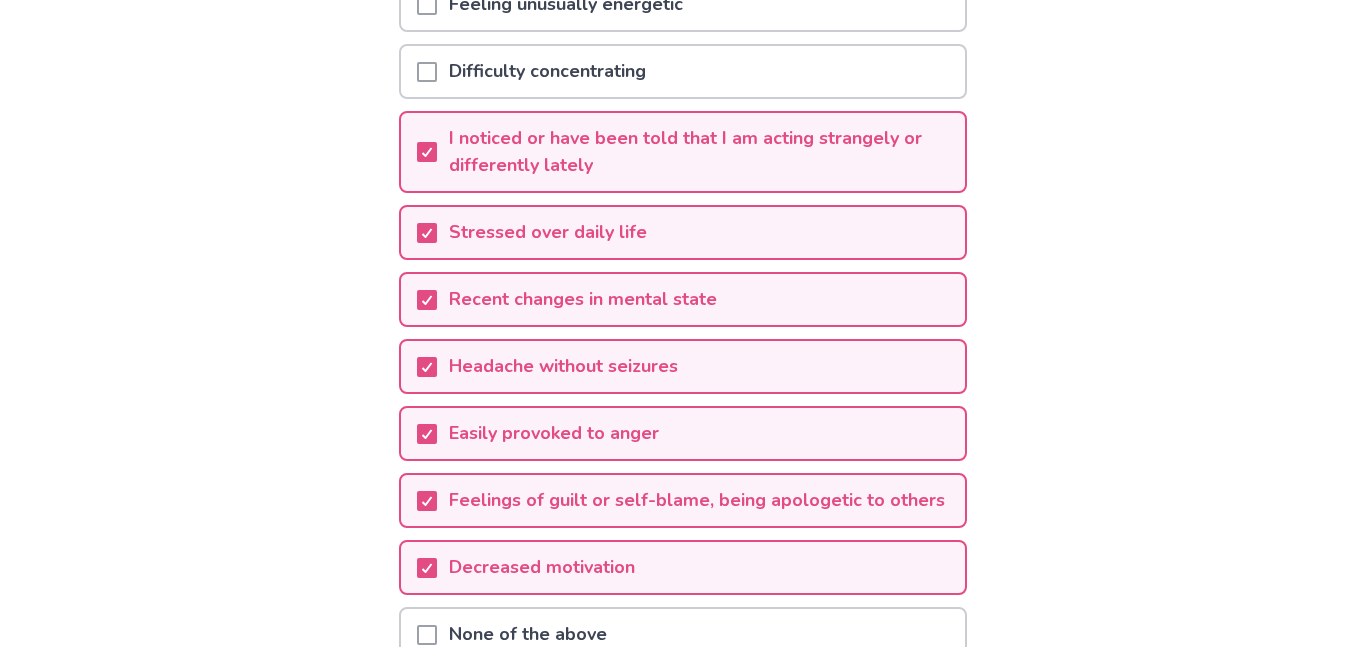 click on "Difficulty concentrating" at bounding box center (683, 71) 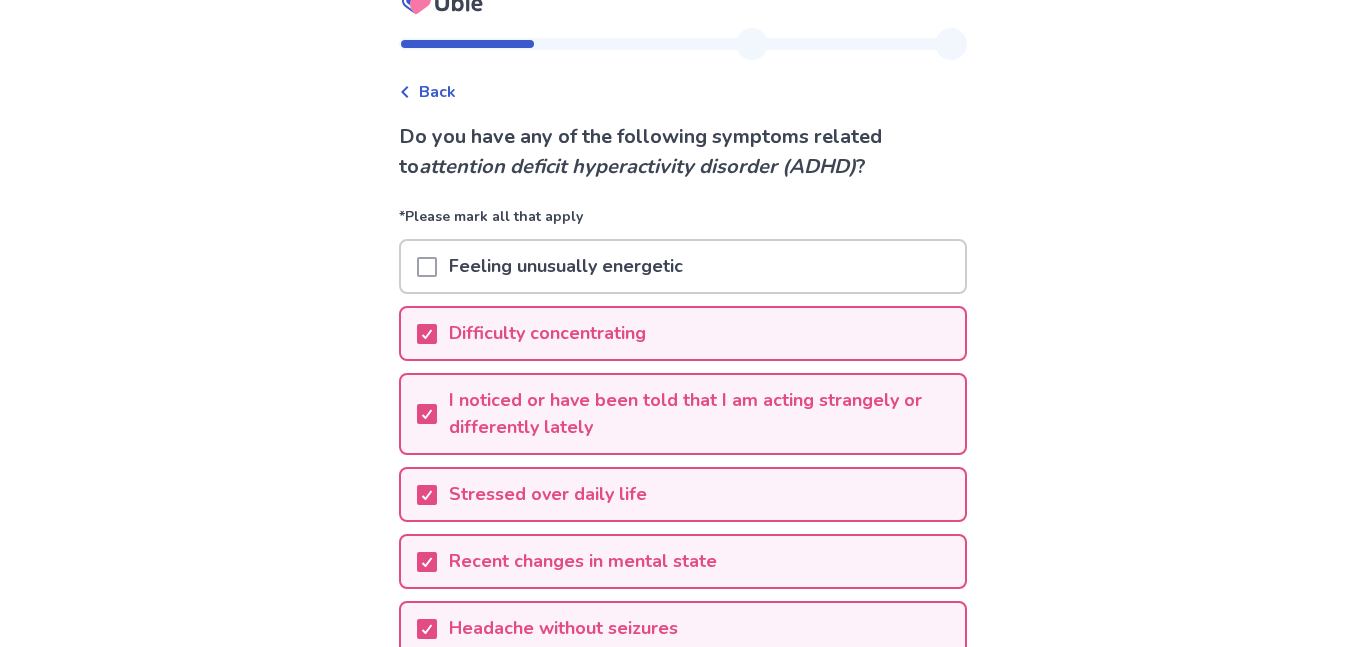 click on "Feeling unusually energetic" at bounding box center (683, 266) 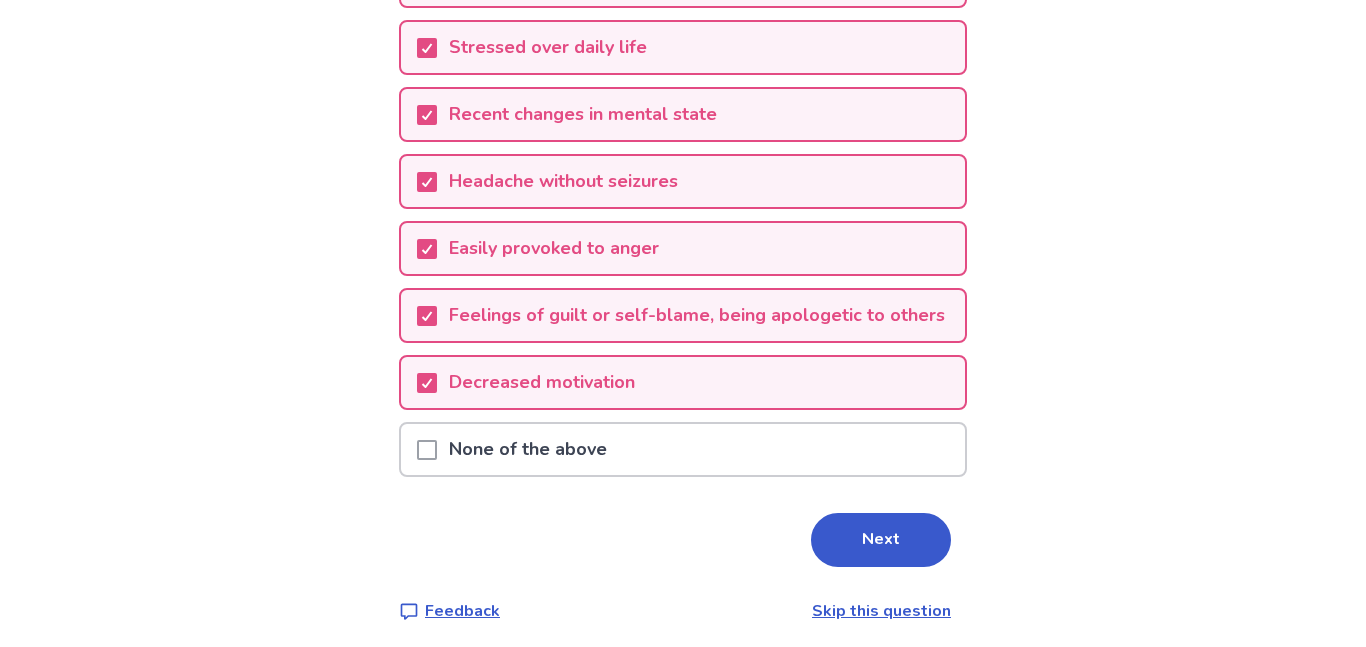 scroll, scrollTop: 512, scrollLeft: 0, axis: vertical 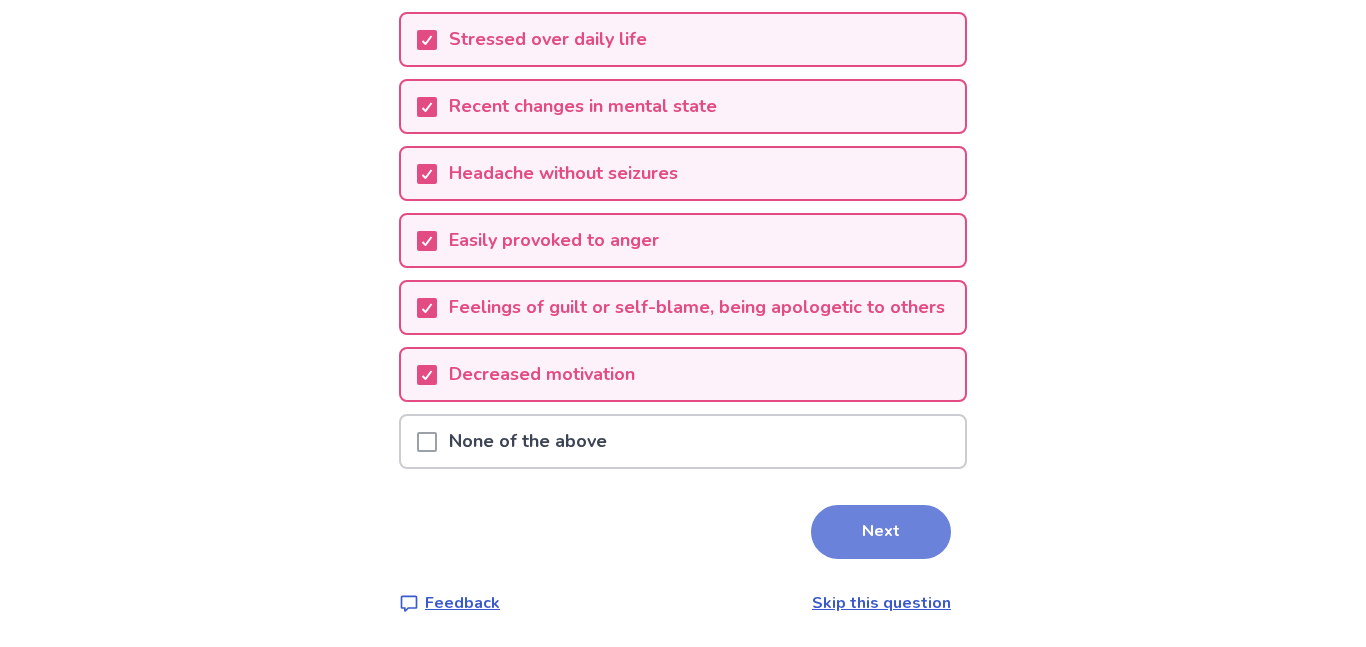 click on "Next" at bounding box center (881, 532) 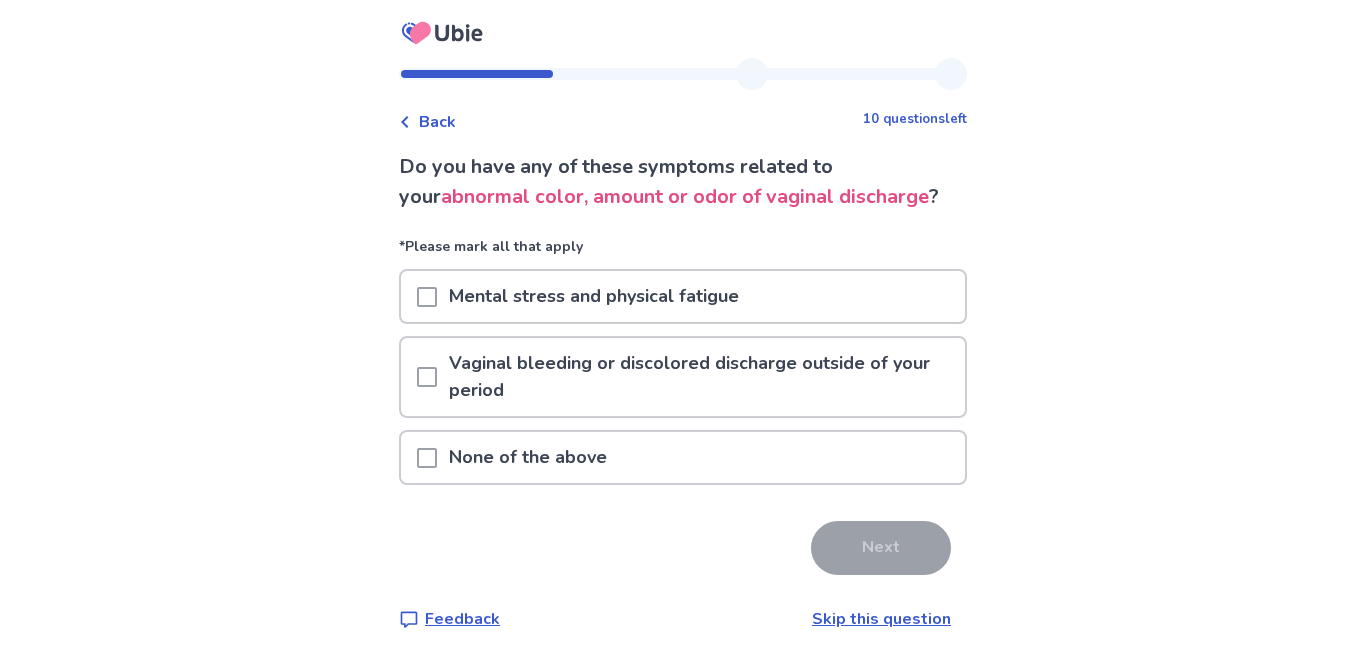 click on "Mental stress and physical fatigue" at bounding box center [683, 296] 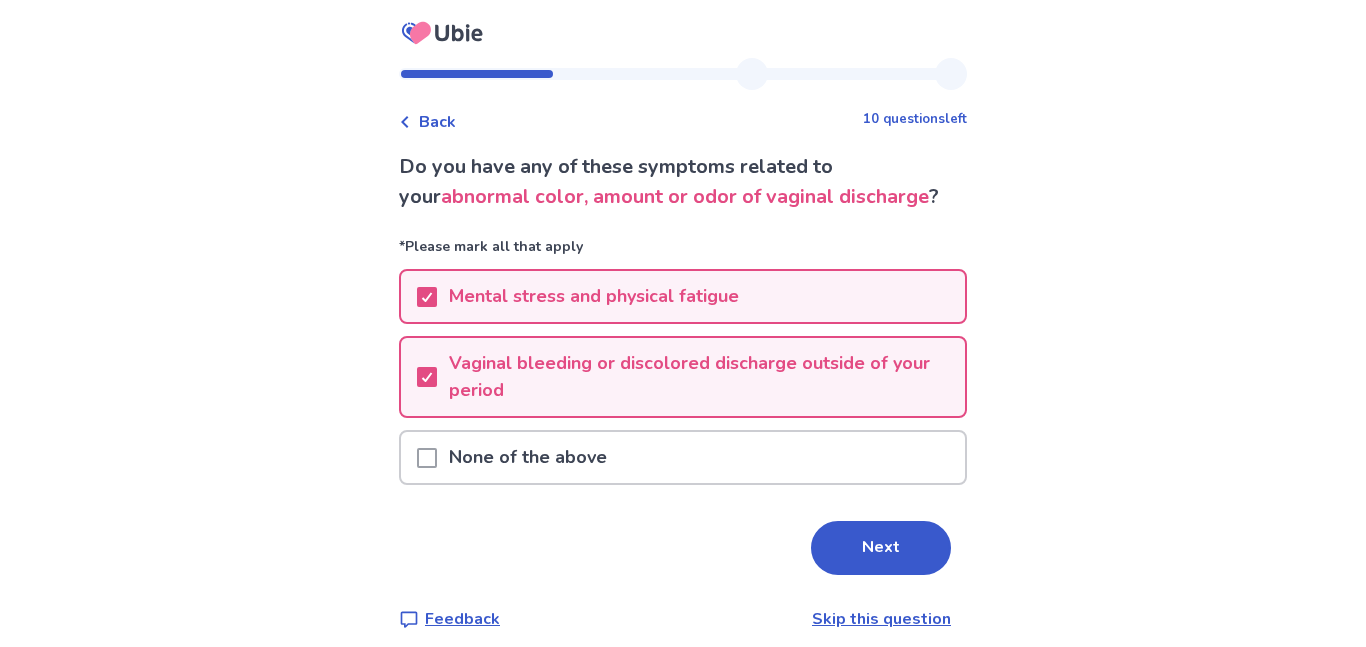 click on "None of the above" at bounding box center (683, 457) 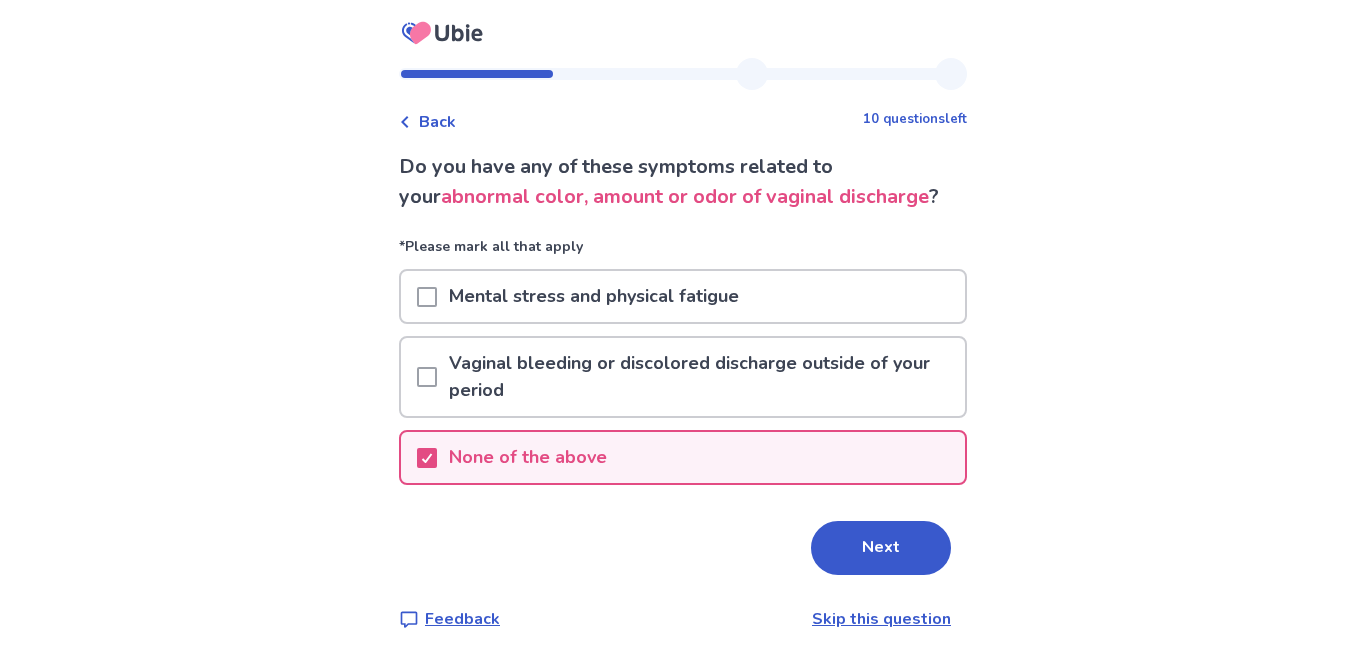 click on "Vaginal bleeding or discolored discharge outside of your period" at bounding box center [701, 377] 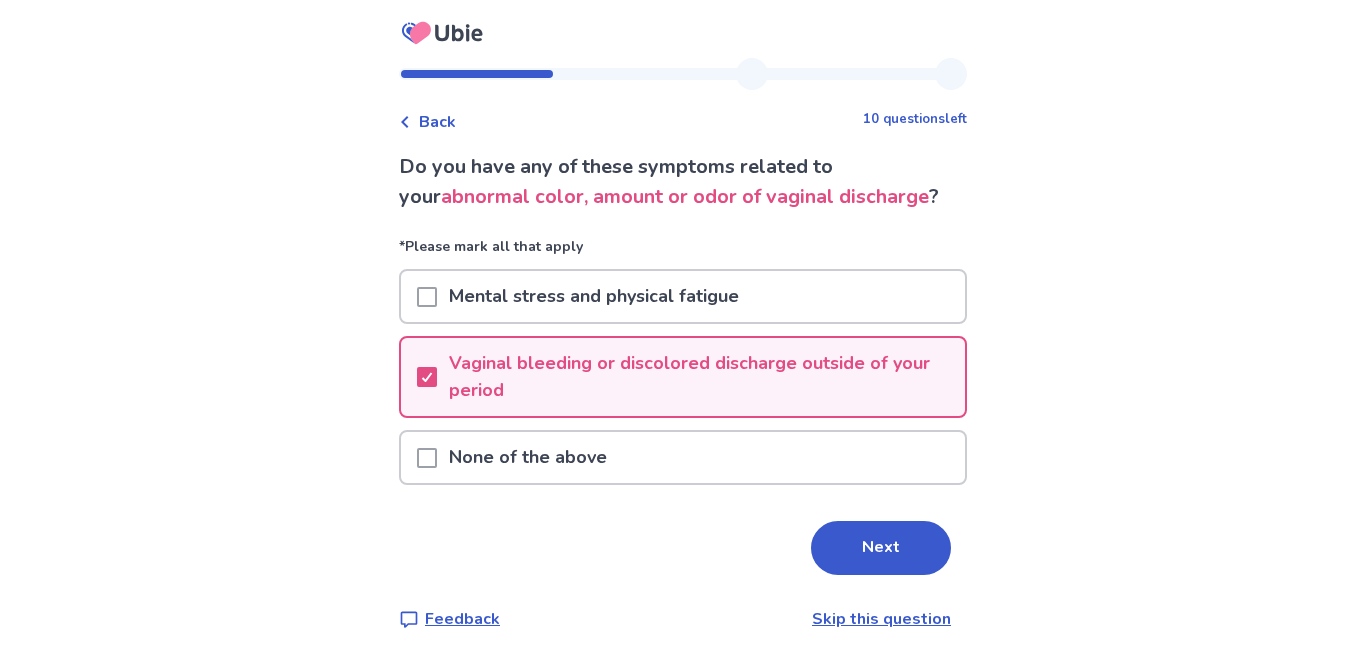 click on "Mental stress and physical fatigue" at bounding box center (683, 296) 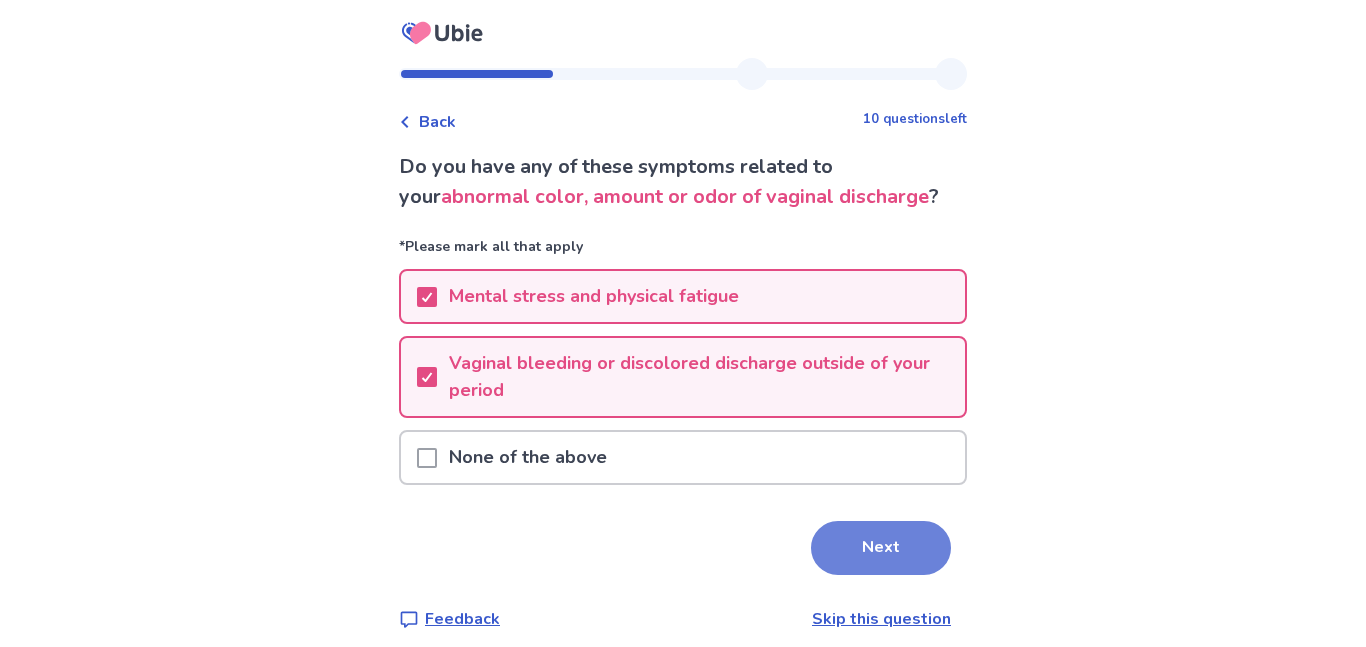 click on "Next" at bounding box center [881, 548] 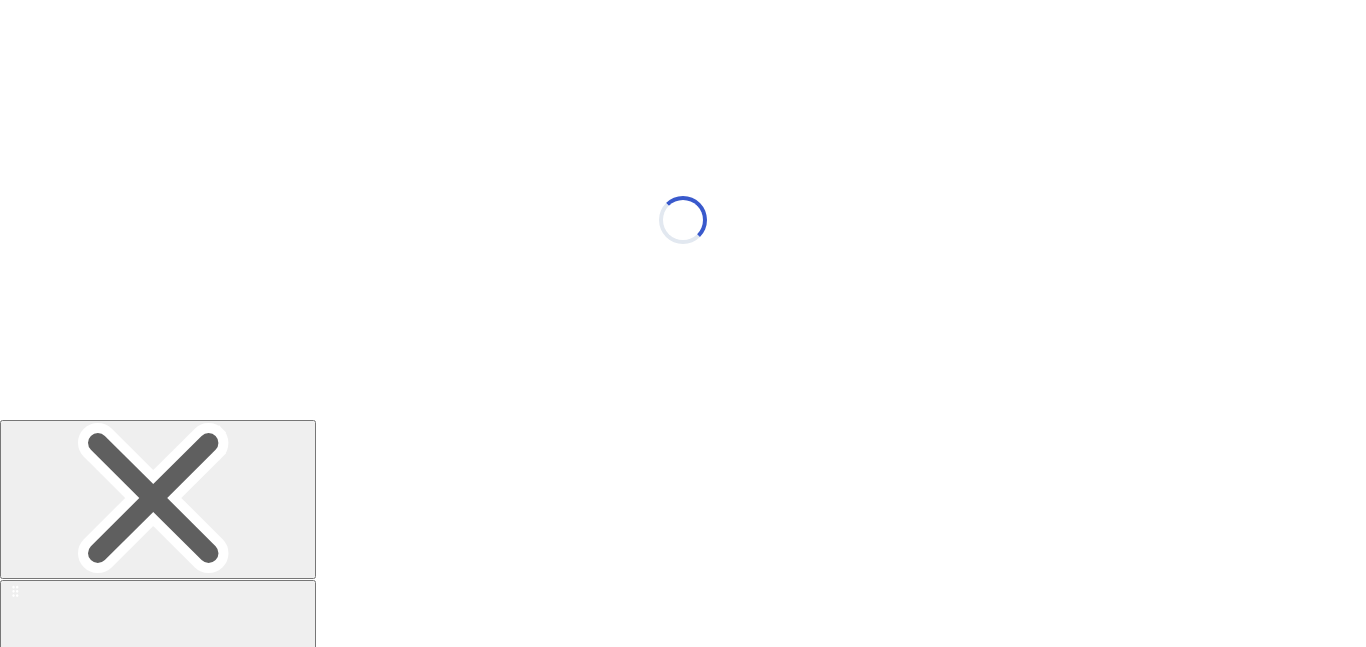 select on "*" 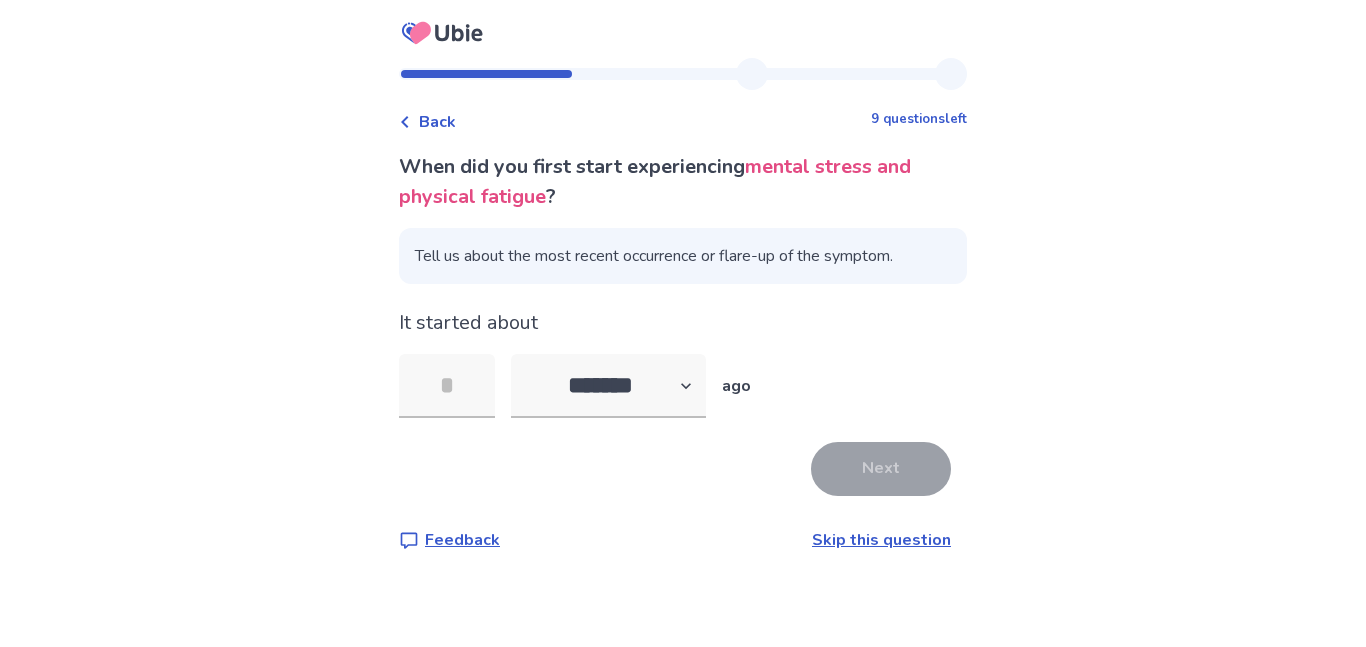 type on "*" 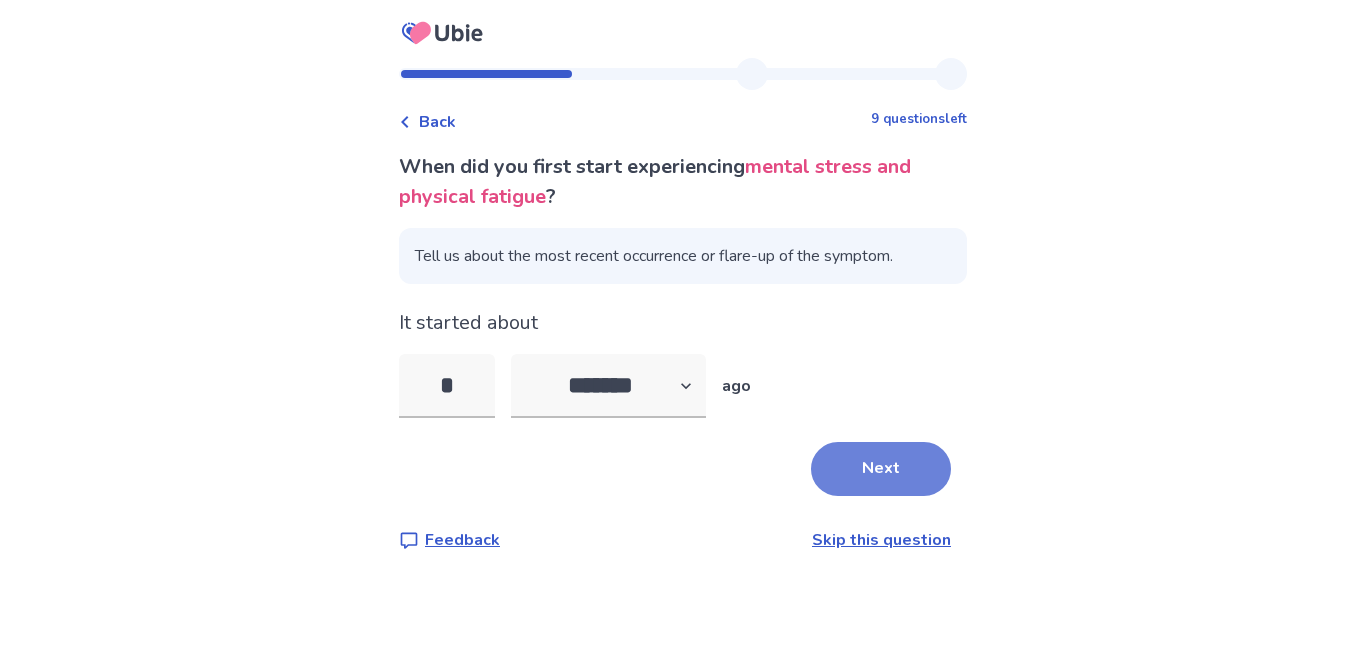 click on "Next" at bounding box center [881, 469] 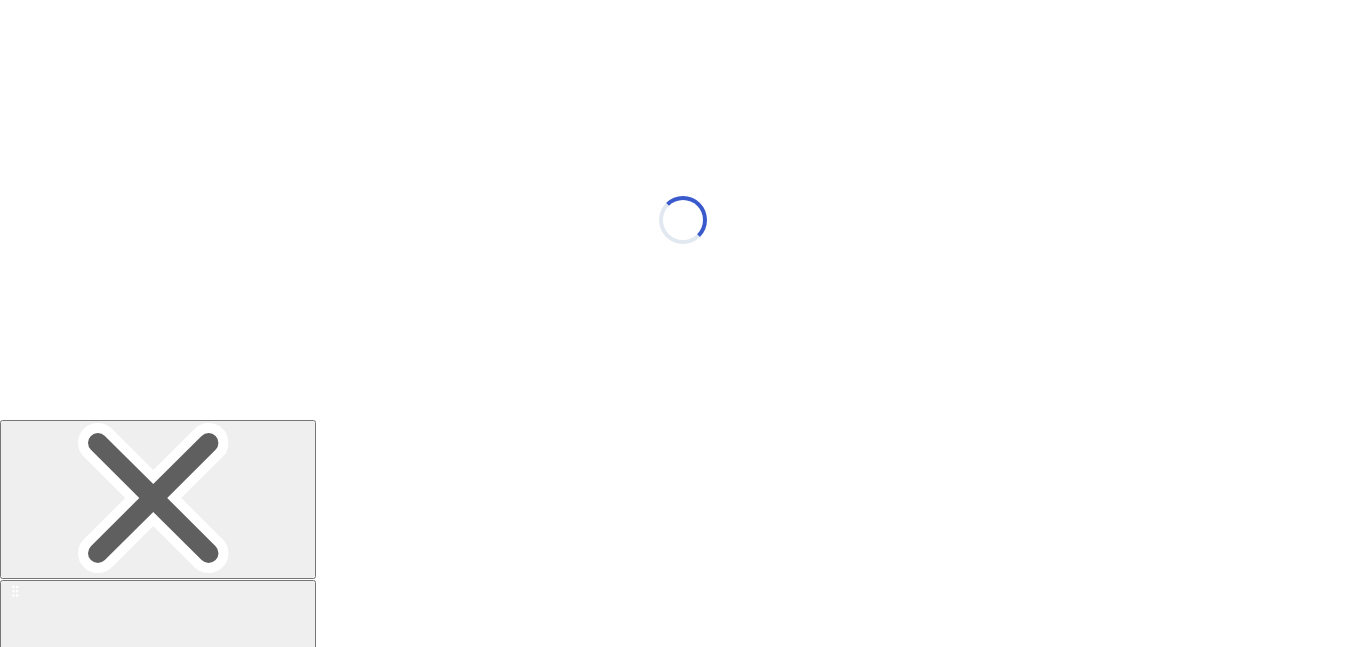 select on "*" 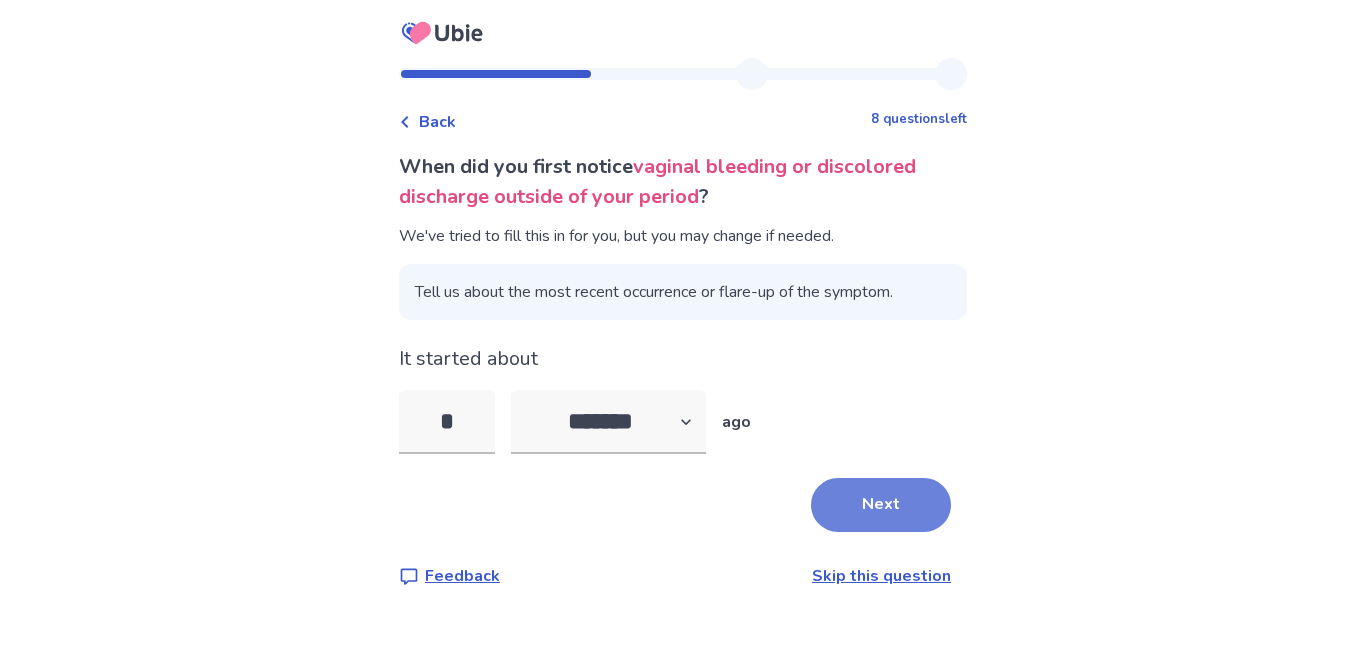 click on "Next" at bounding box center (881, 505) 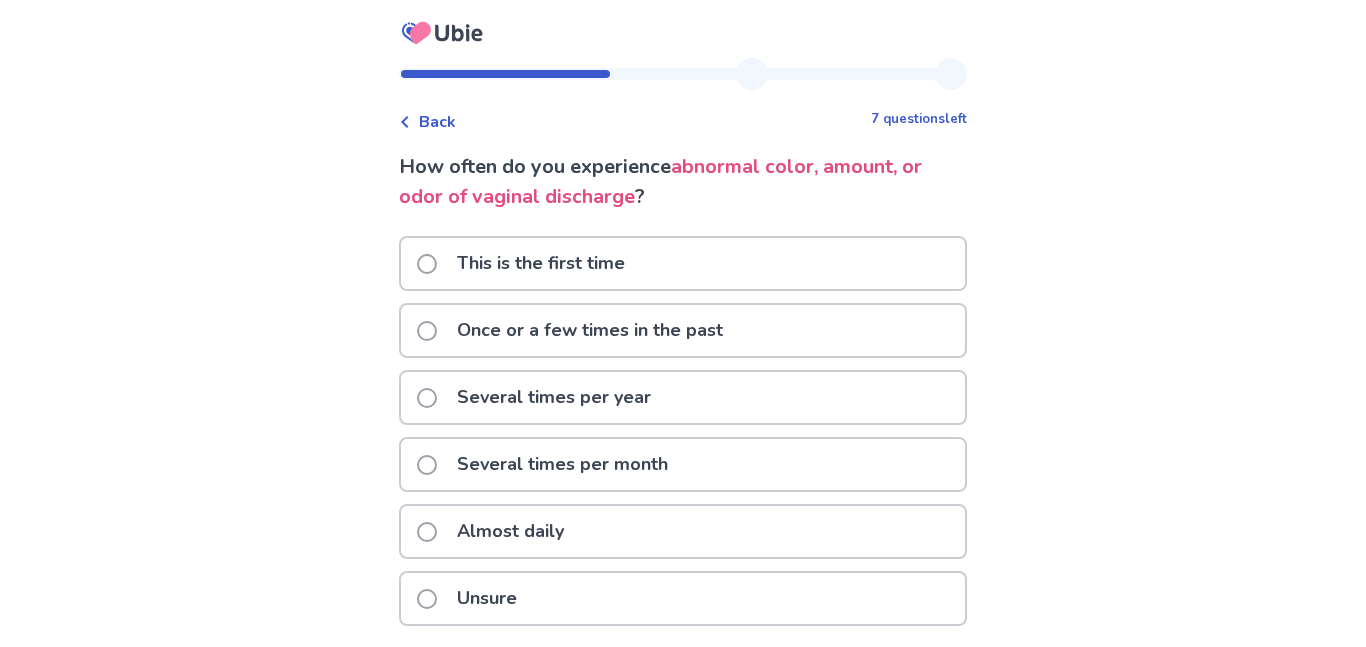 click on "This is the first time" at bounding box center (683, 263) 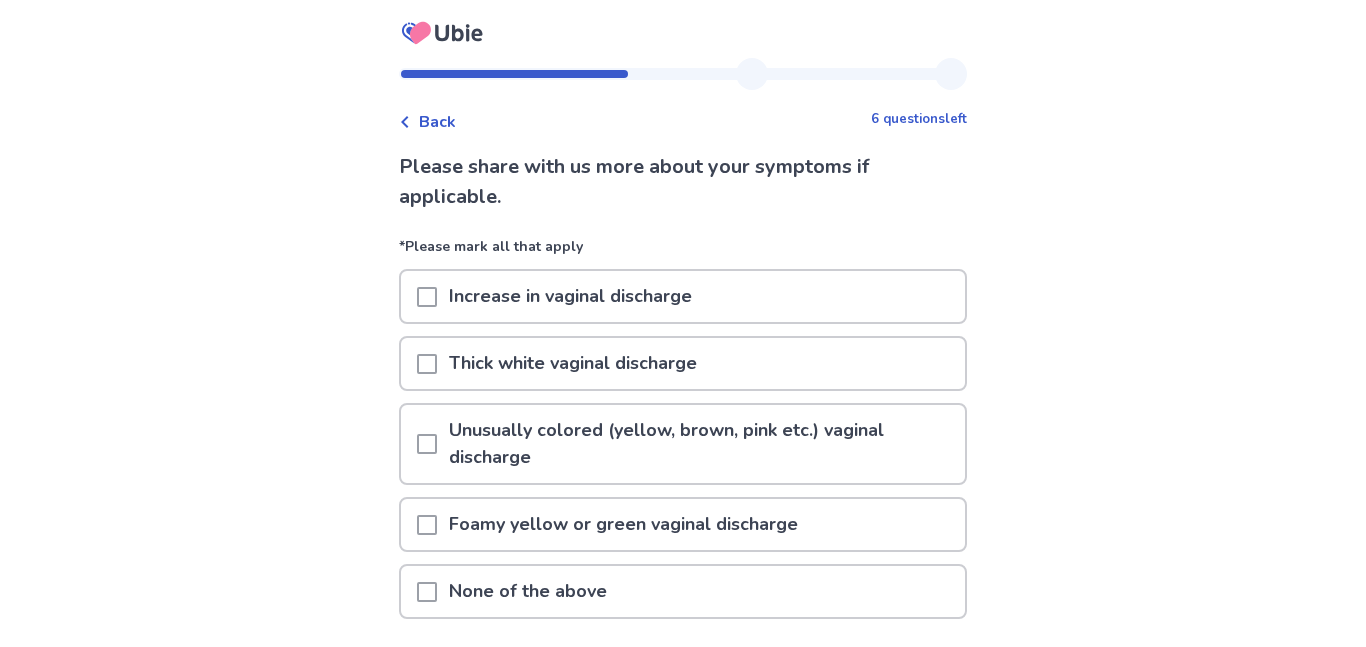 click on "Thick white vaginal discharge" at bounding box center [683, 363] 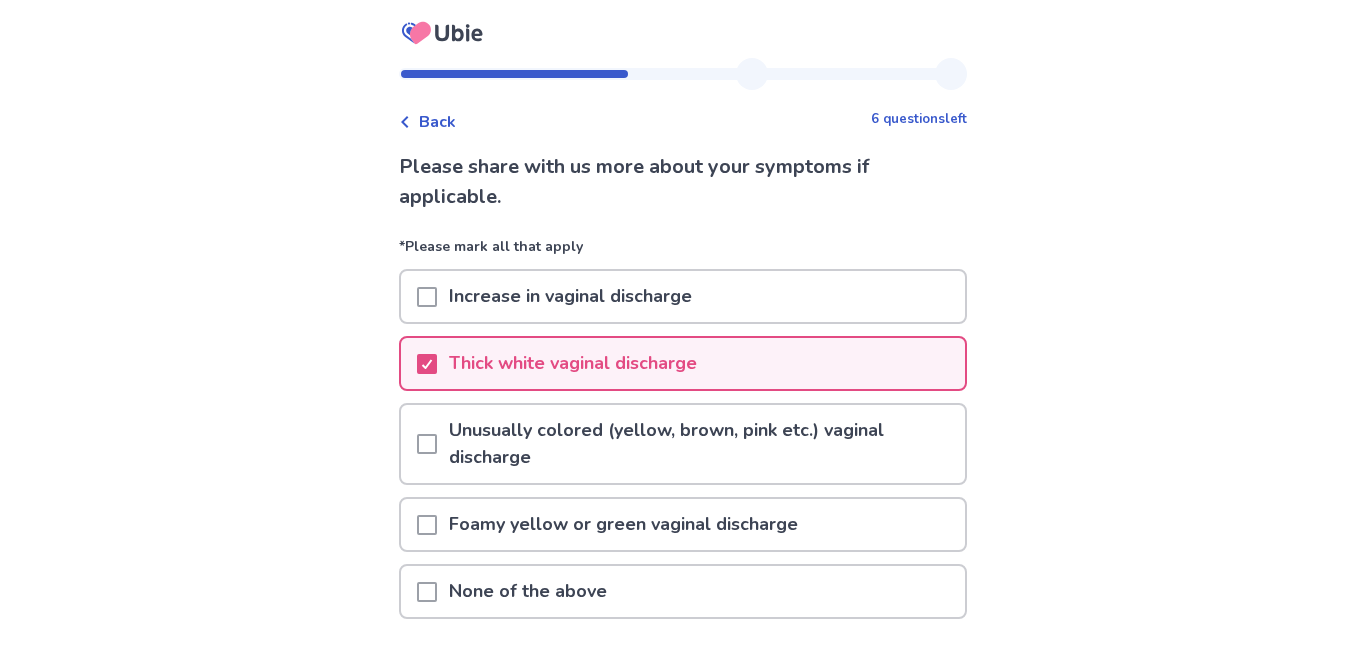 click on "Unusually colored (yellow, brown, pink etc.) vaginal discharge" at bounding box center [701, 444] 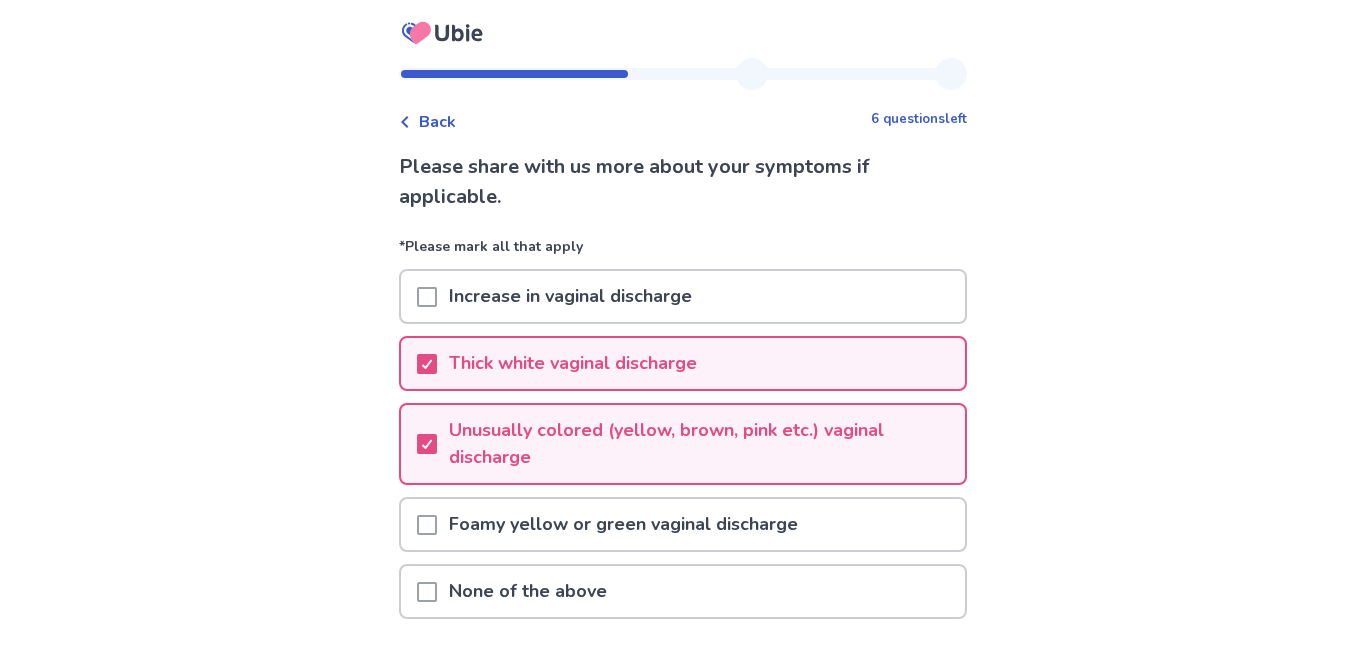click on "Thick white vaginal discharge" at bounding box center (683, 363) 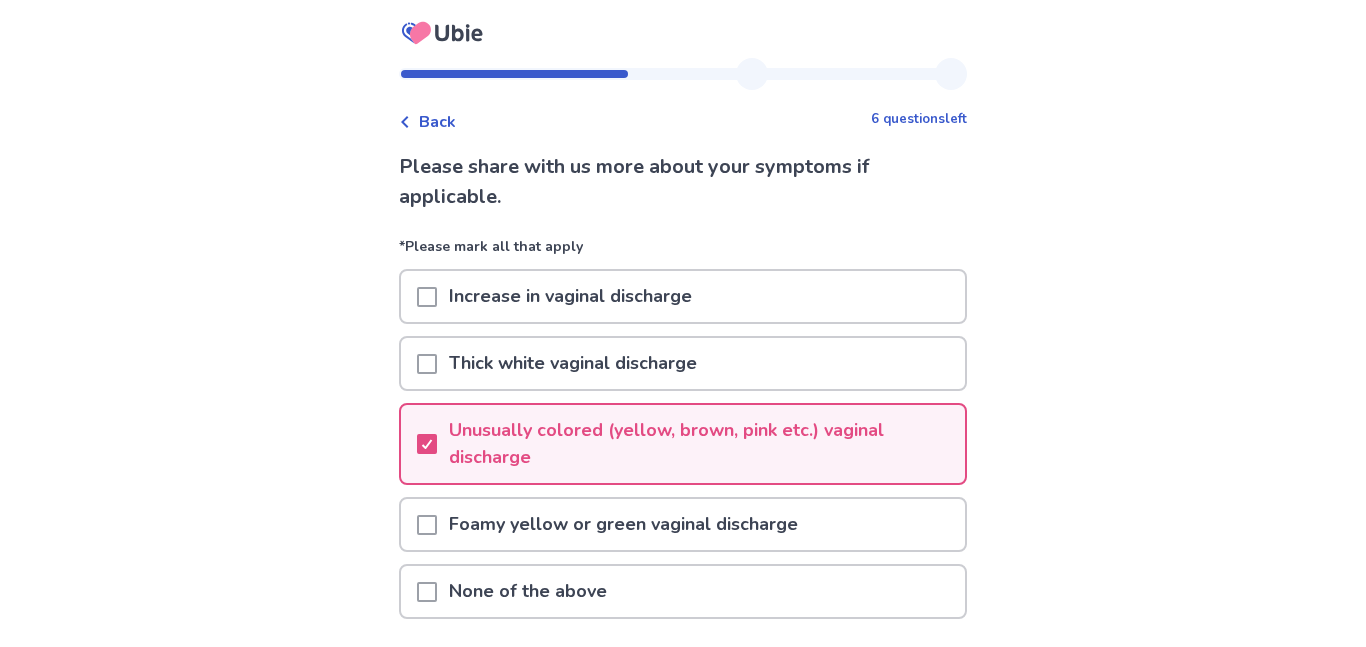click on "Foamy yellow or green vaginal discharge" at bounding box center [623, 524] 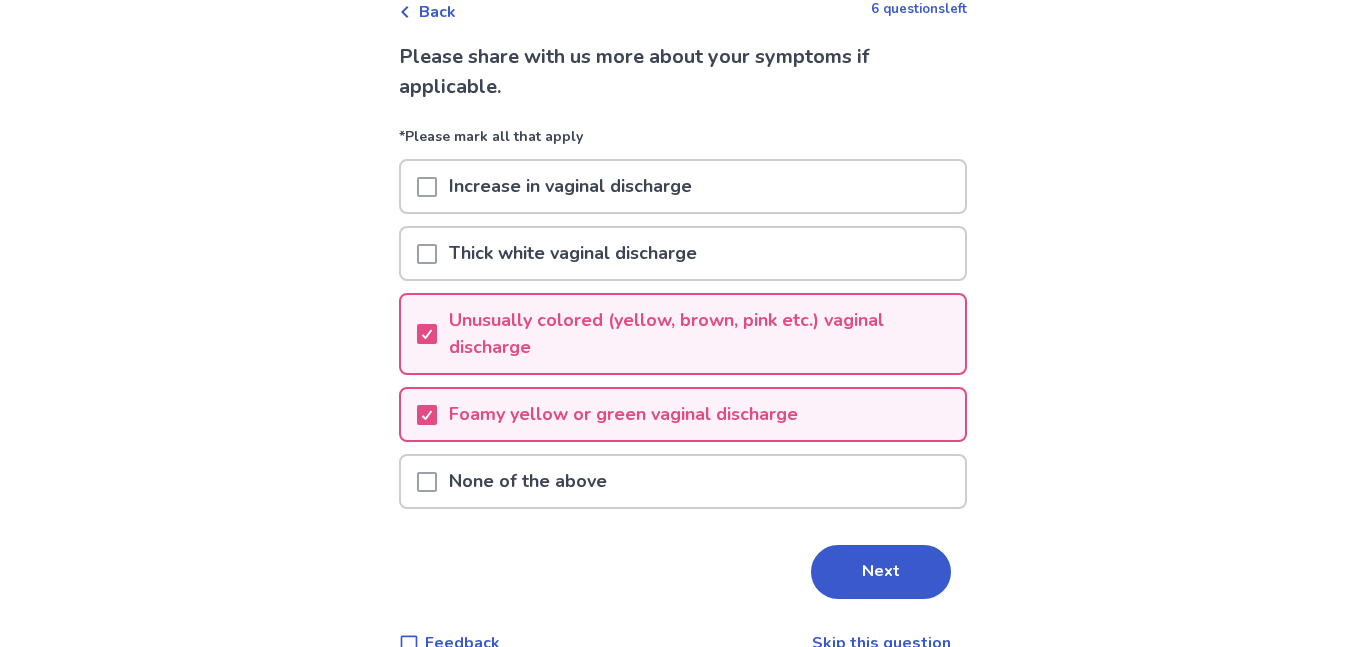 scroll, scrollTop: 145, scrollLeft: 0, axis: vertical 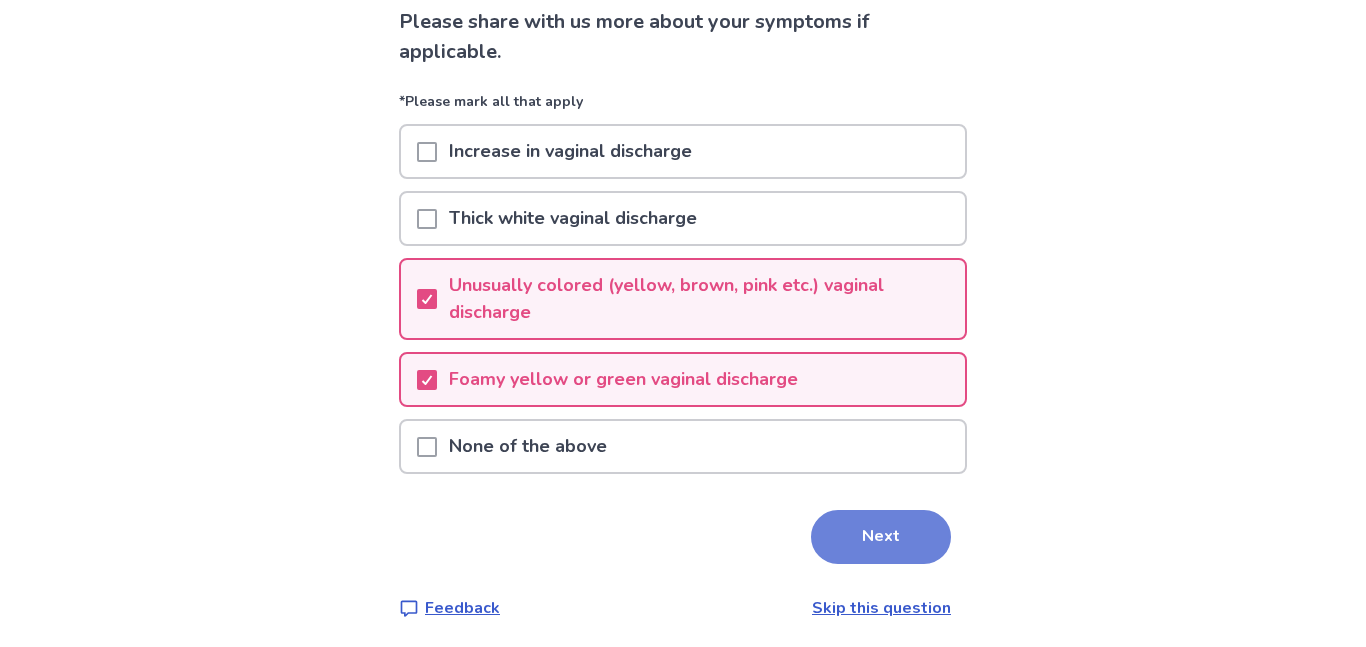 click on "Next" at bounding box center [881, 537] 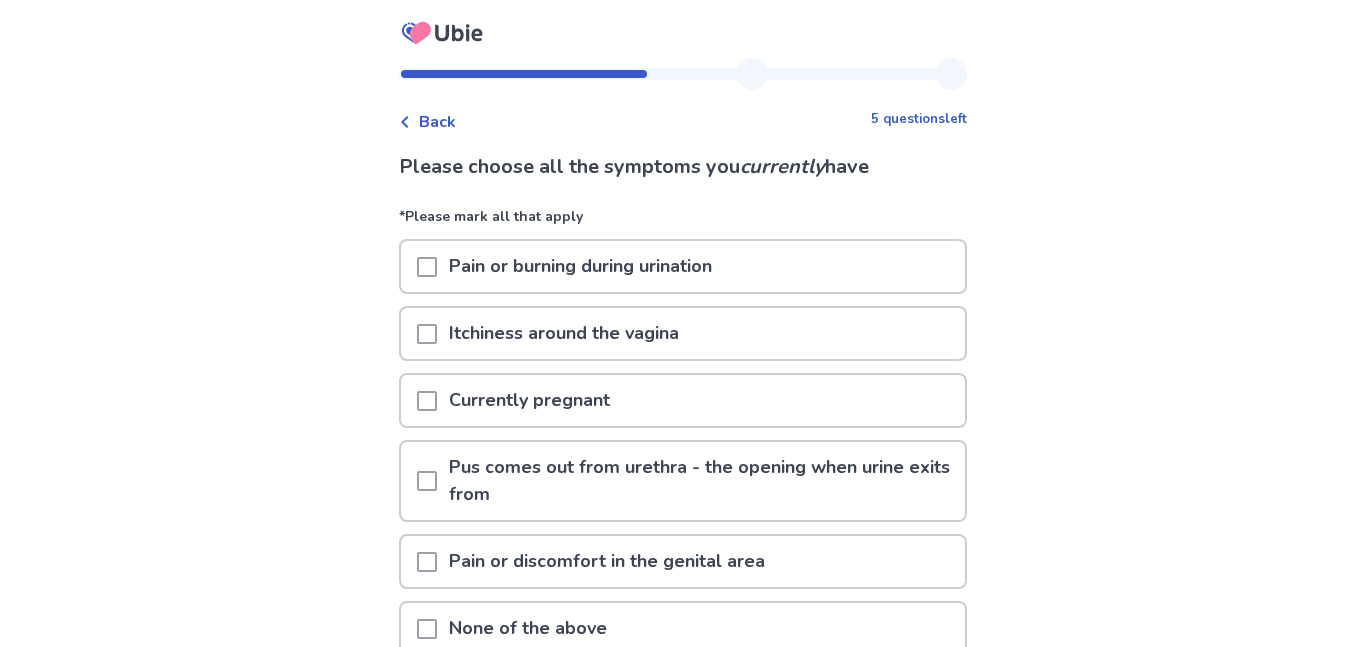 click on "Pain or burning during urination" at bounding box center (683, 266) 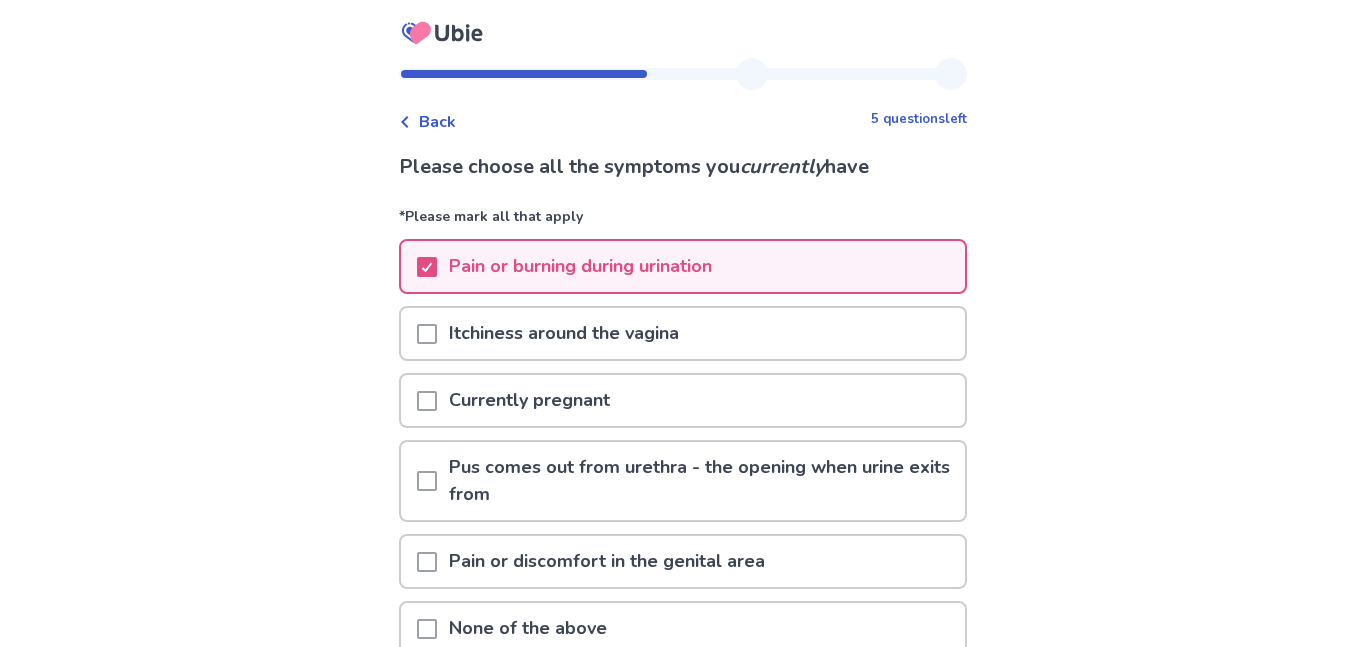 click on "Itchiness around the vagina" at bounding box center [683, 333] 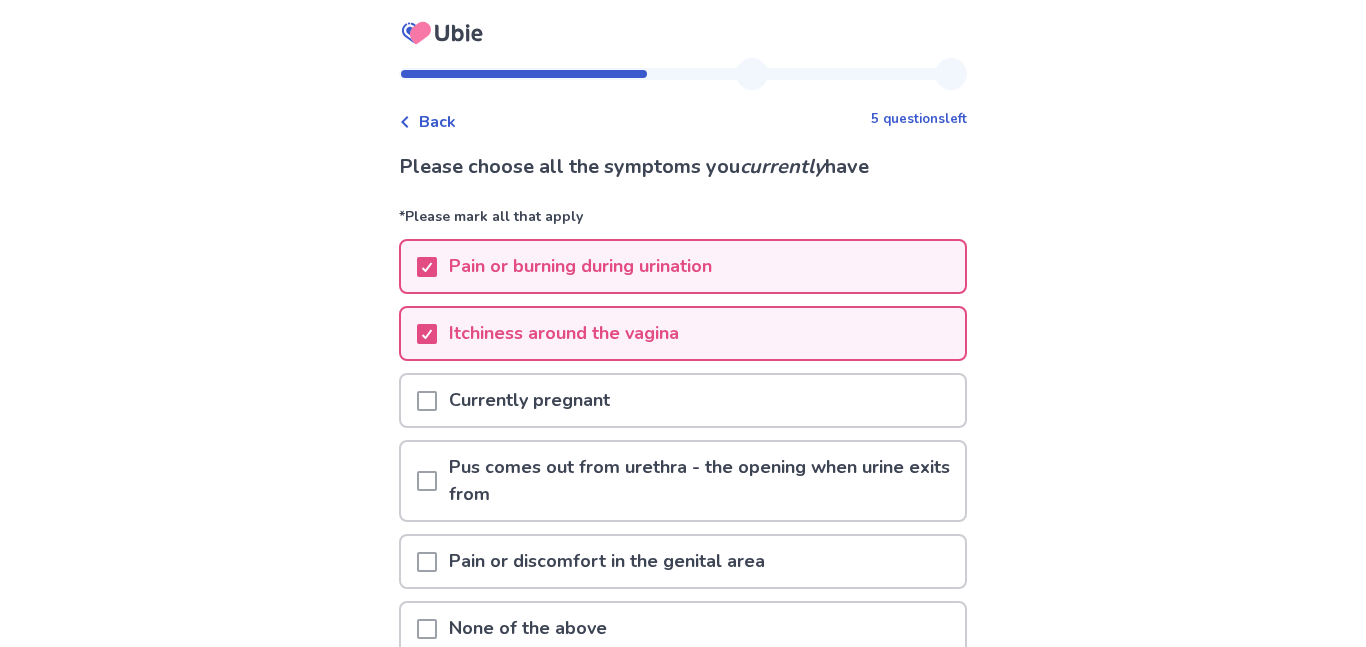 click on "Currently pregnant" at bounding box center [683, 400] 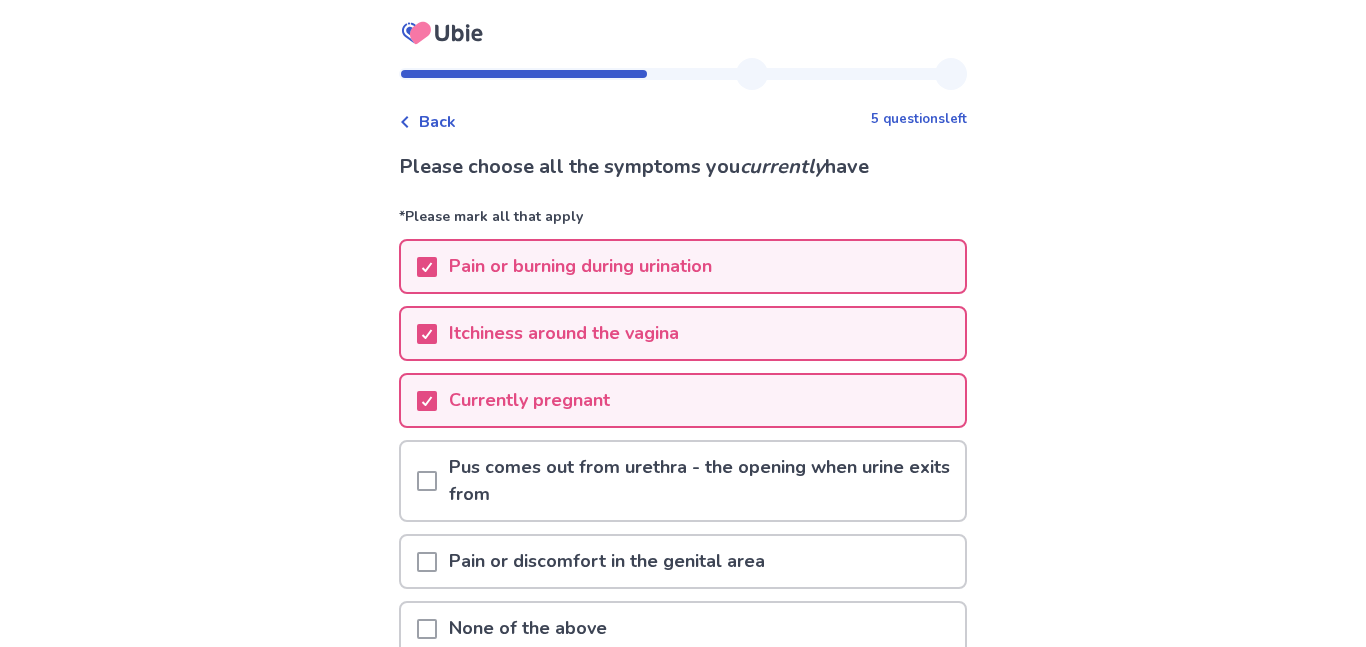 click on "Currently pregnant" at bounding box center (683, 400) 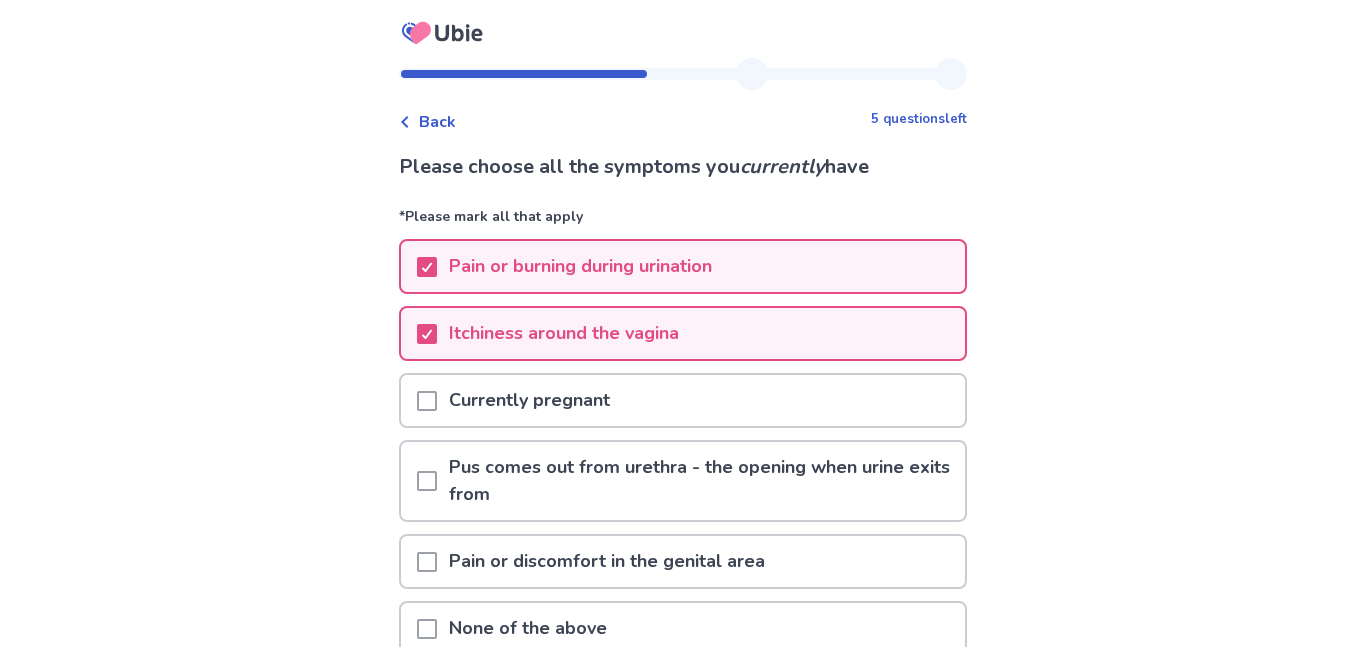 click on "Itchiness around the vagina" at bounding box center (683, 333) 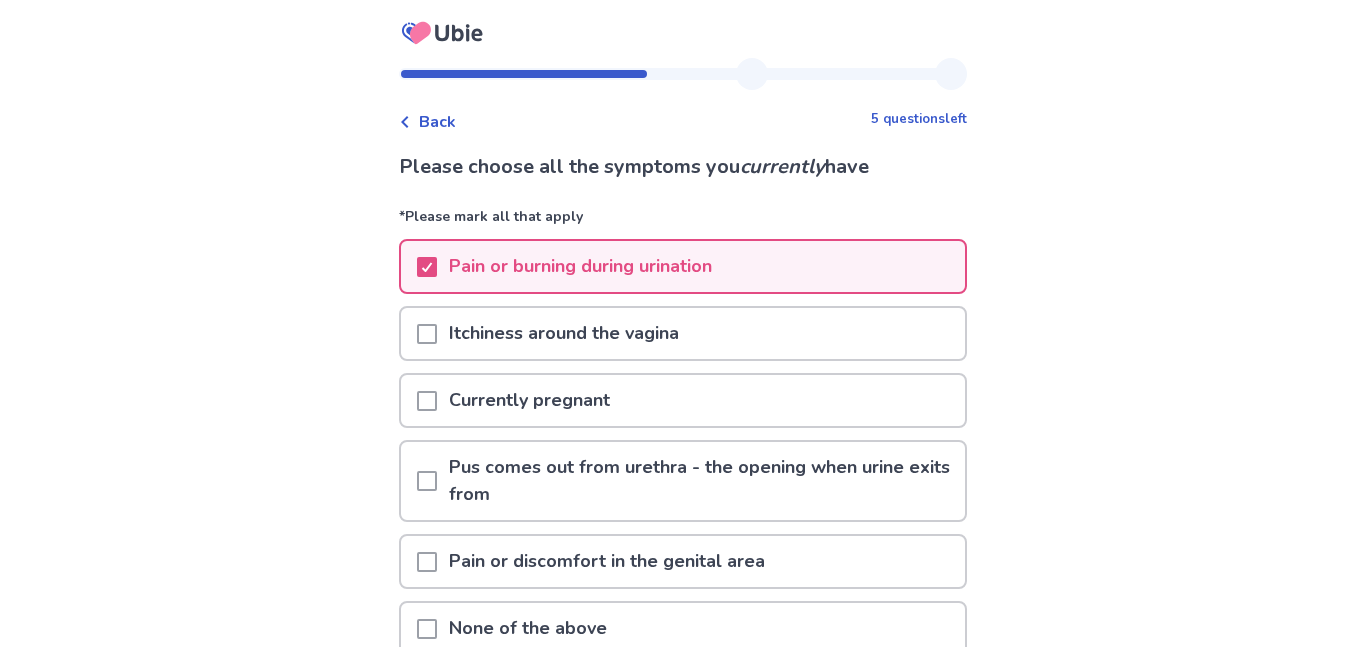 click on "Pain or burning during urination" at bounding box center [683, 266] 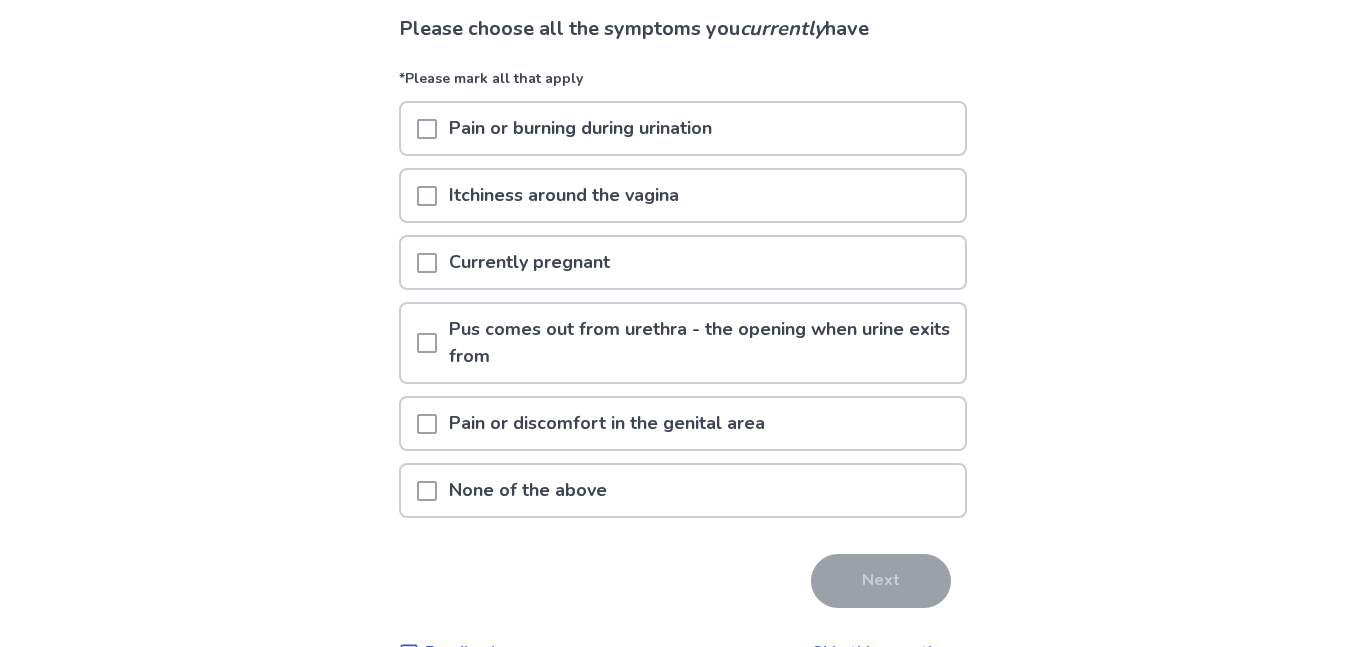 scroll, scrollTop: 139, scrollLeft: 0, axis: vertical 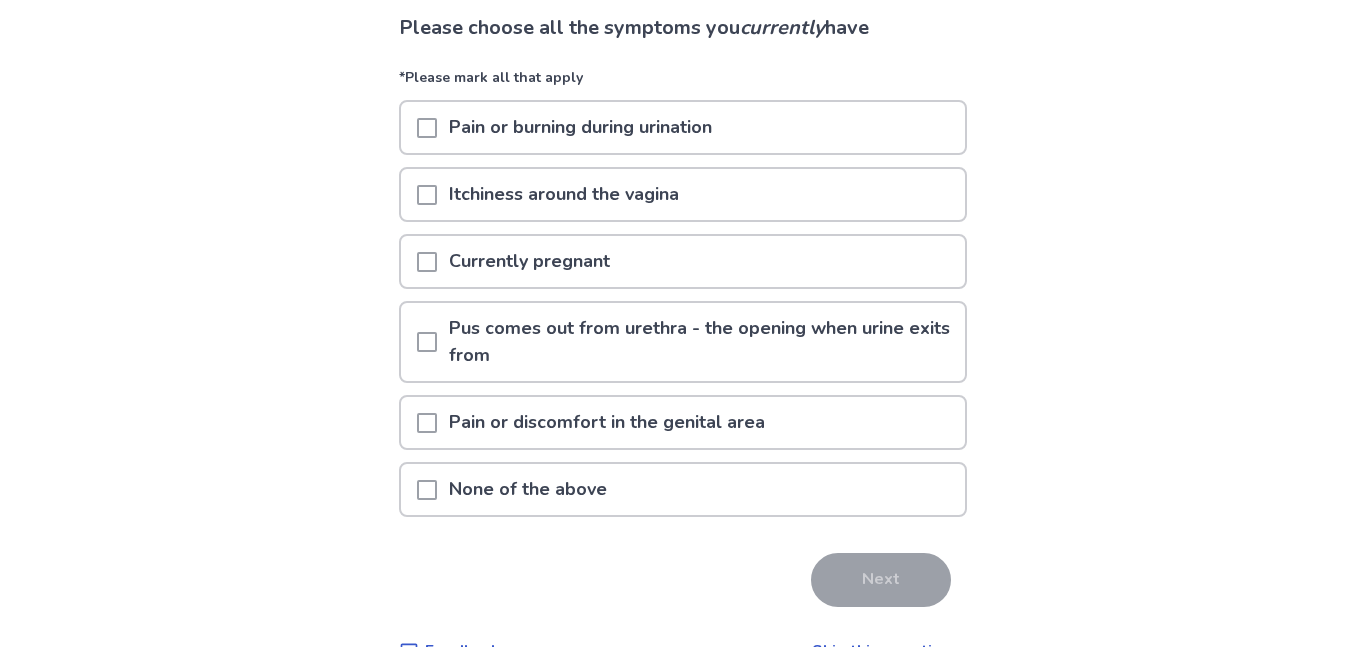 click on "None of the above" at bounding box center (683, 489) 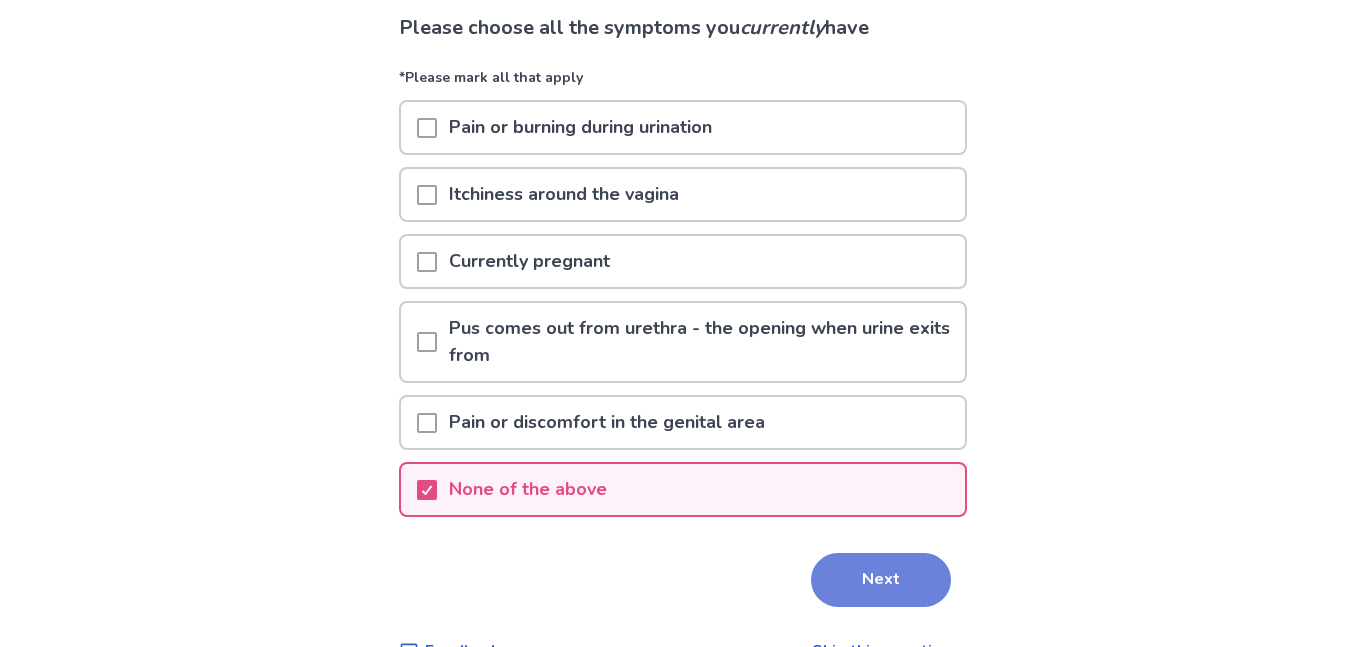 click on "Next" at bounding box center (881, 580) 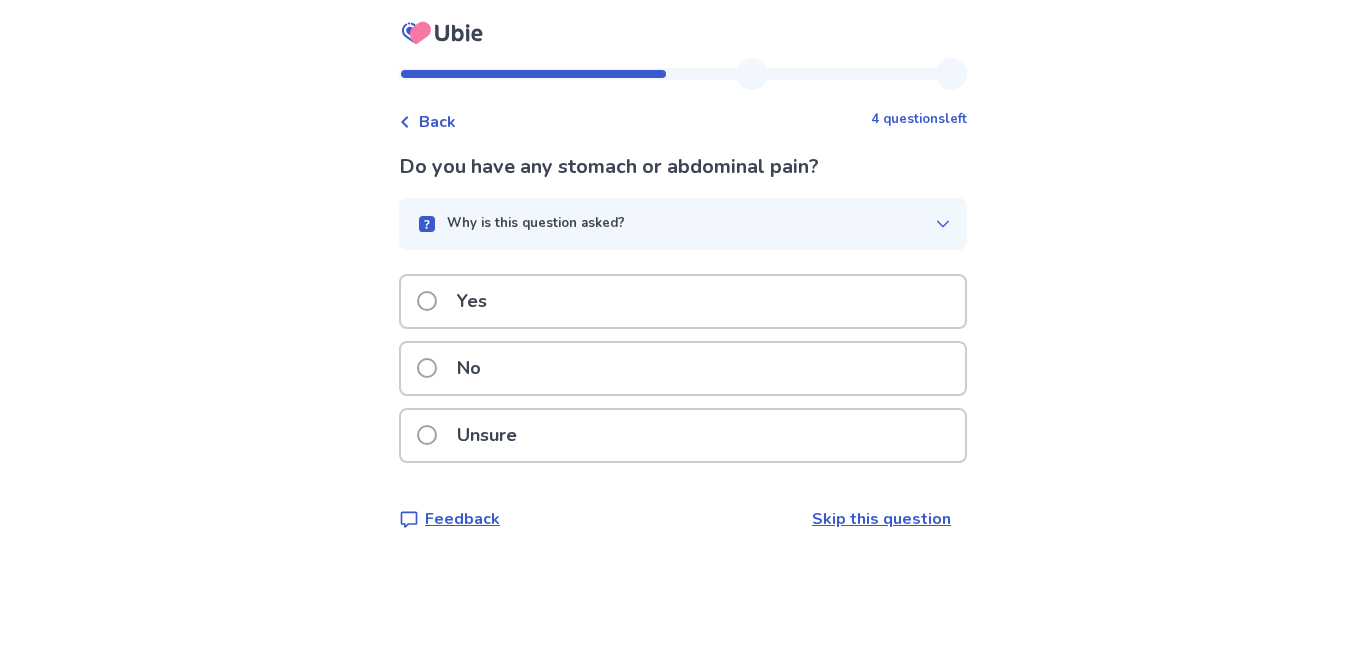 click on "Why is this question asked?" at bounding box center (683, 224) 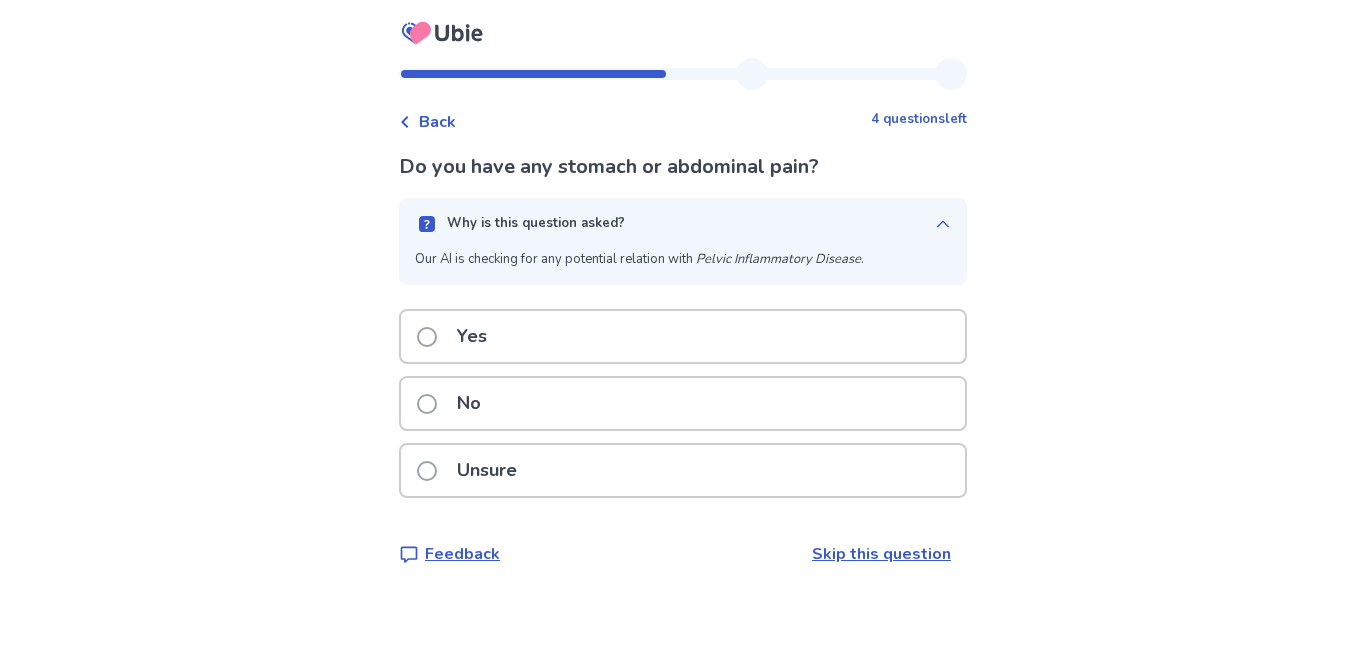 click 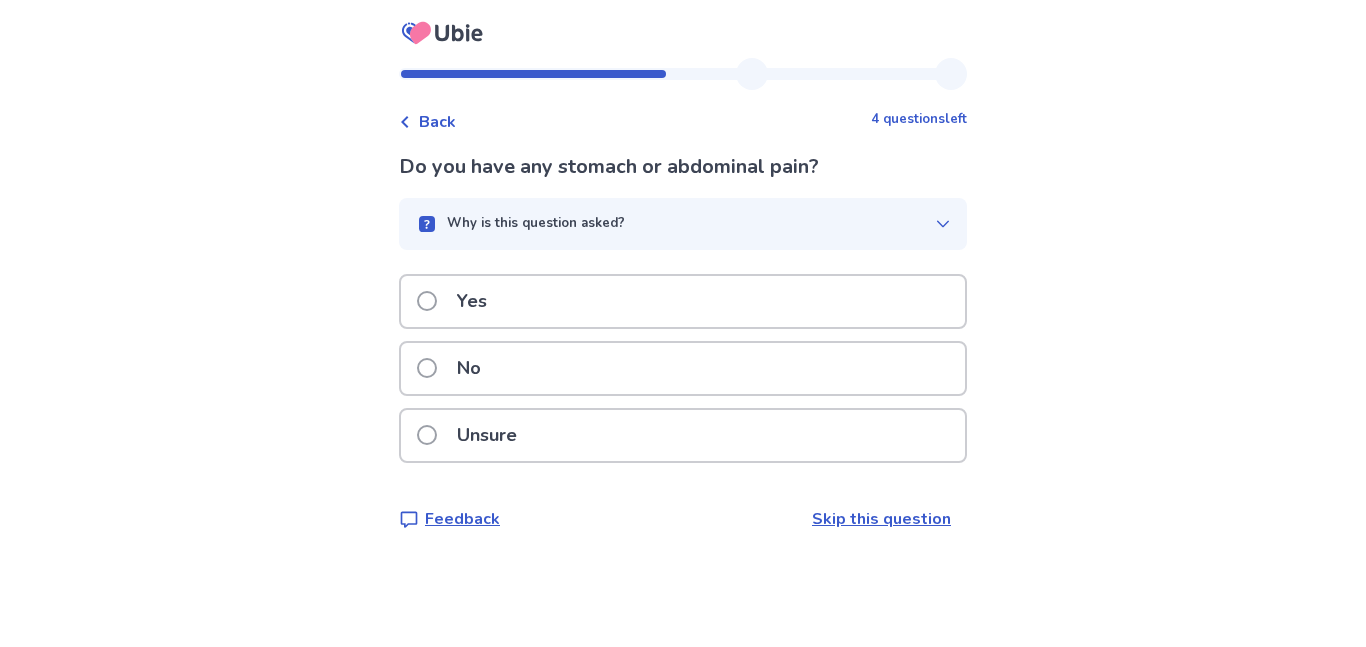 click on "No" at bounding box center (683, 368) 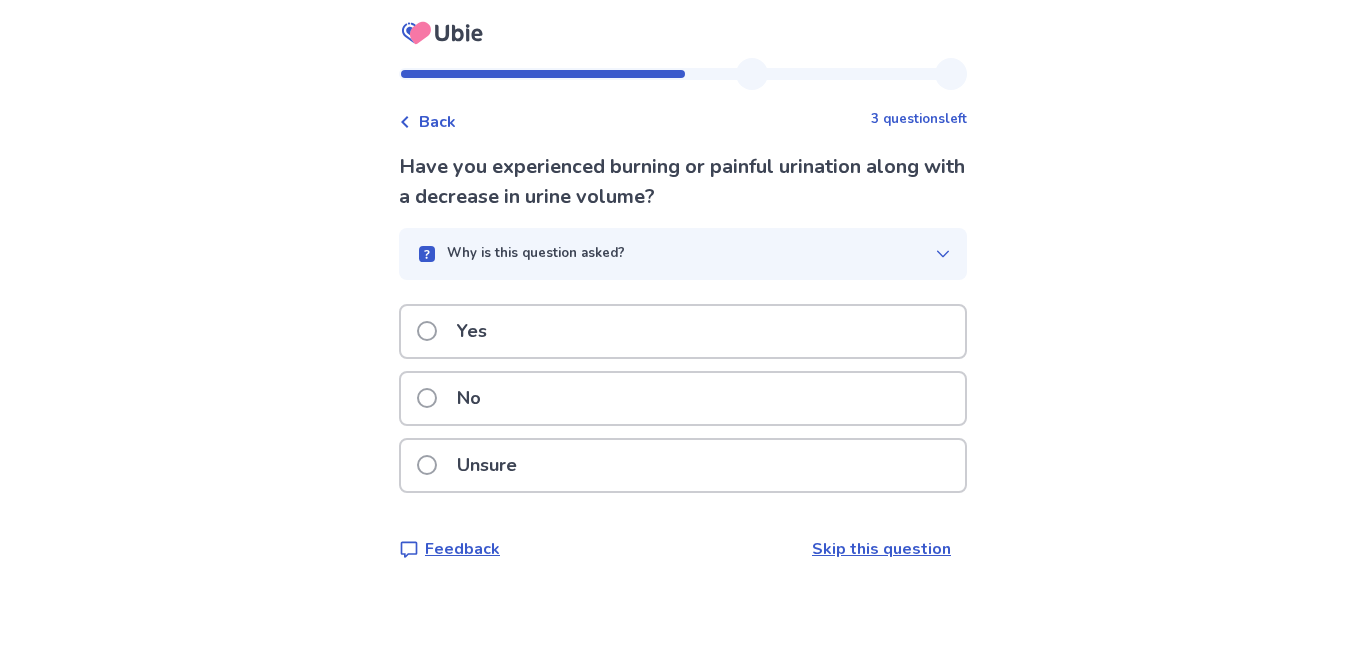 click on "Yes" at bounding box center [683, 331] 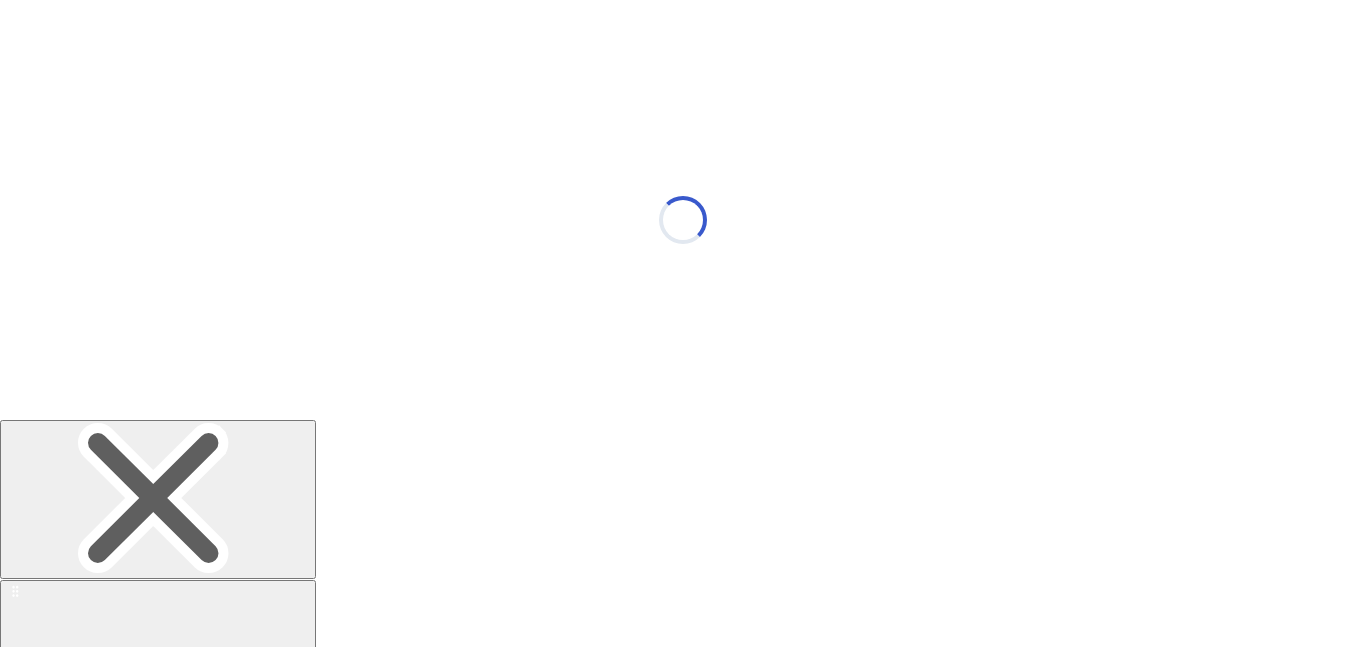 click on "Loading..." at bounding box center [683, 220] 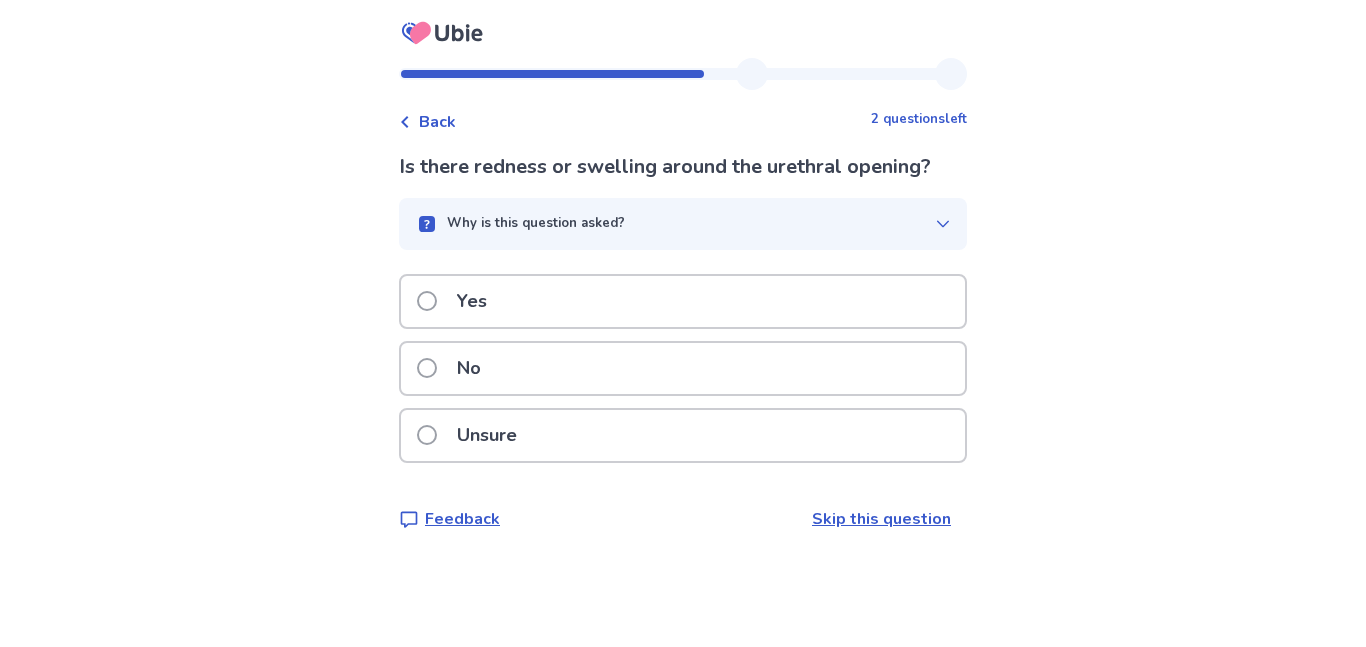 click on "Yes" at bounding box center (683, 301) 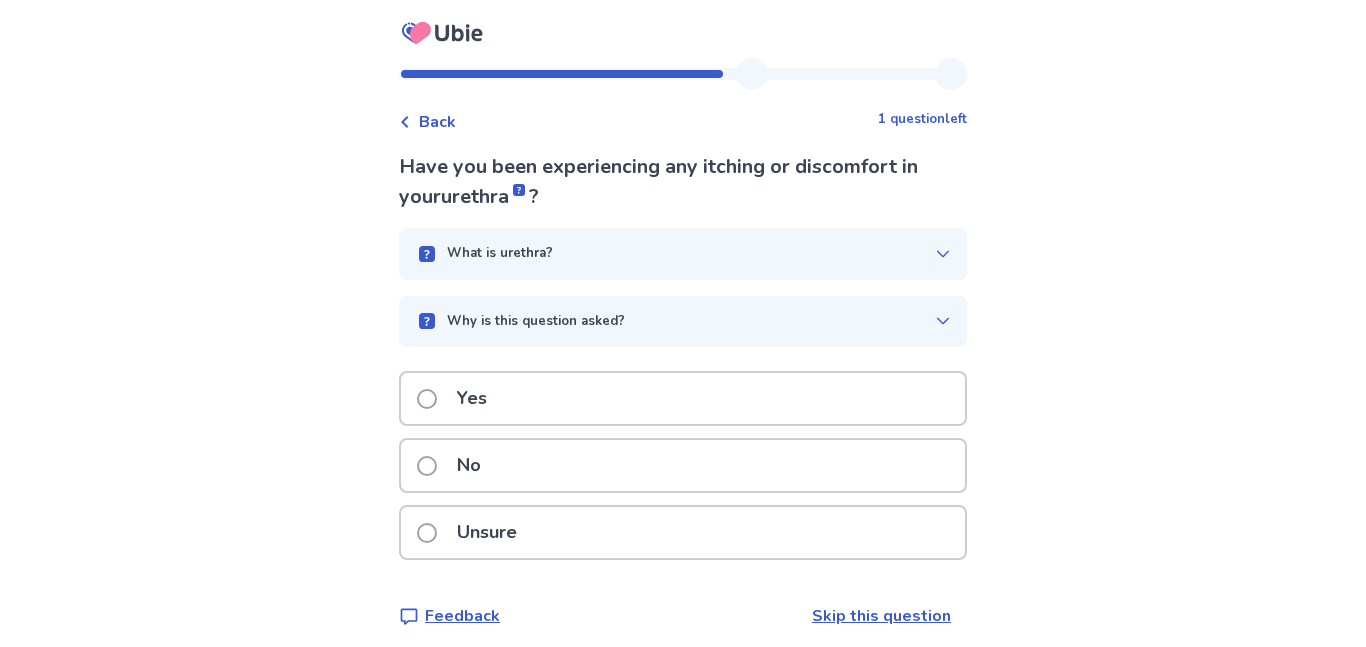click on "No" at bounding box center (683, 465) 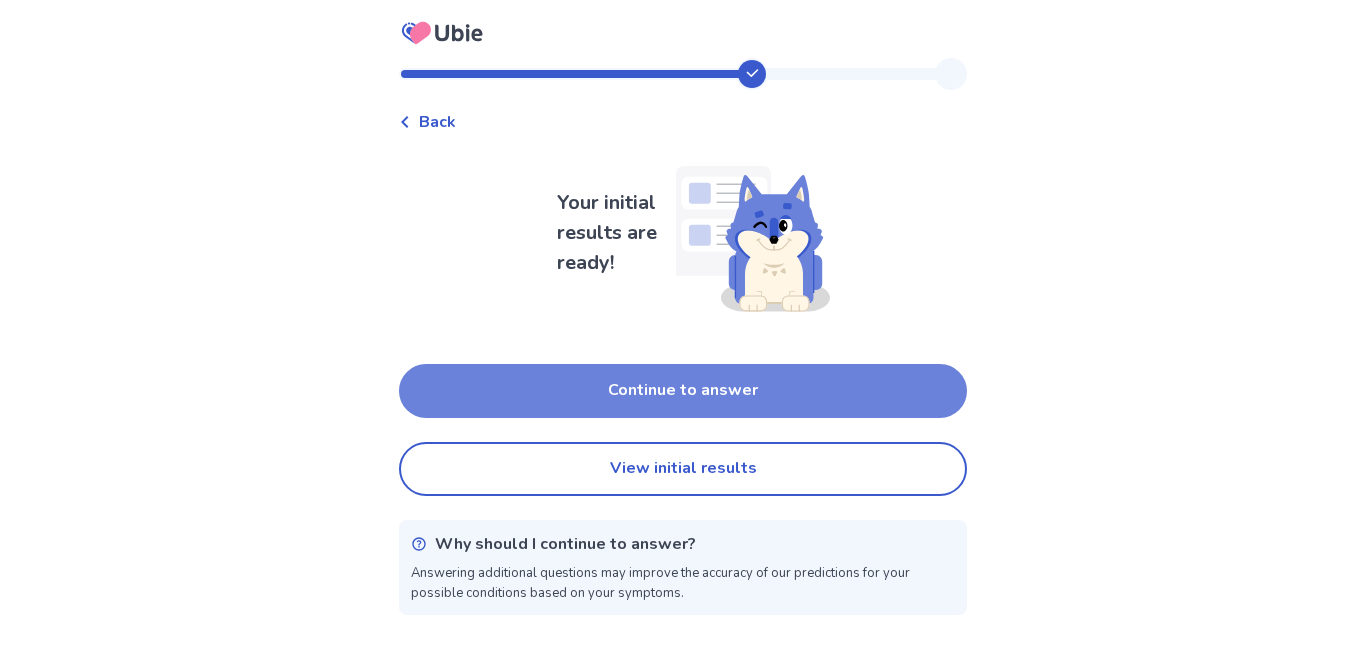 click on "Continue to answer" at bounding box center (683, 391) 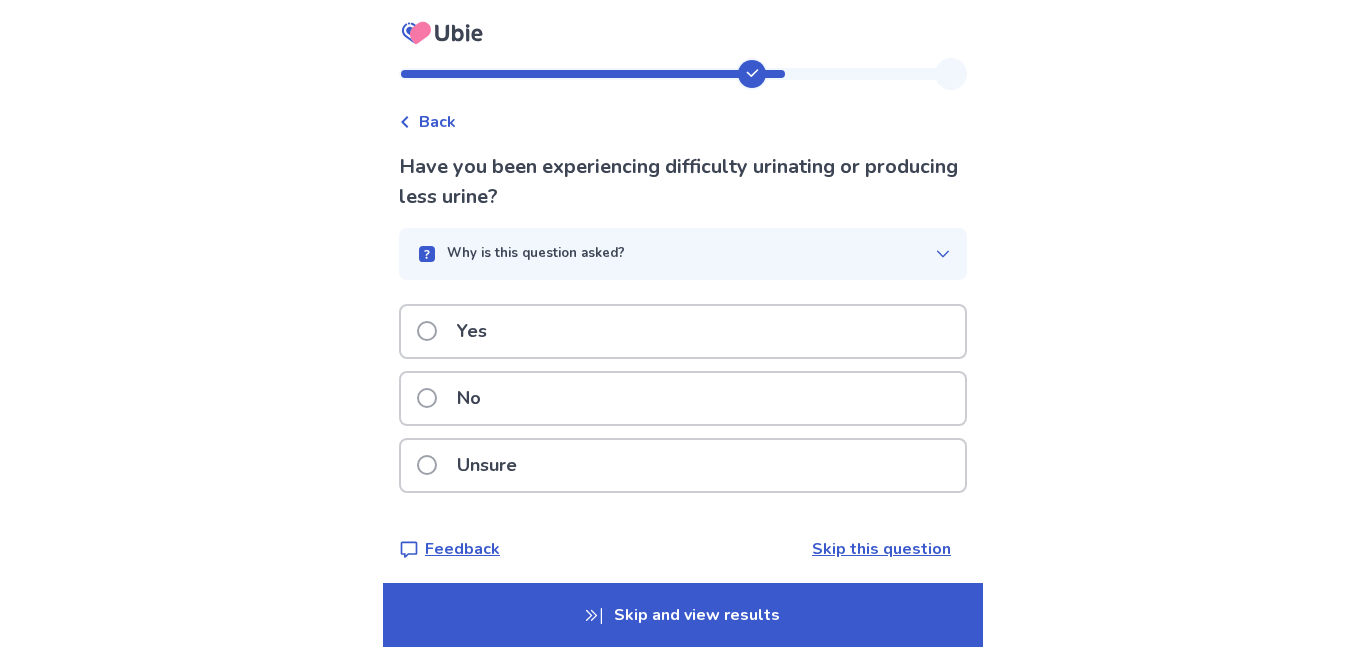 click on "No" at bounding box center (683, 398) 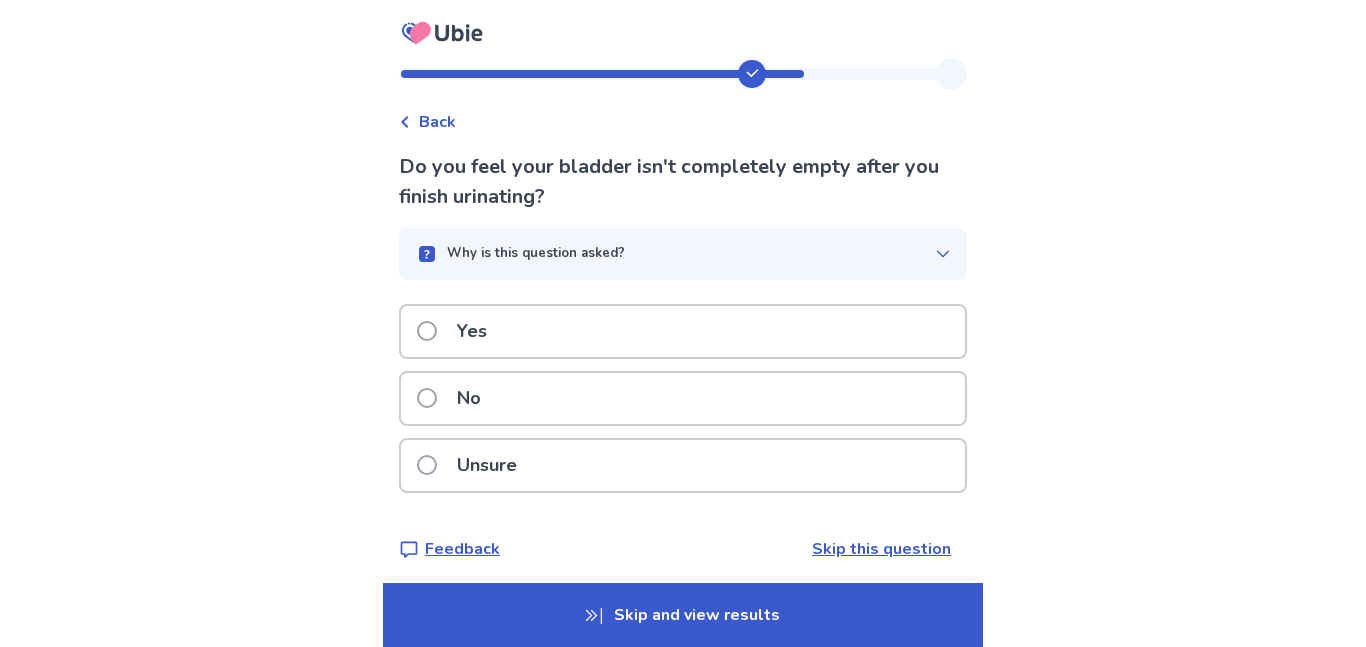 click on "No" at bounding box center [683, 398] 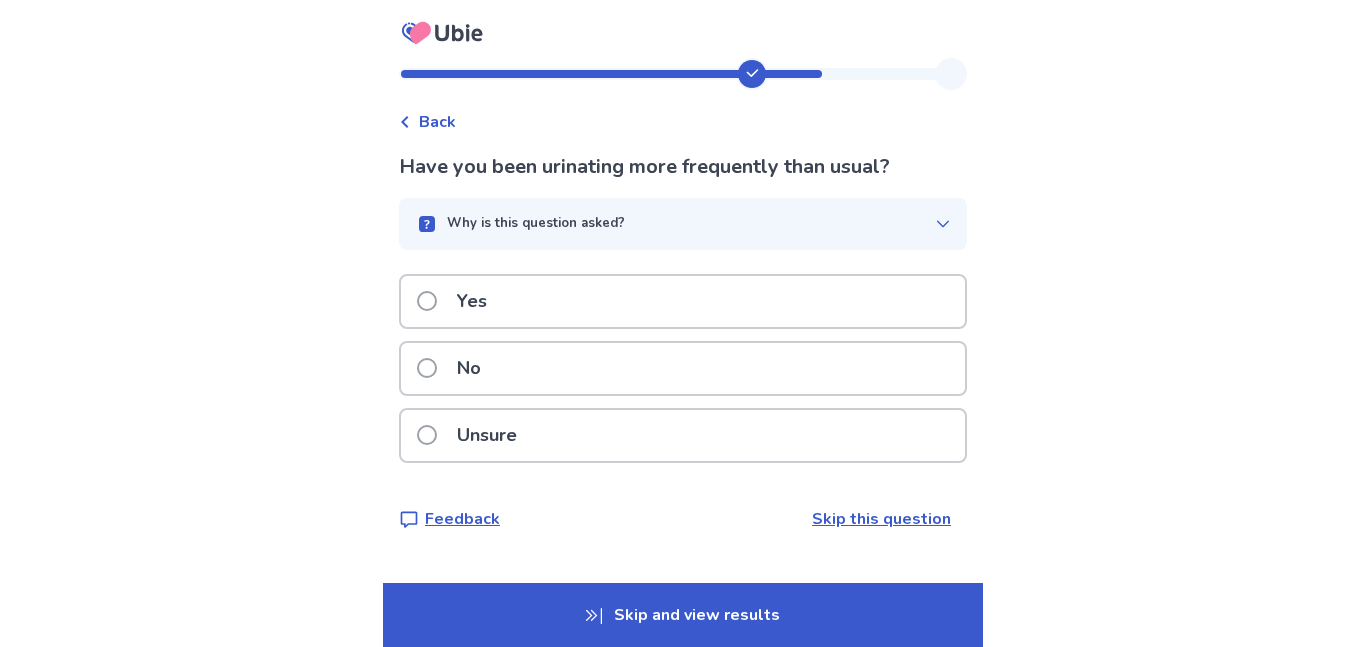 click on "No" at bounding box center [683, 368] 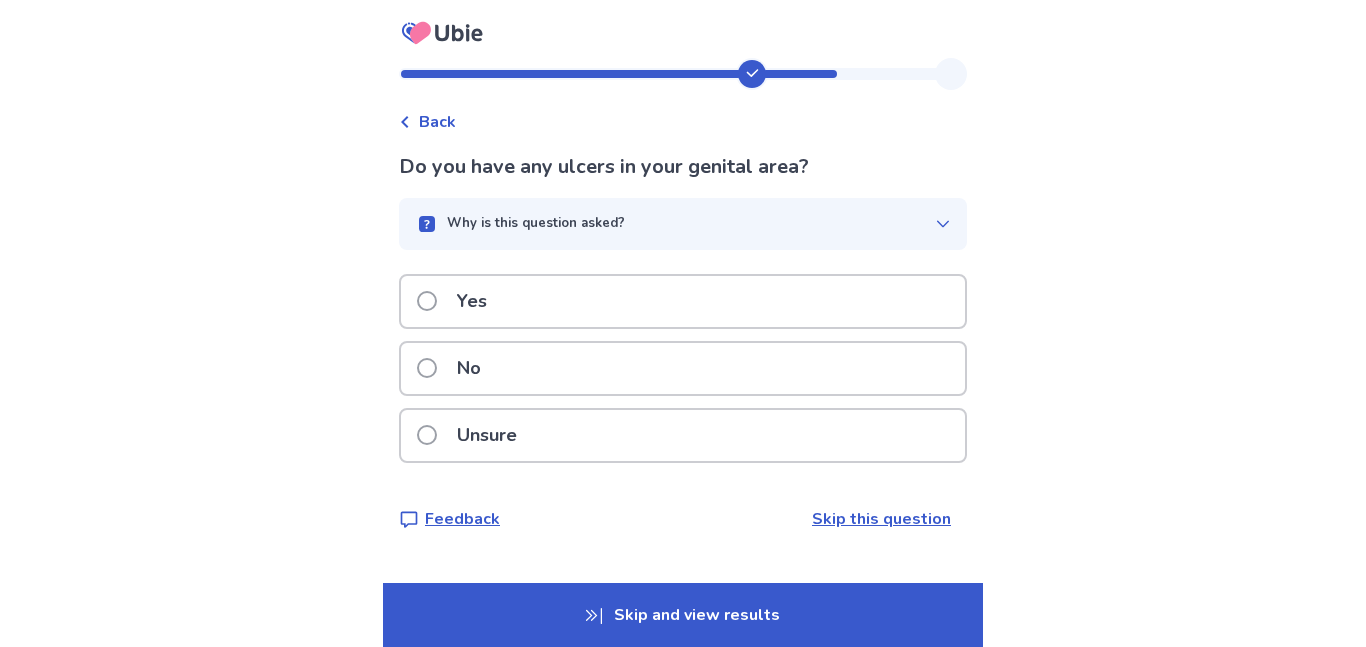 click on "No" at bounding box center [683, 368] 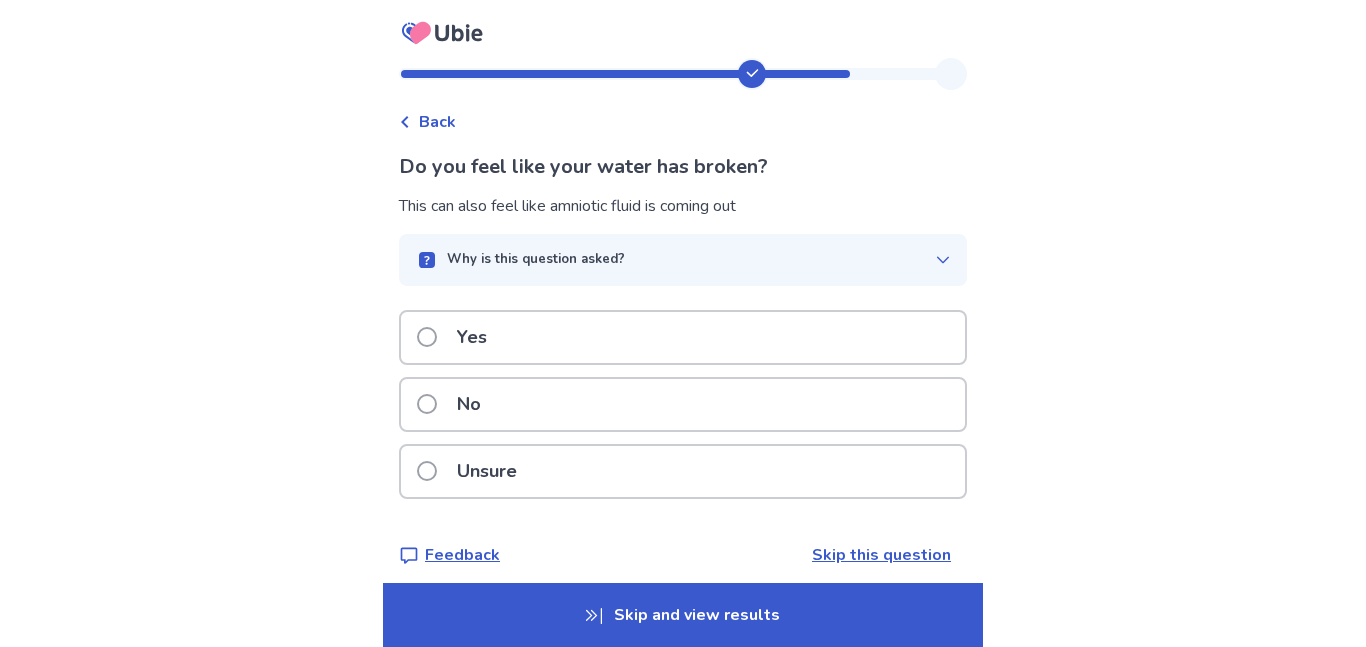 click on "No" at bounding box center [683, 404] 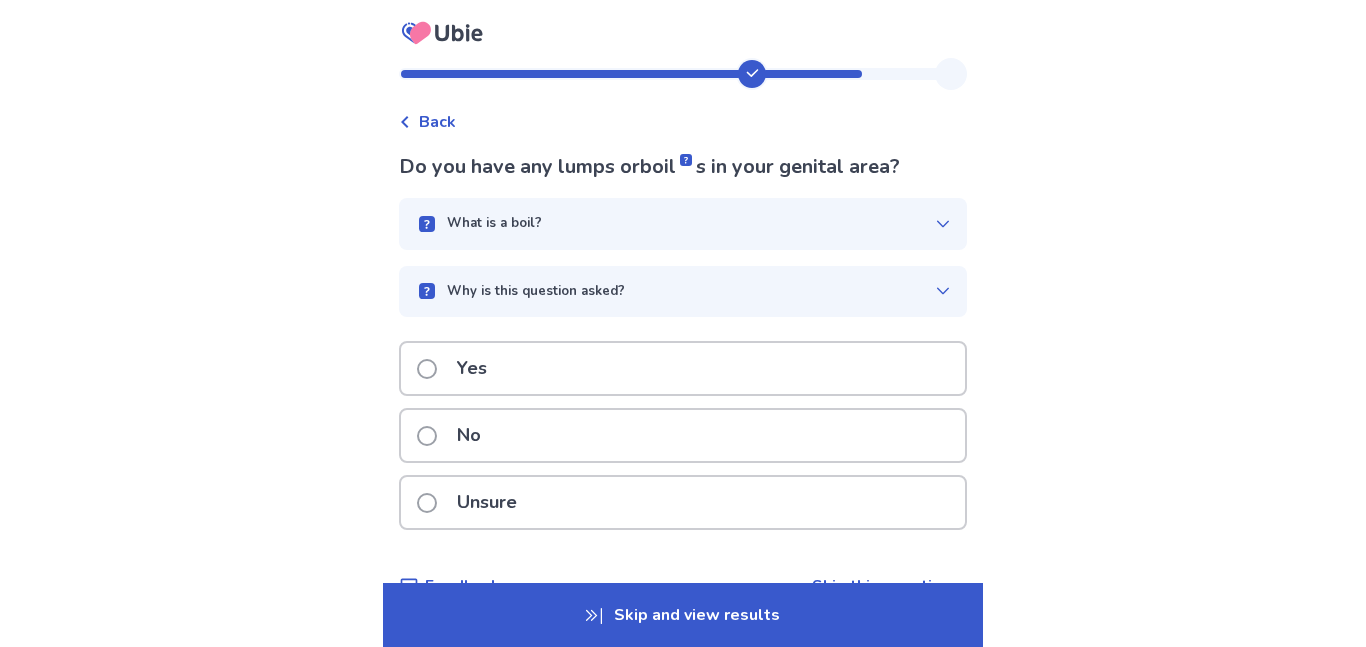 click on "What is a boil?" at bounding box center (683, 224) 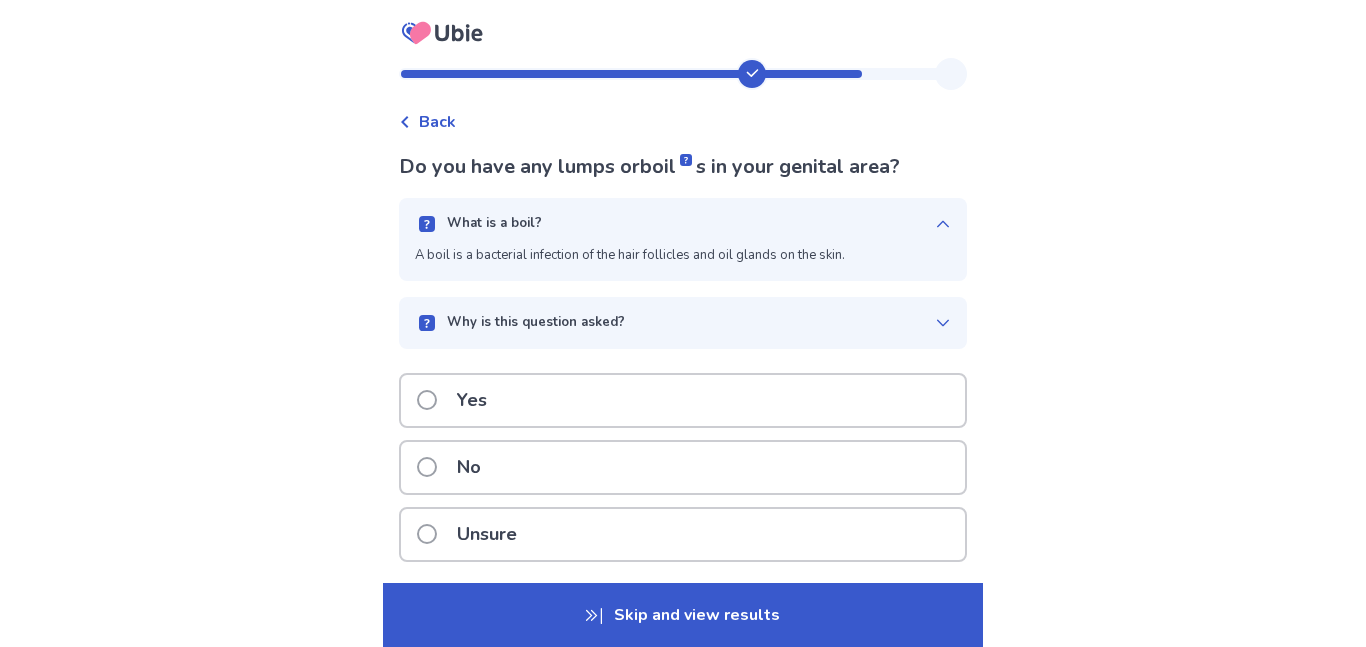 click on "What is a boil?   A boil is a bacterial infection of the hair follicles and oil glands on the skin." at bounding box center [683, 239] 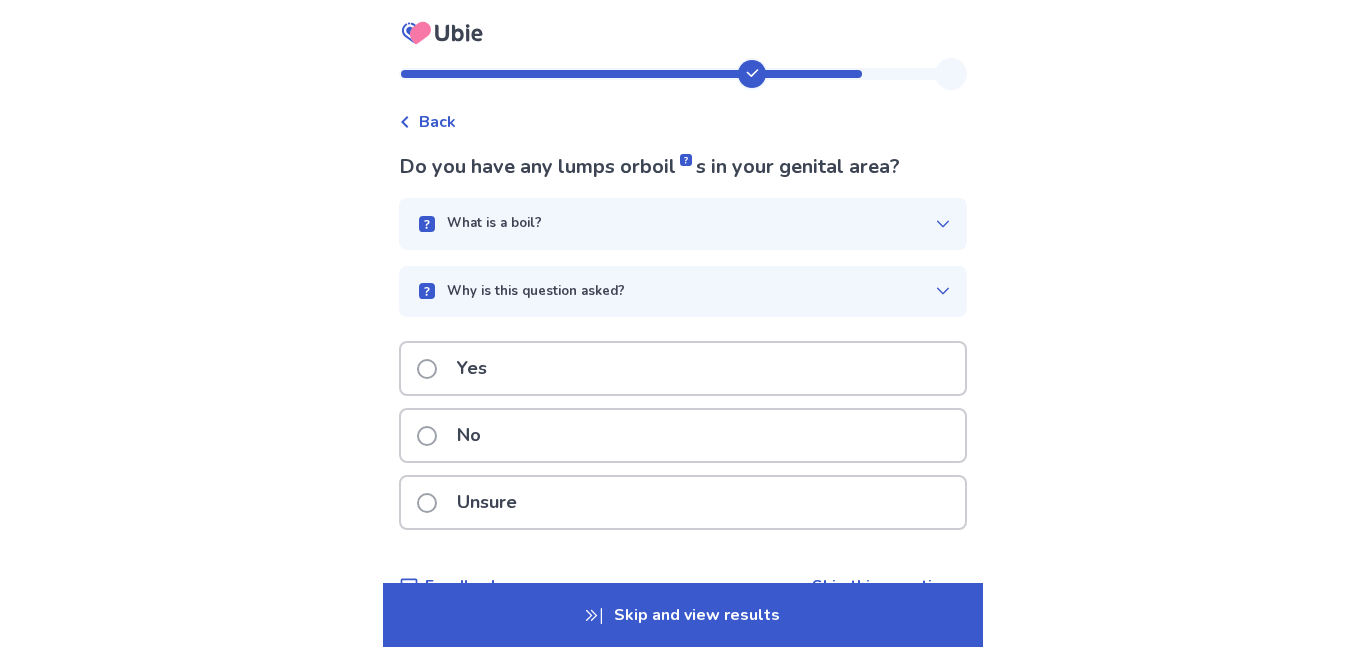 click 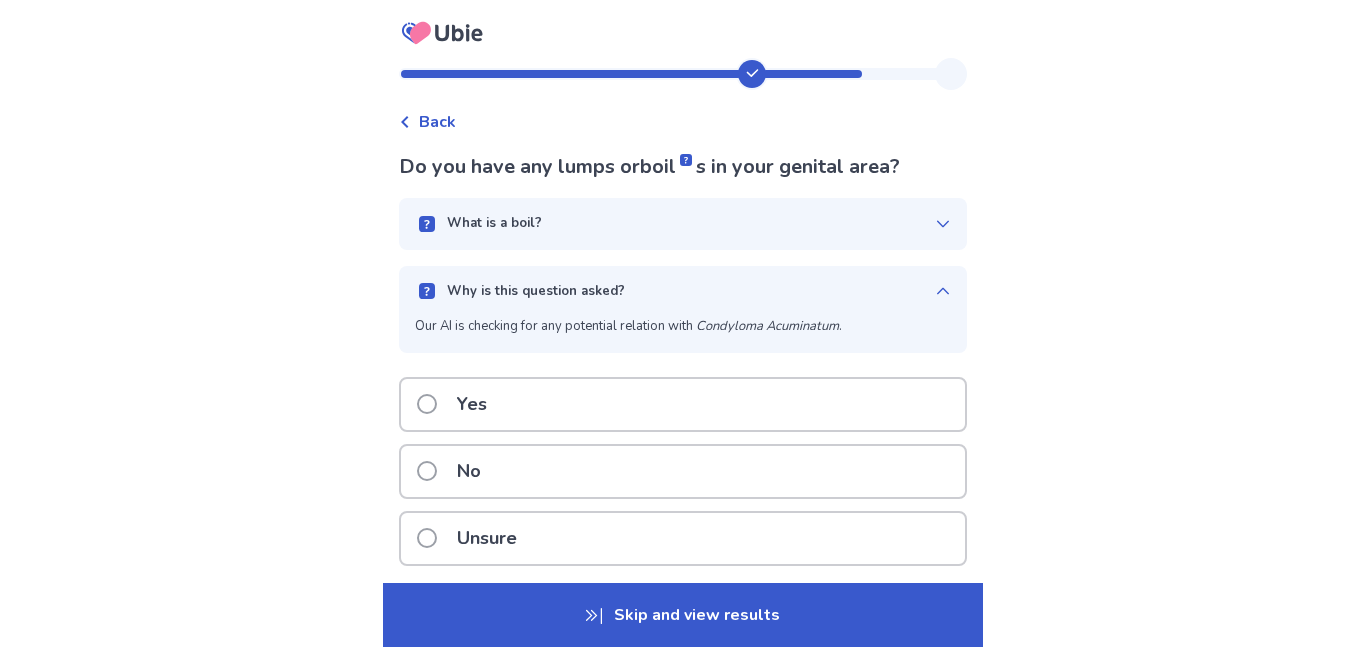 click on "Why is this question asked?" at bounding box center [683, 292] 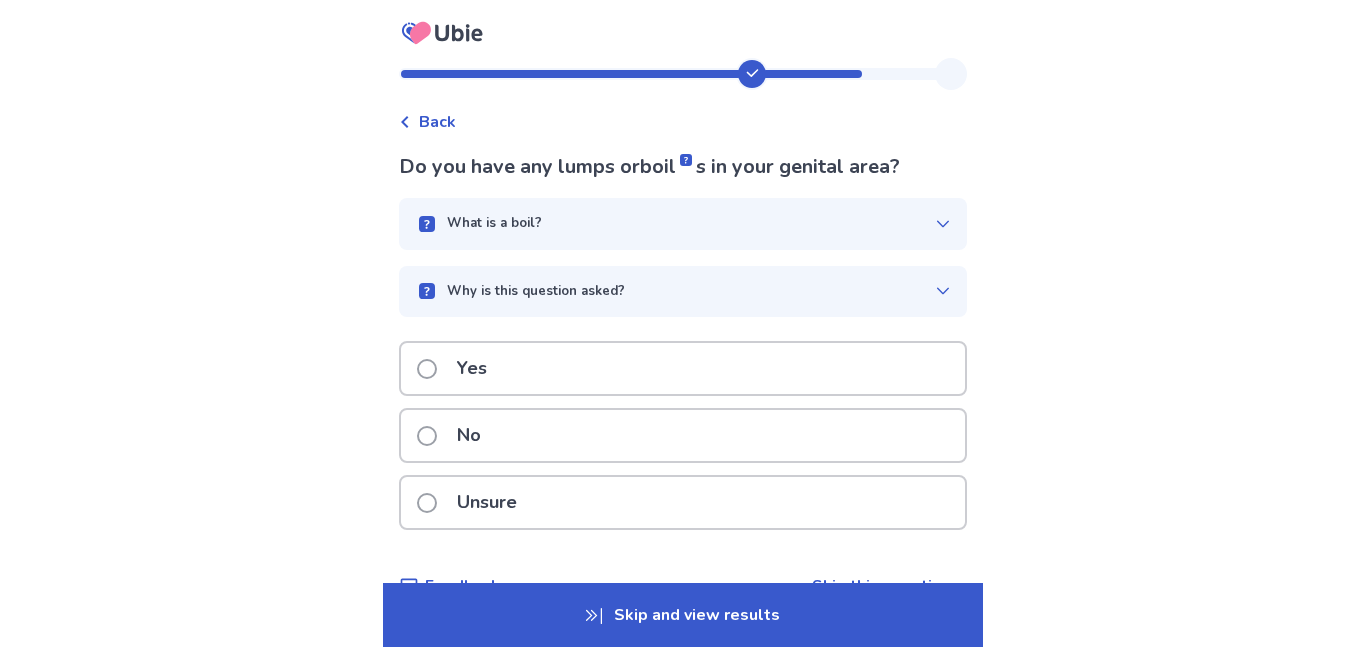 click on "Yes" at bounding box center [683, 368] 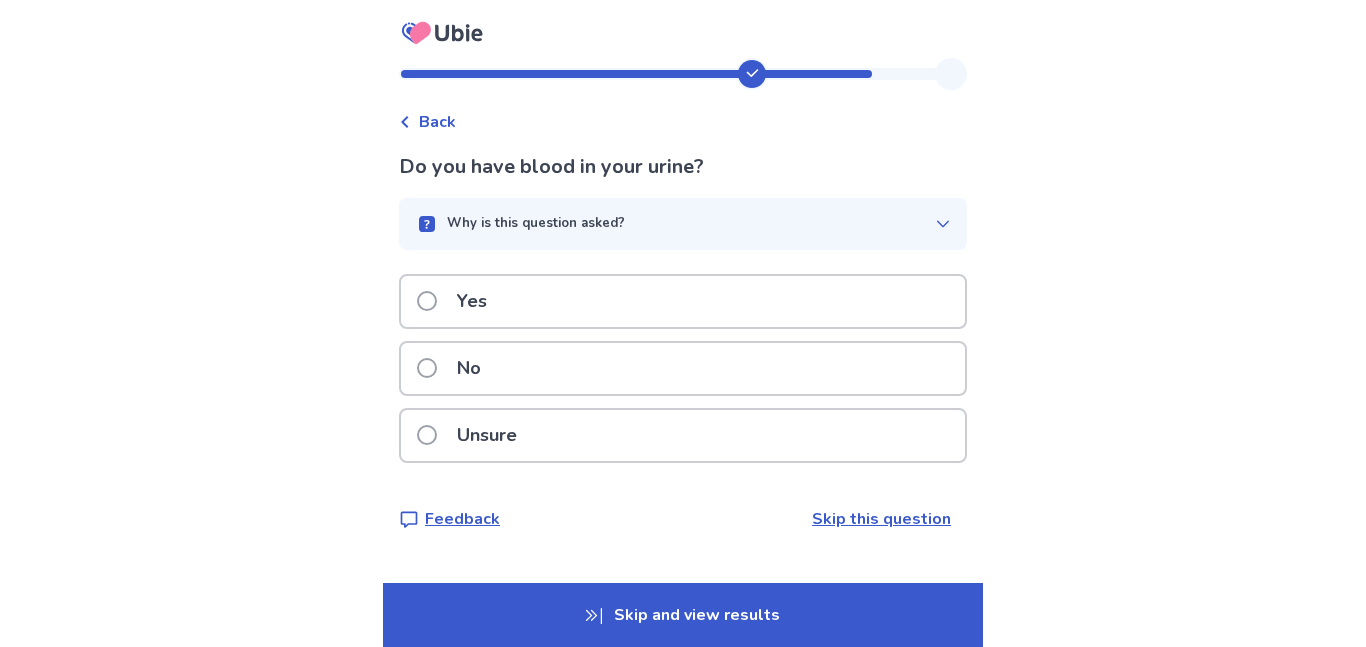 click on "No" at bounding box center [683, 368] 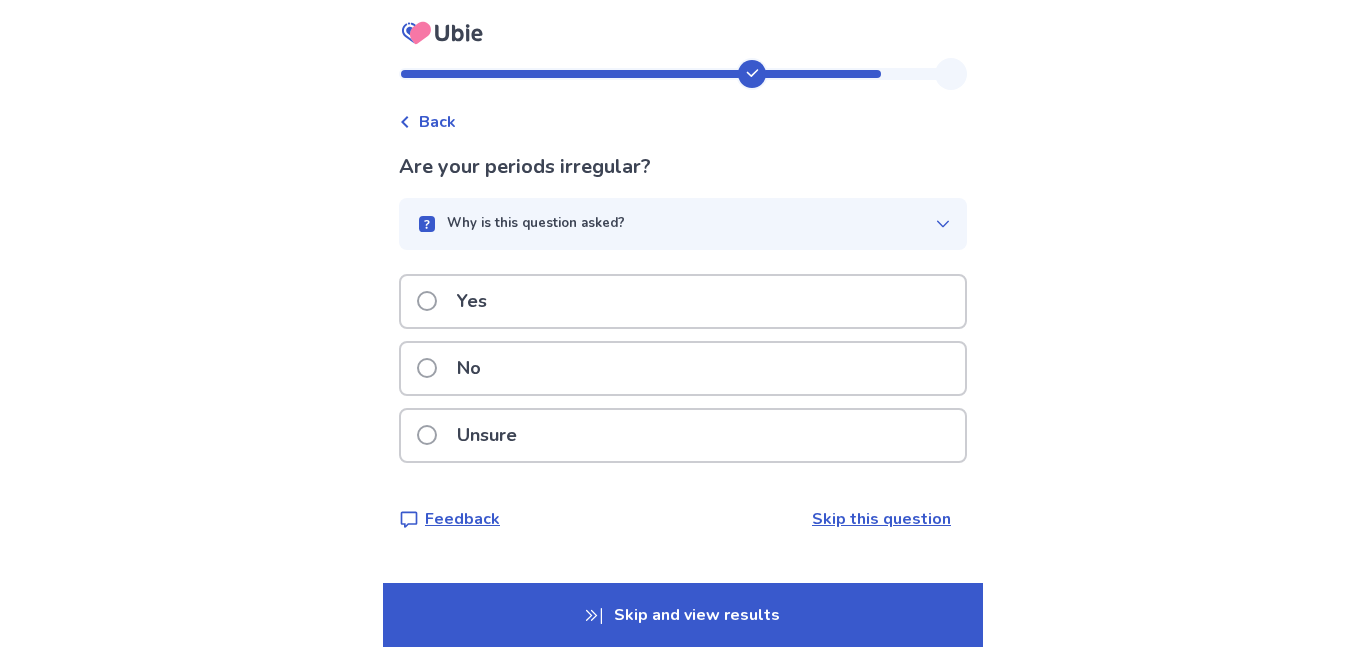 click on "No" at bounding box center (683, 368) 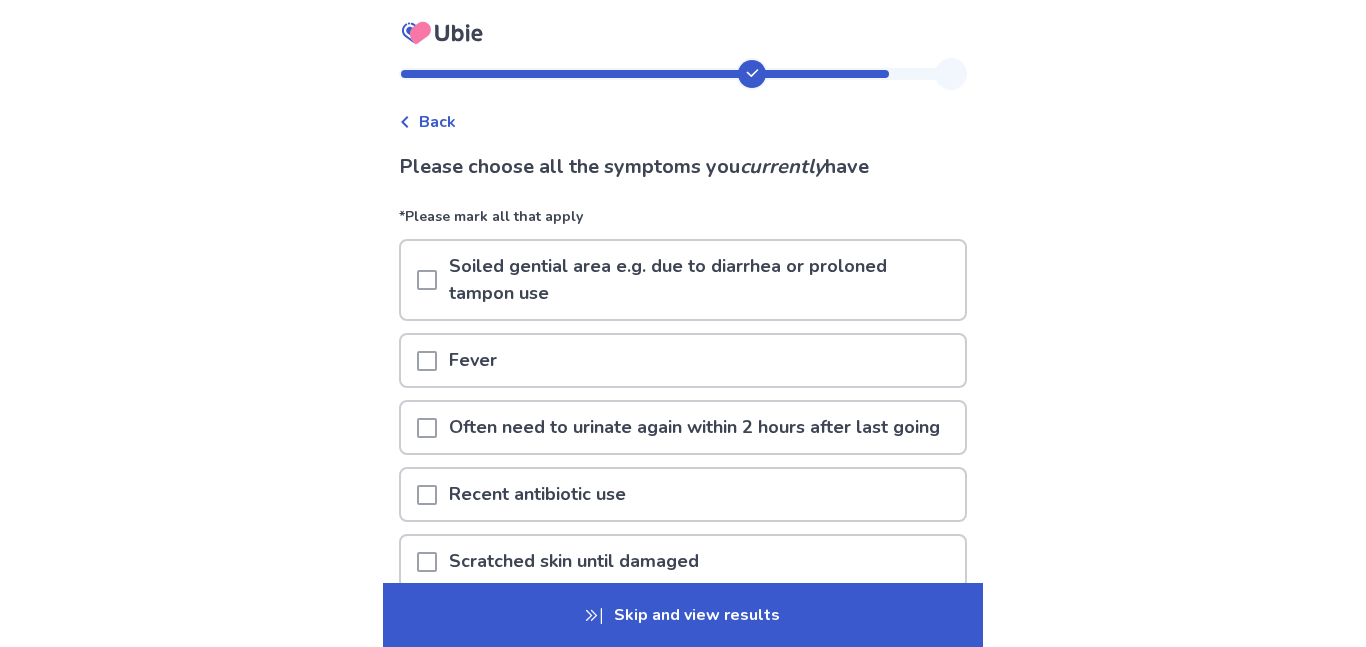 click on "Soiled gential area e.g. due to diarrhea or proloned tampon use" at bounding box center (701, 280) 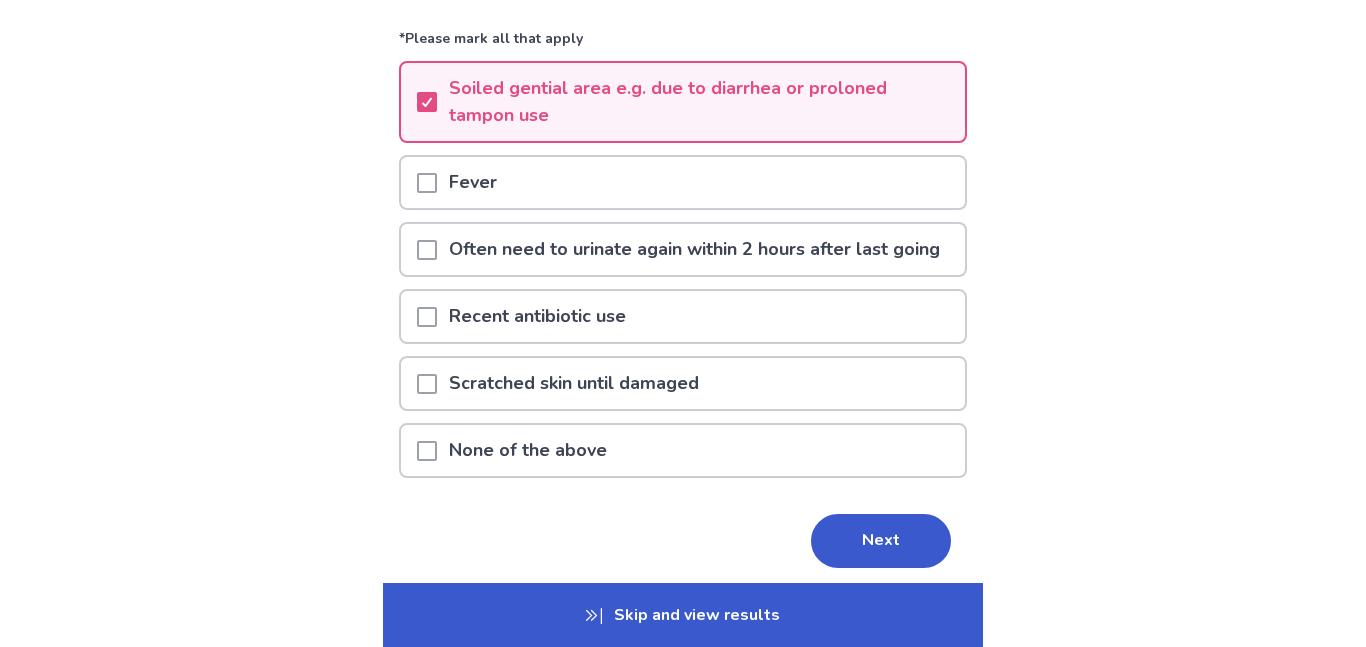 scroll, scrollTop: 195, scrollLeft: 0, axis: vertical 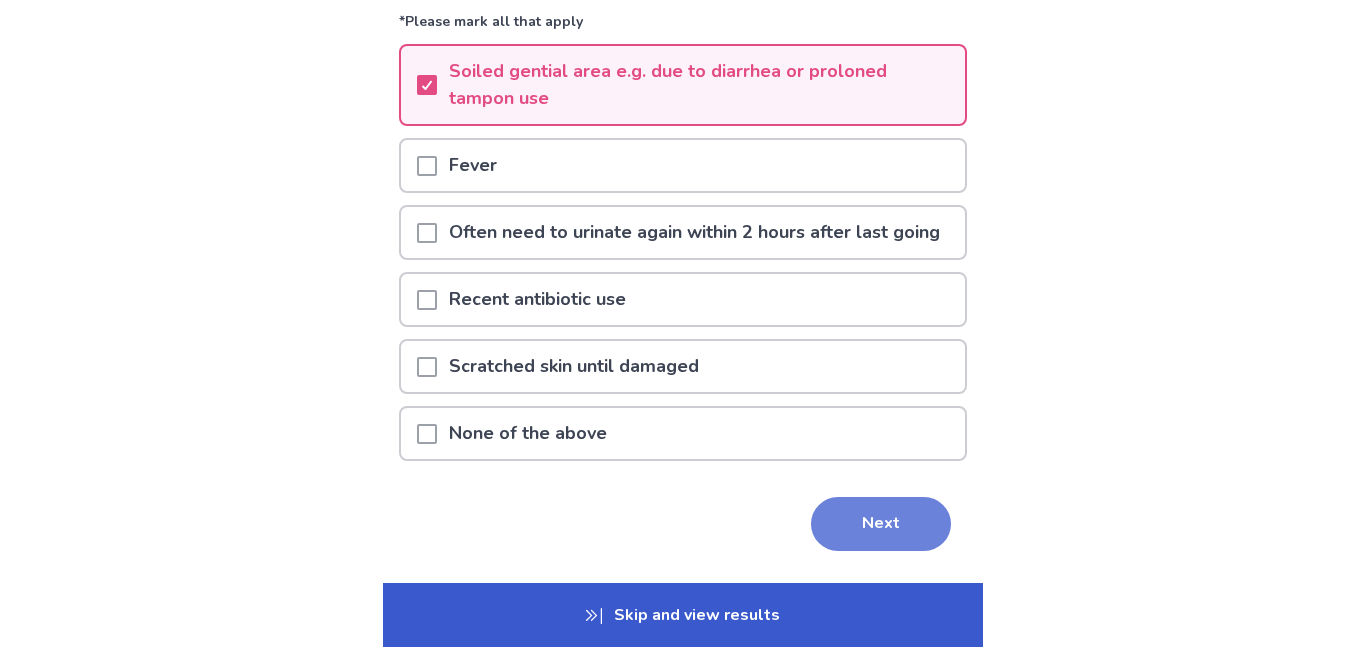 click on "Next" at bounding box center (881, 524) 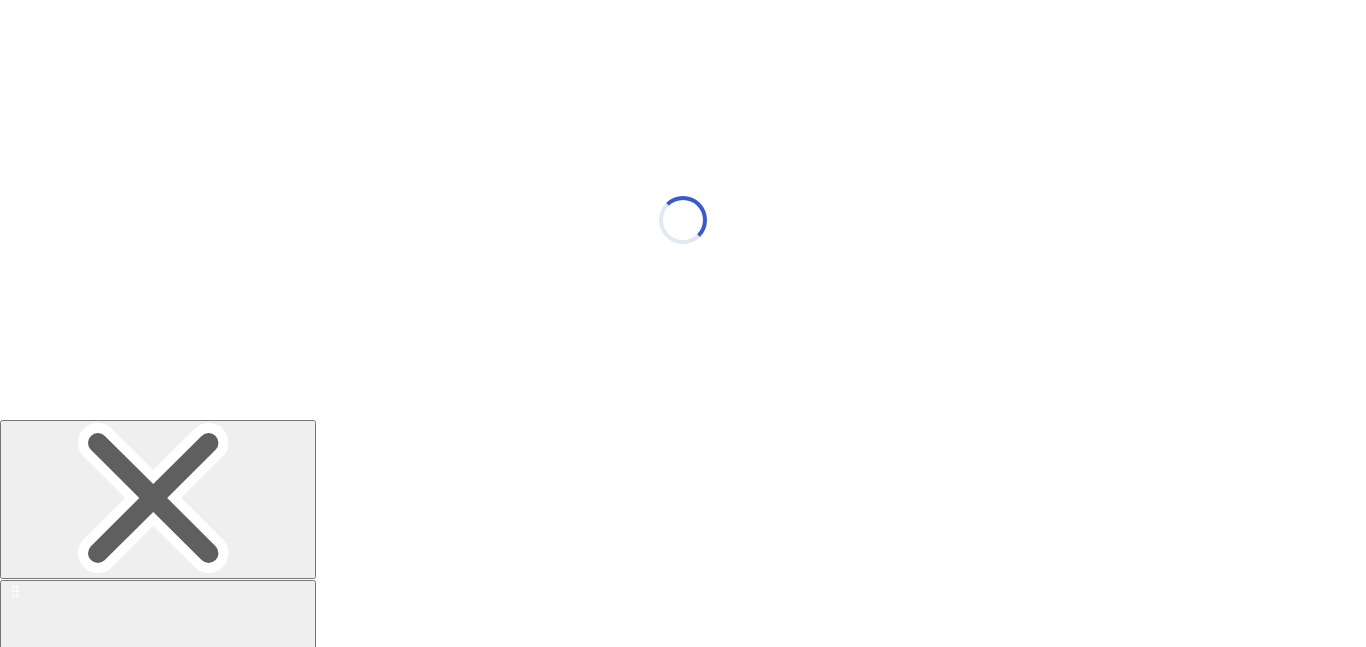 scroll, scrollTop: 0, scrollLeft: 0, axis: both 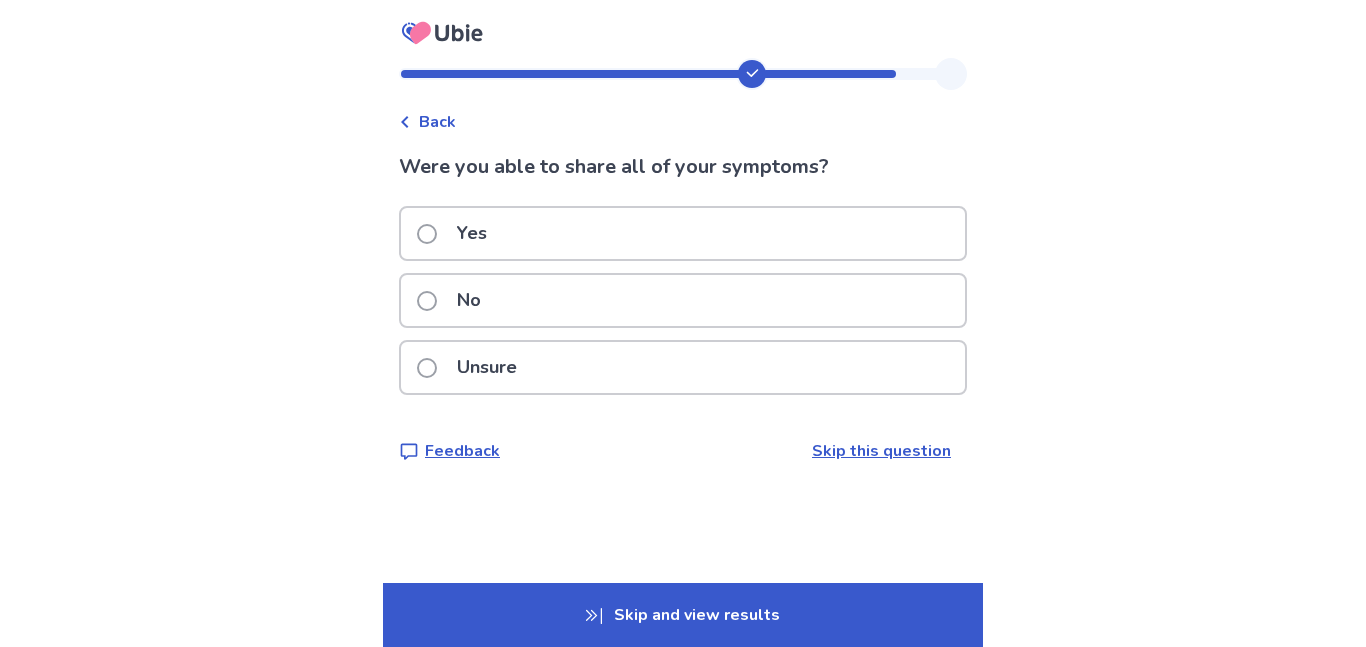 click on "Yes" at bounding box center [683, 233] 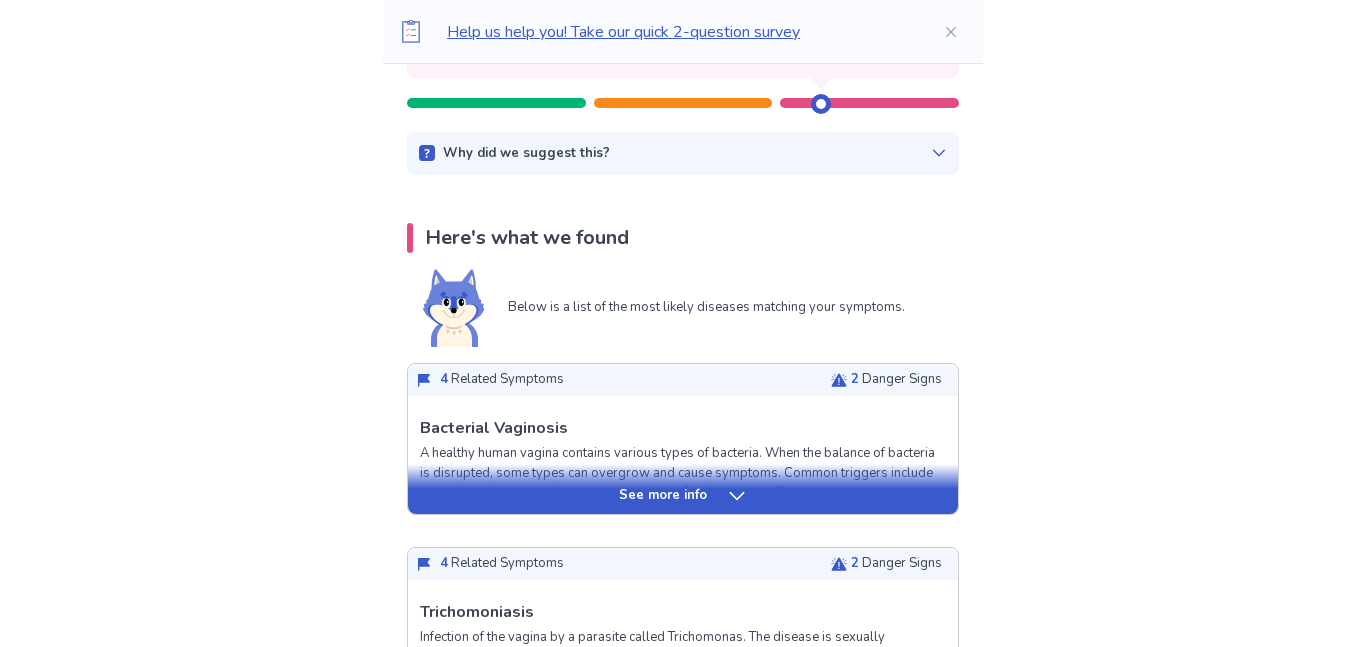scroll, scrollTop: 272, scrollLeft: 0, axis: vertical 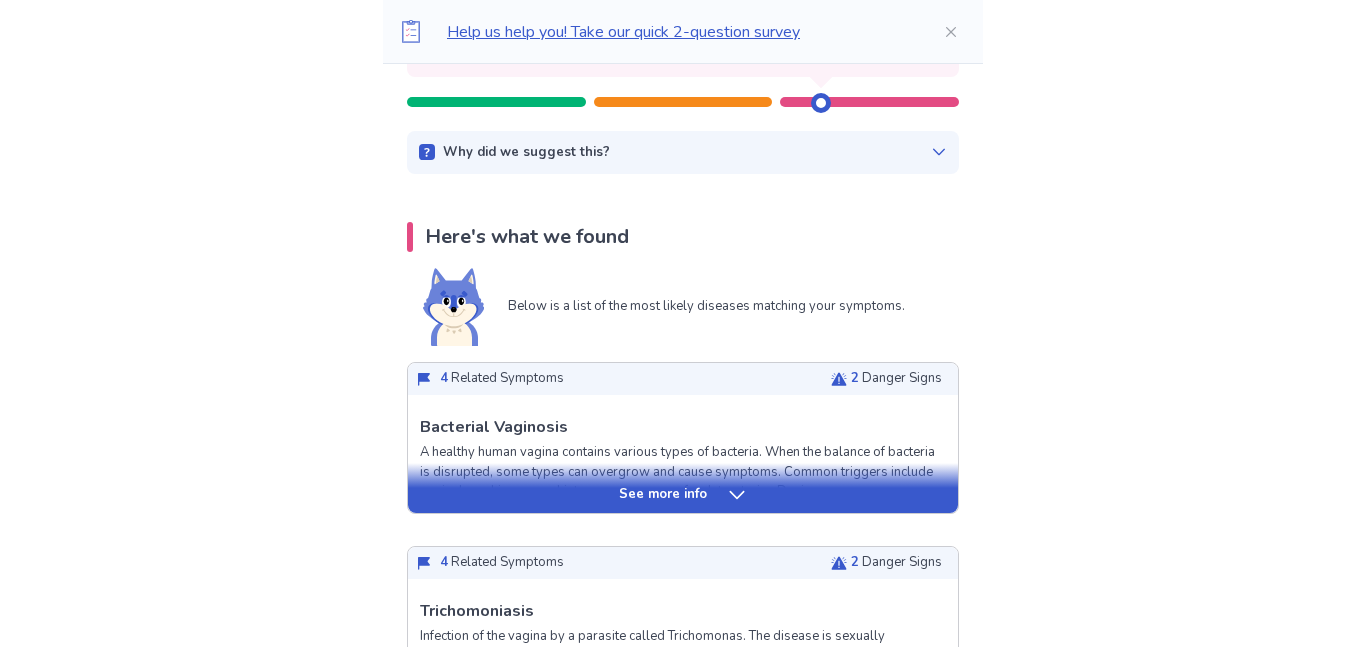 click on "See more info" at bounding box center [683, 488] 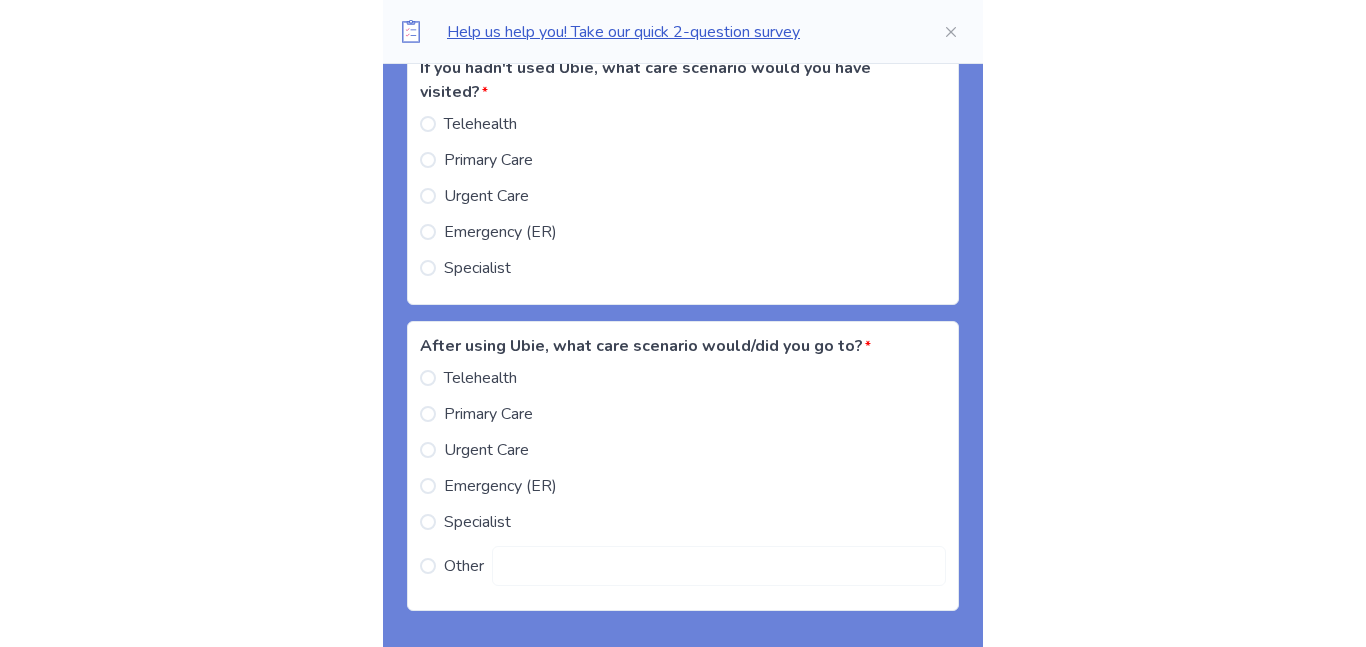 scroll, scrollTop: 3550, scrollLeft: 0, axis: vertical 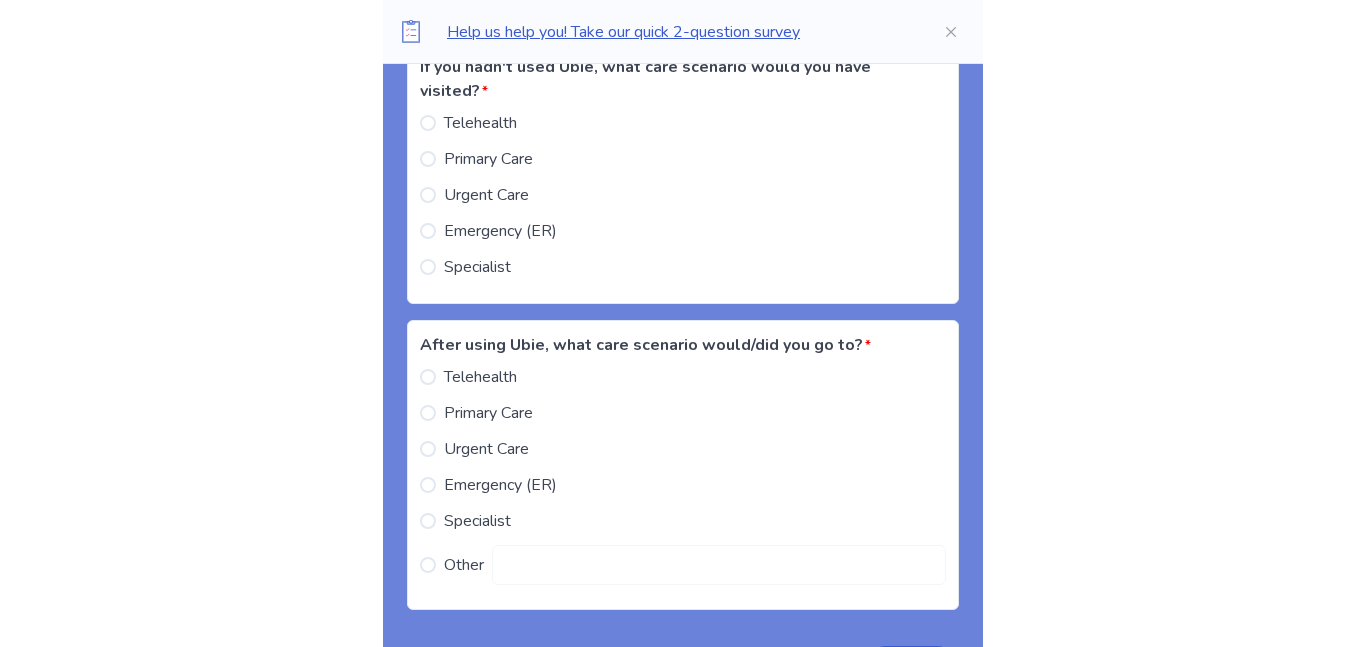click on "Help us help you! Take our quick 2-question survey Back Symptom Check Summary July 11, 2025 | 2:51pm Consider going to a doctor right away. Why did we suggest this? This suggestion is based on the severity level of a few of   your symptoms  listed below: Symptoms from your responses
I noticed or have been told that I am acting strangely or differently lately Here's what we found Below is a list of the most likely diseases matching your symptoms. 4   Related Symptoms 2   Danger Signs Bacterial Vaginosis A healthy human vagina contains various types of bacteria. When the balance of bacteria is disrupted, some types can overgrow and cause symptoms. Common triggers include vaginal washing, sexual intercourse, or use of an Intrauterine Device. Related Symptoms Typical symptoms are listed below in order of relevance, with your answers marked in  bold . Increased vaginal discharge that is smelly Increase in vaginal discharge Abnormal color, amount or odor of vaginal discharge Mental stress and physical fatigue bold" at bounding box center [683, 208] 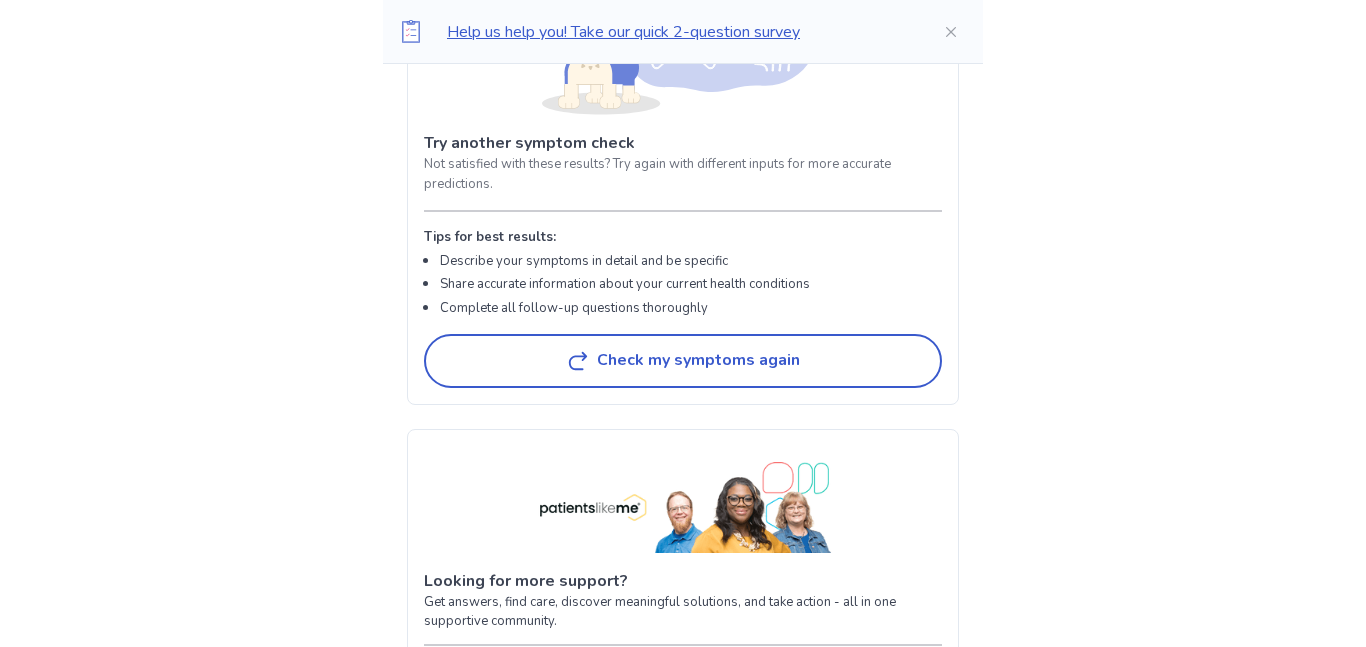 scroll, scrollTop: 4841, scrollLeft: 0, axis: vertical 